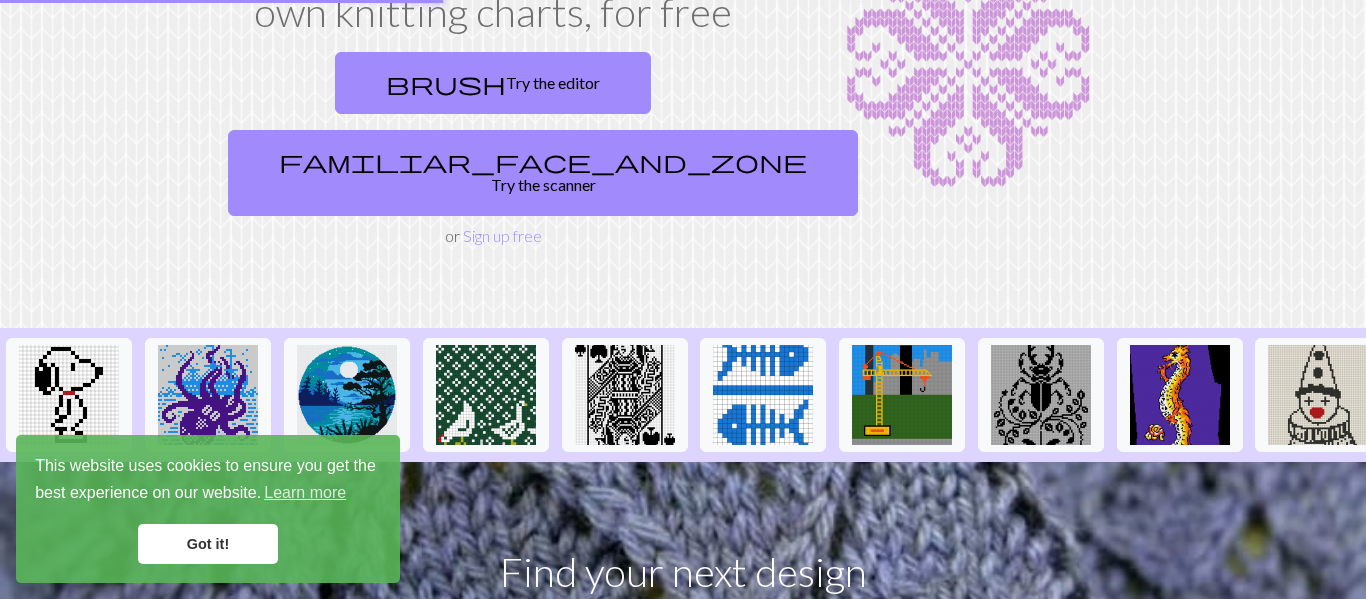 scroll, scrollTop: 269, scrollLeft: 0, axis: vertical 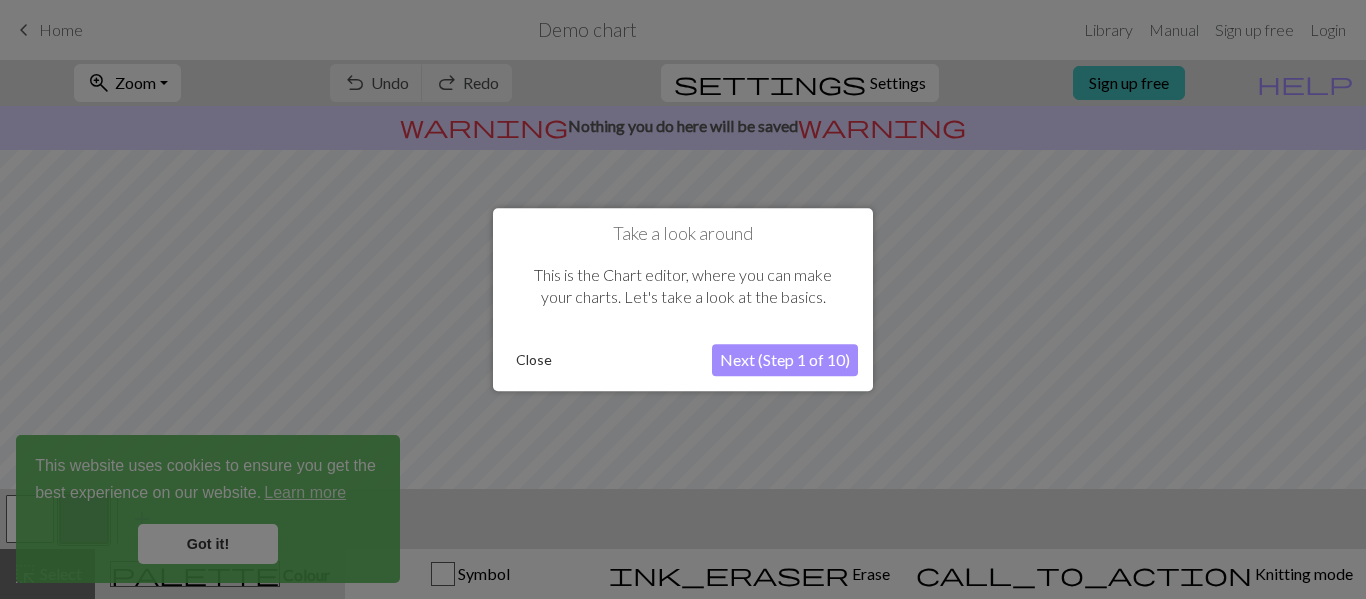 click on "Close" at bounding box center (534, 360) 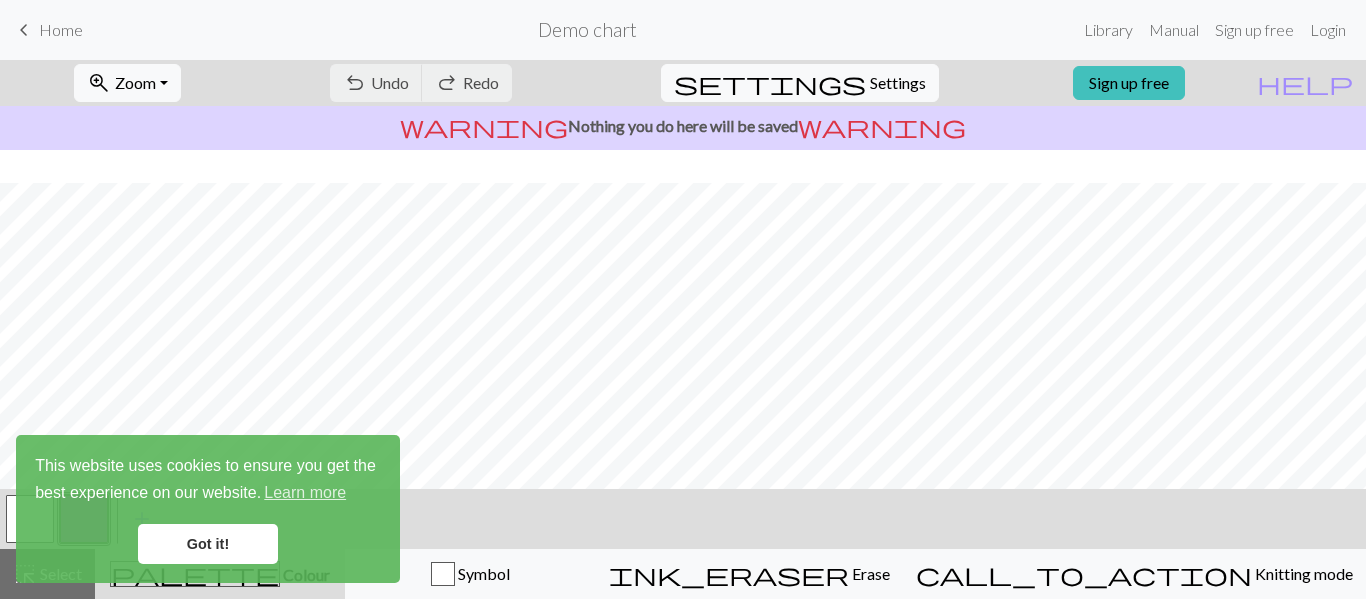 scroll, scrollTop: 391, scrollLeft: 0, axis: vertical 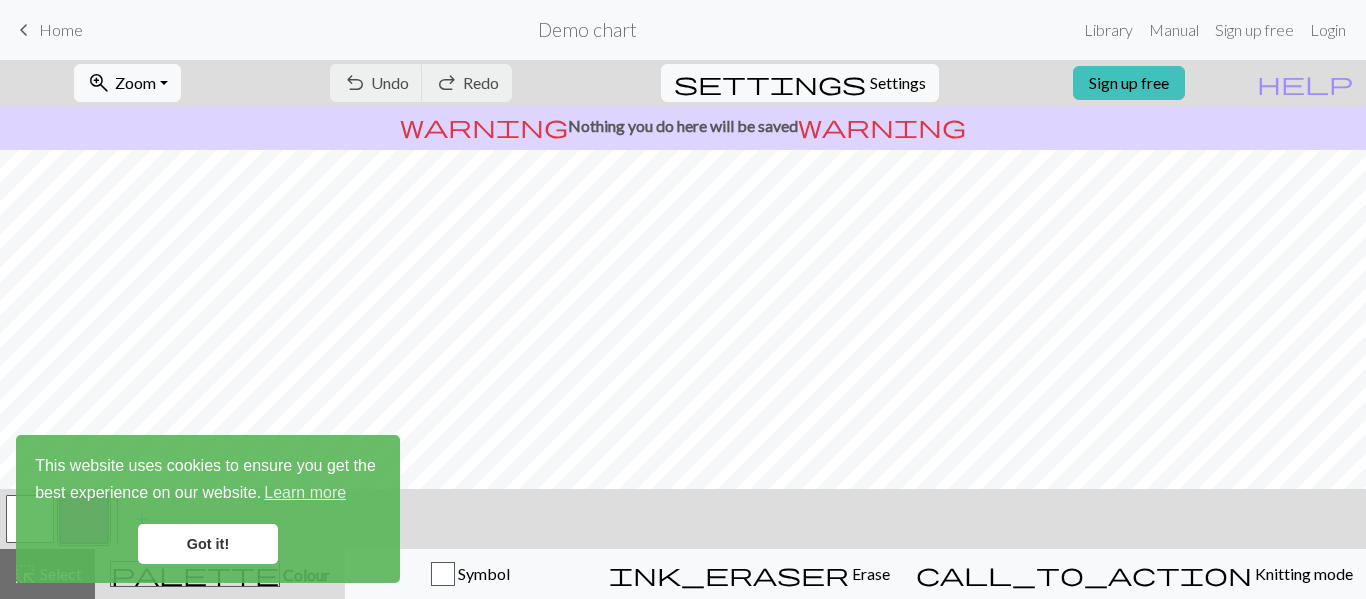 click on "Home" at bounding box center (61, 29) 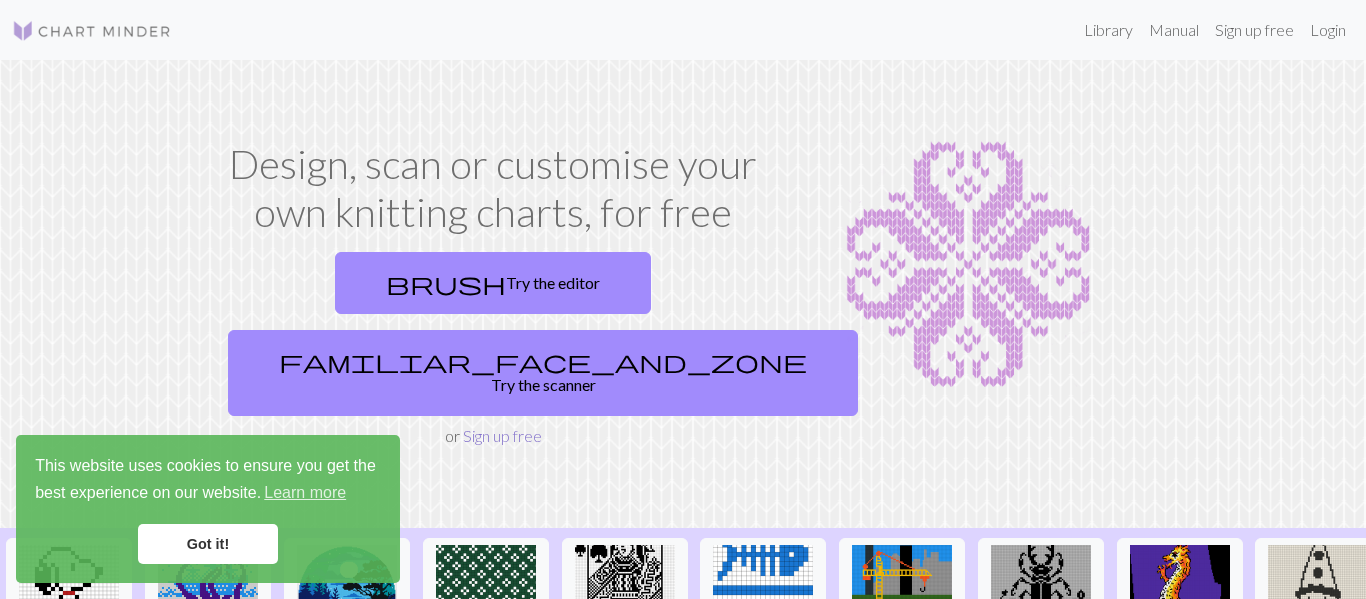 click on "Sign up free" at bounding box center [502, 435] 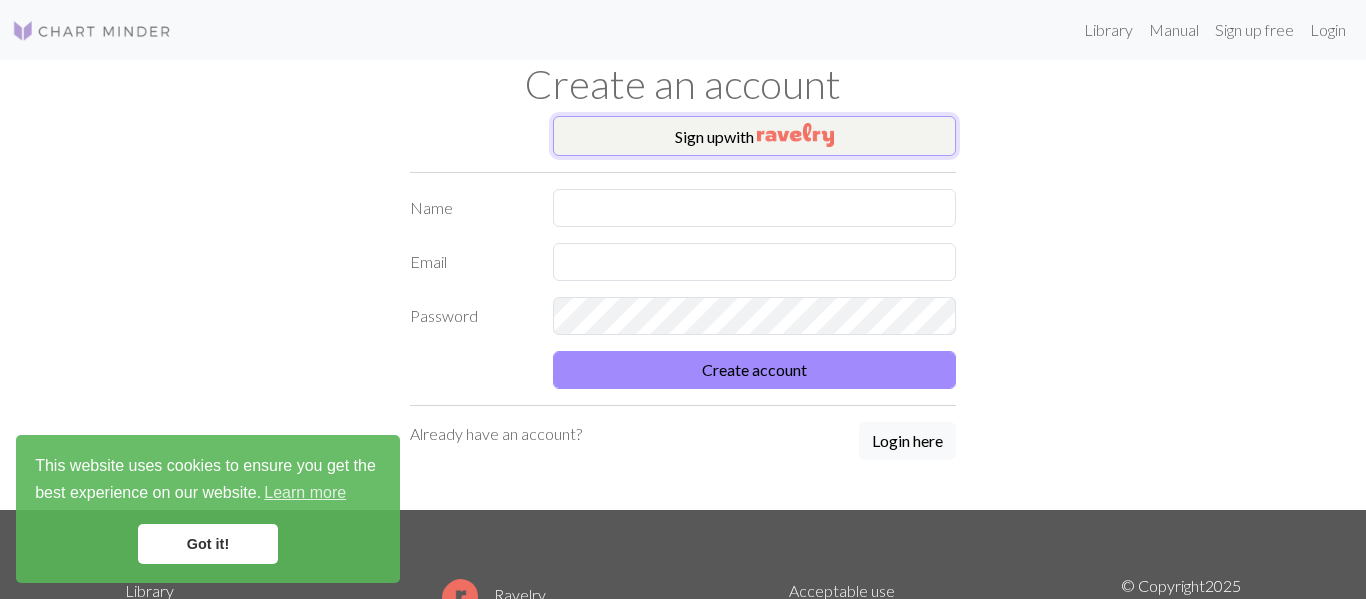 click on "Sign up  with" at bounding box center (755, 136) 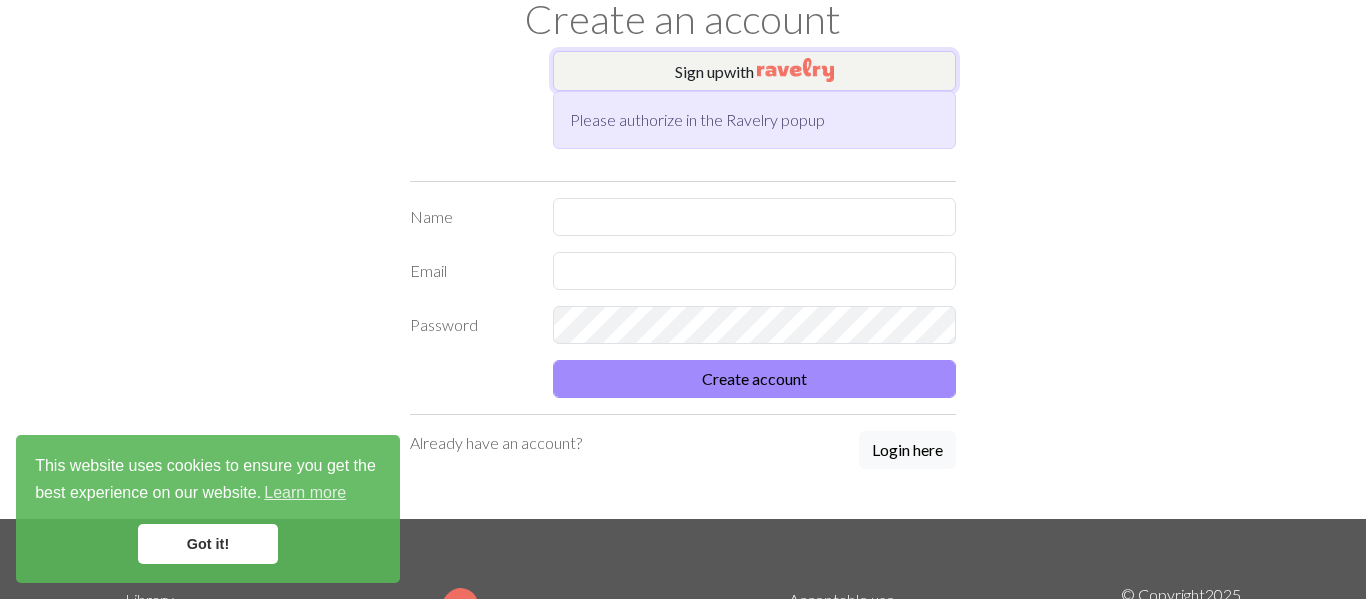 scroll, scrollTop: 81, scrollLeft: 0, axis: vertical 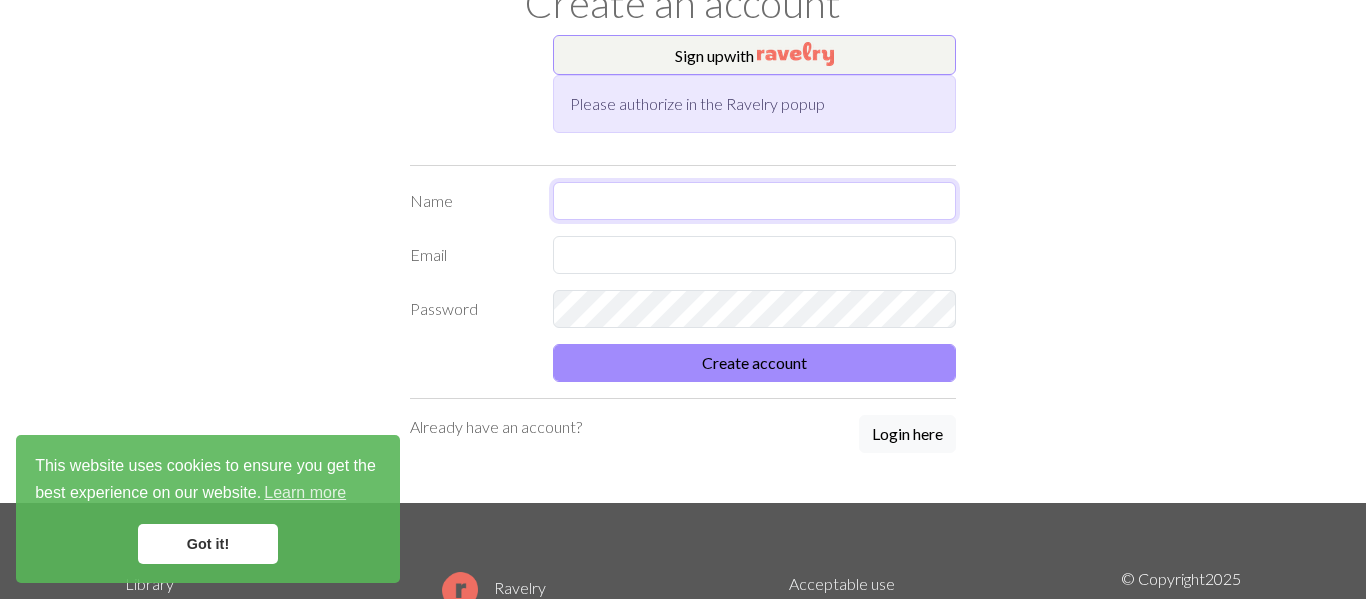 click at bounding box center (755, 201) 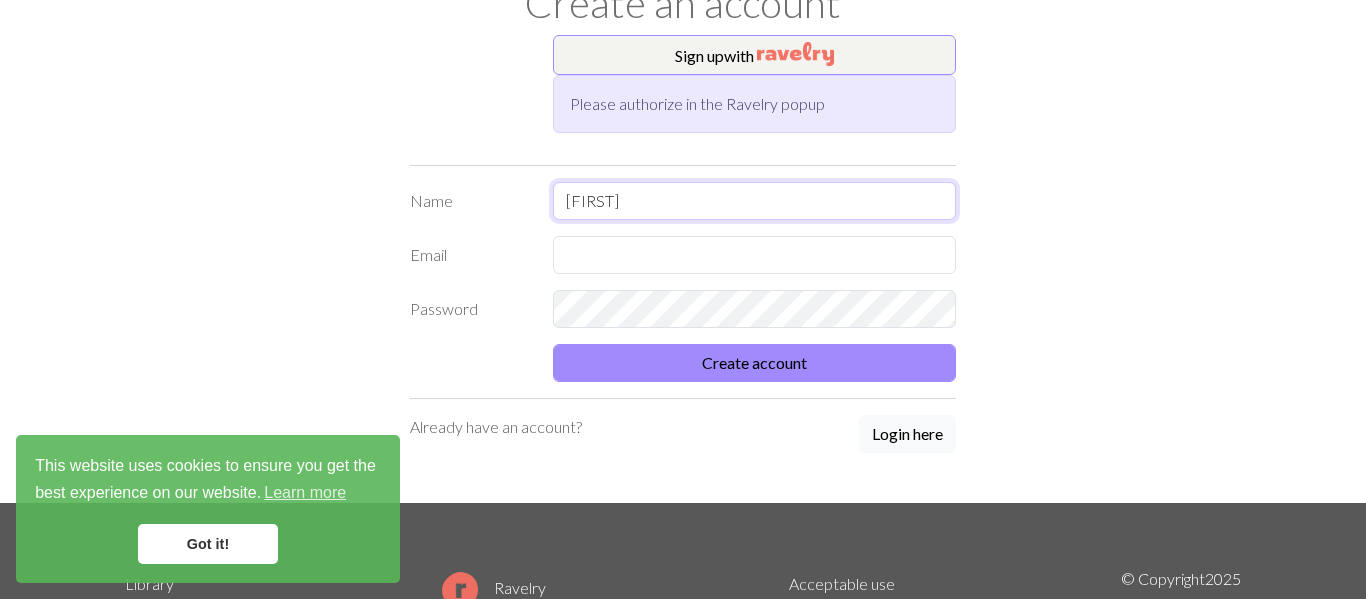 type on "[FIRST]" 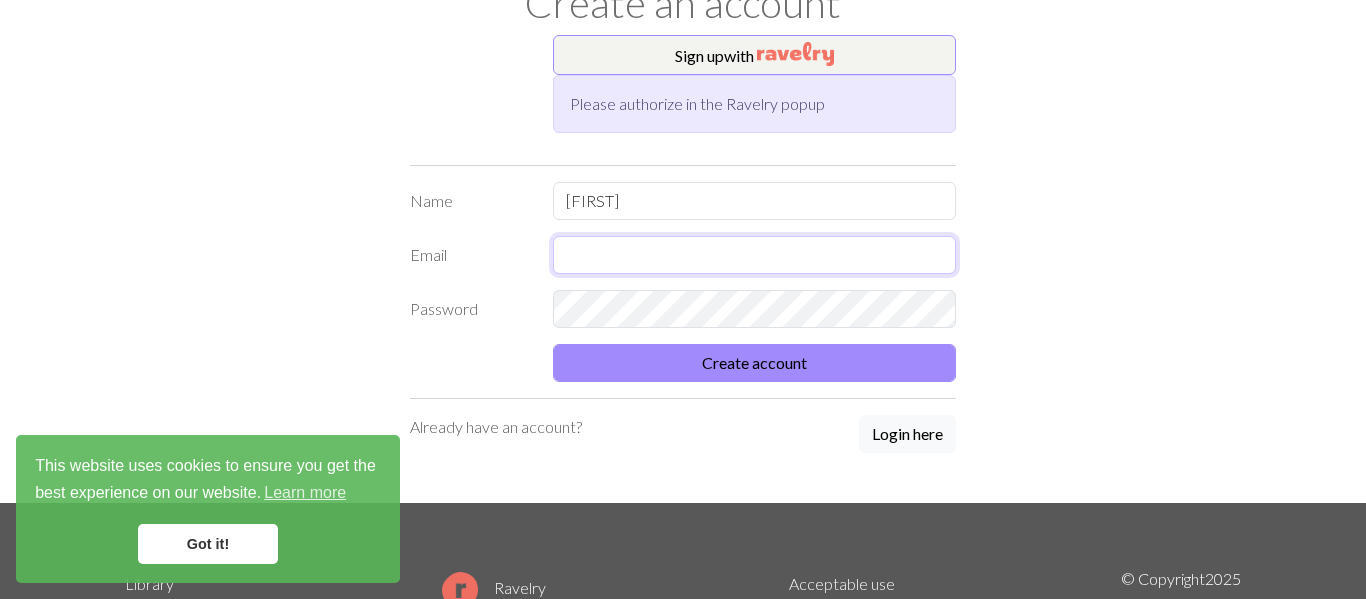 click at bounding box center (755, 255) 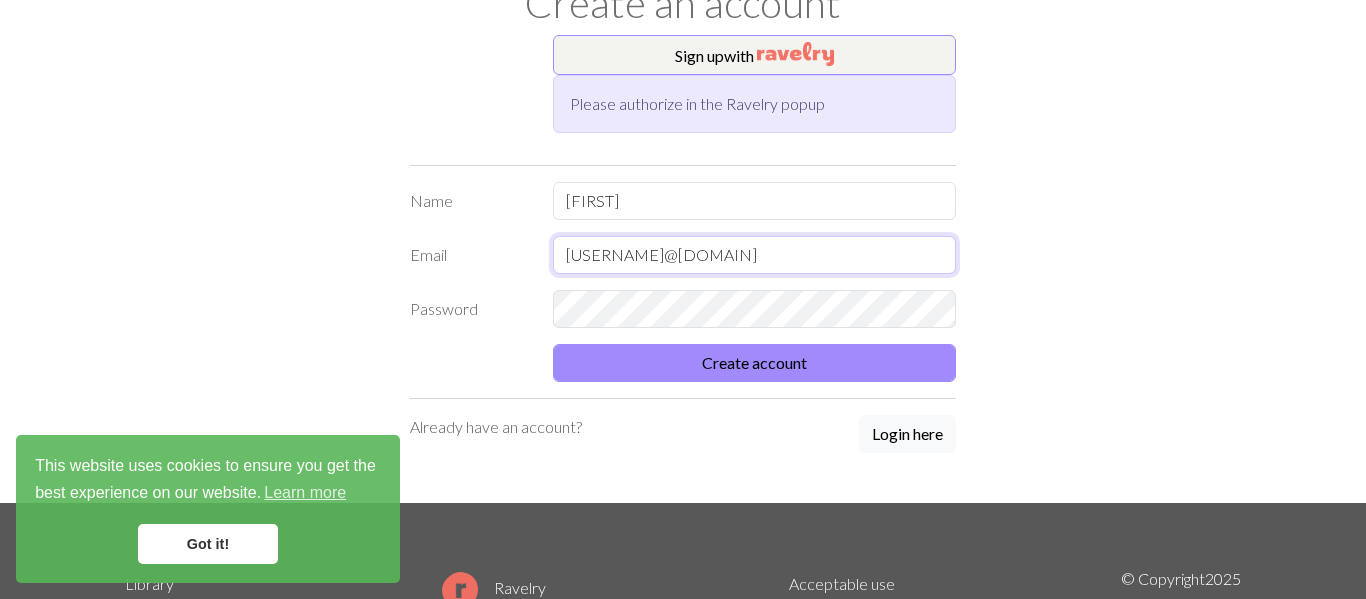 type on "[USERNAME]@[DOMAIN]" 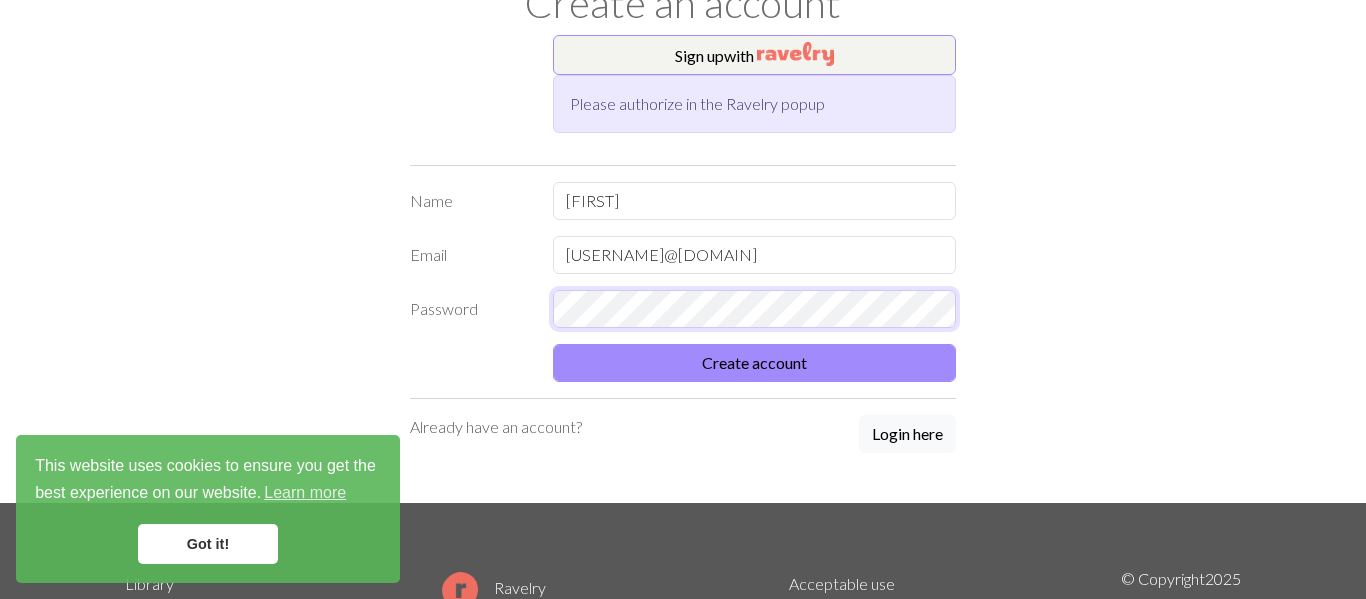 click on "Create account" at bounding box center (755, 363) 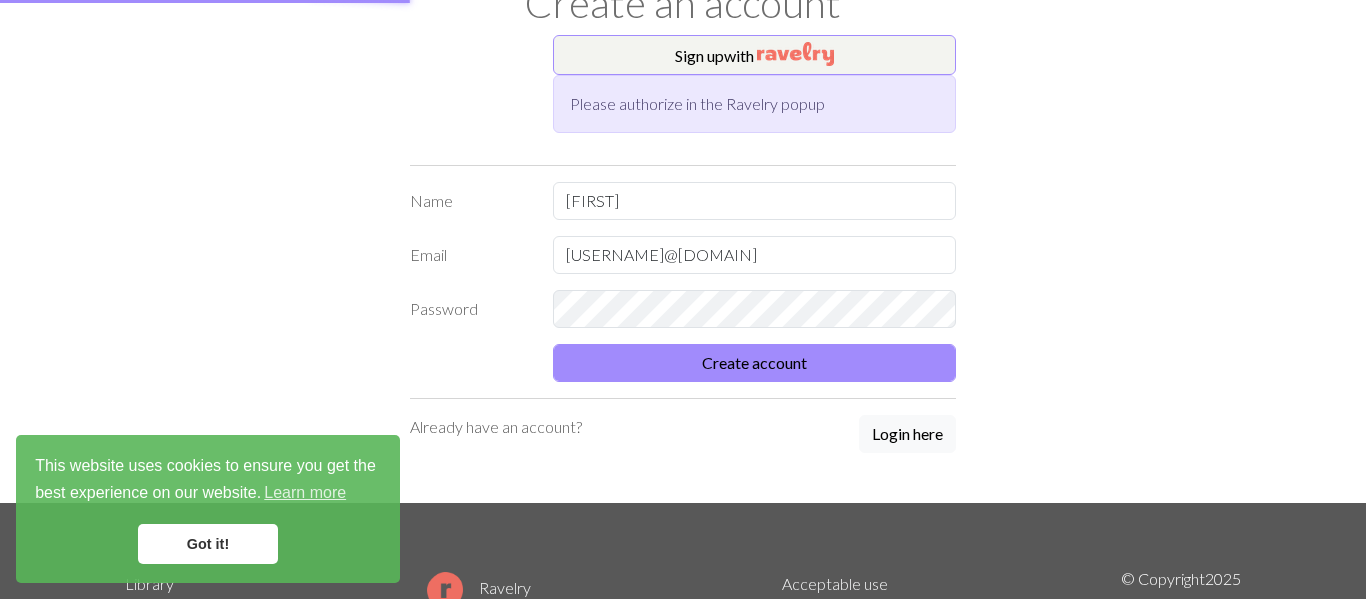 scroll, scrollTop: 0, scrollLeft: 0, axis: both 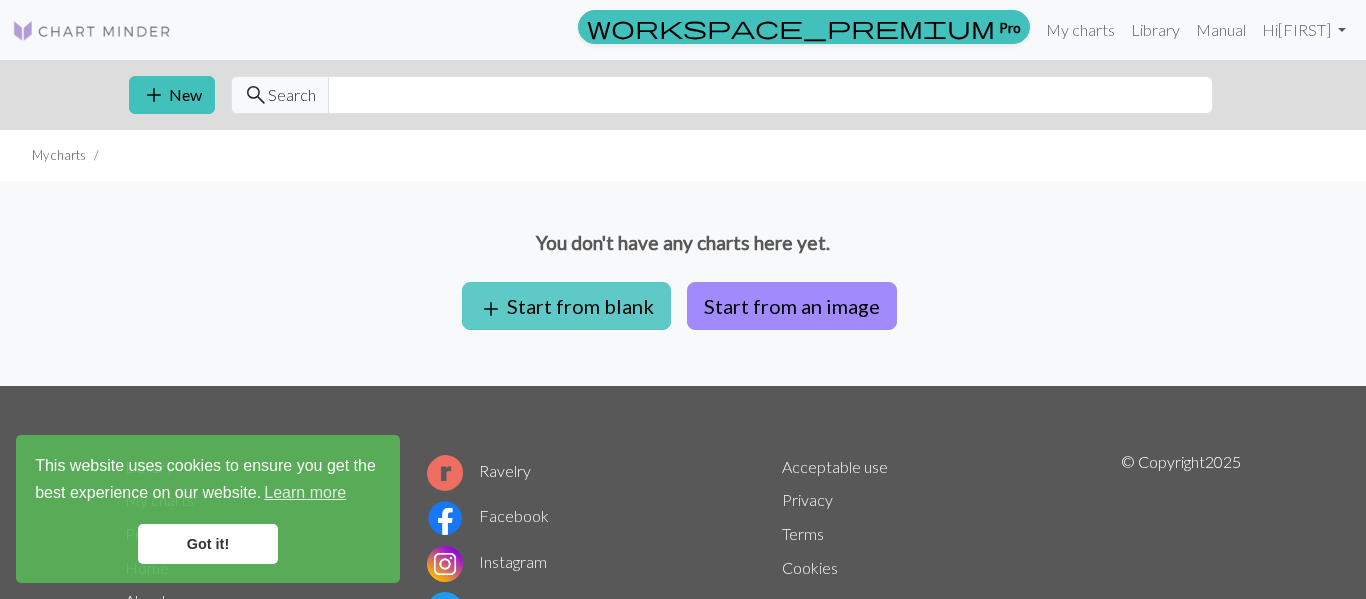 click on "add   Start from blank" at bounding box center [566, 306] 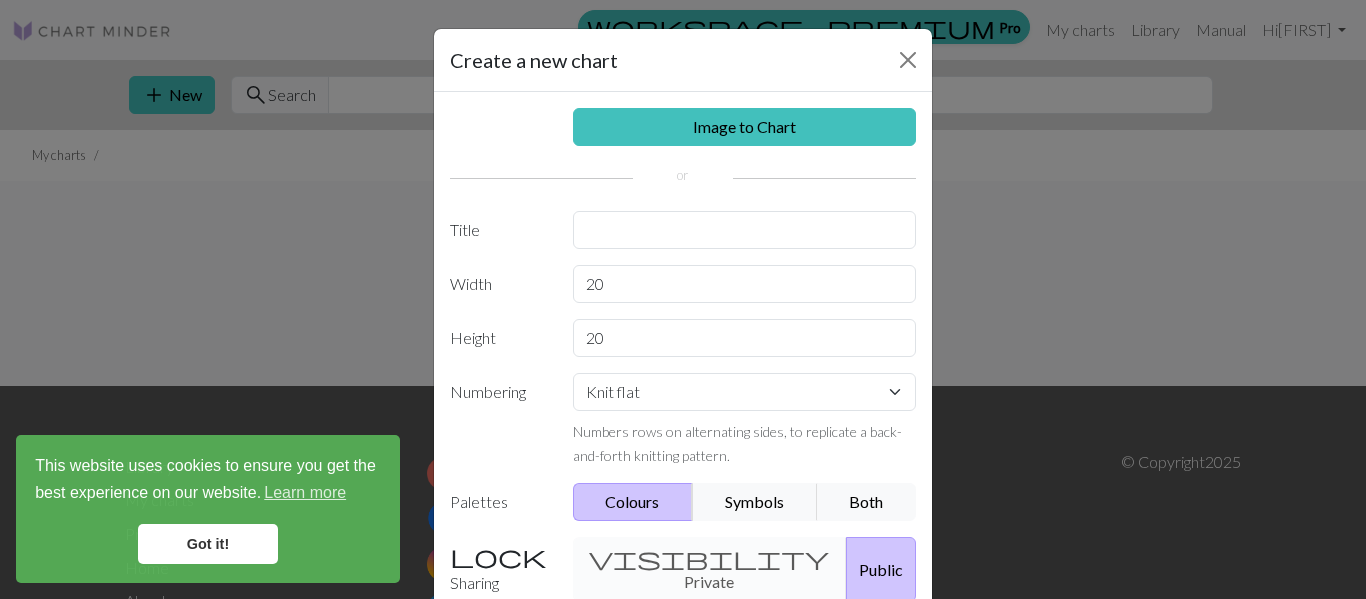 scroll, scrollTop: 19, scrollLeft: 0, axis: vertical 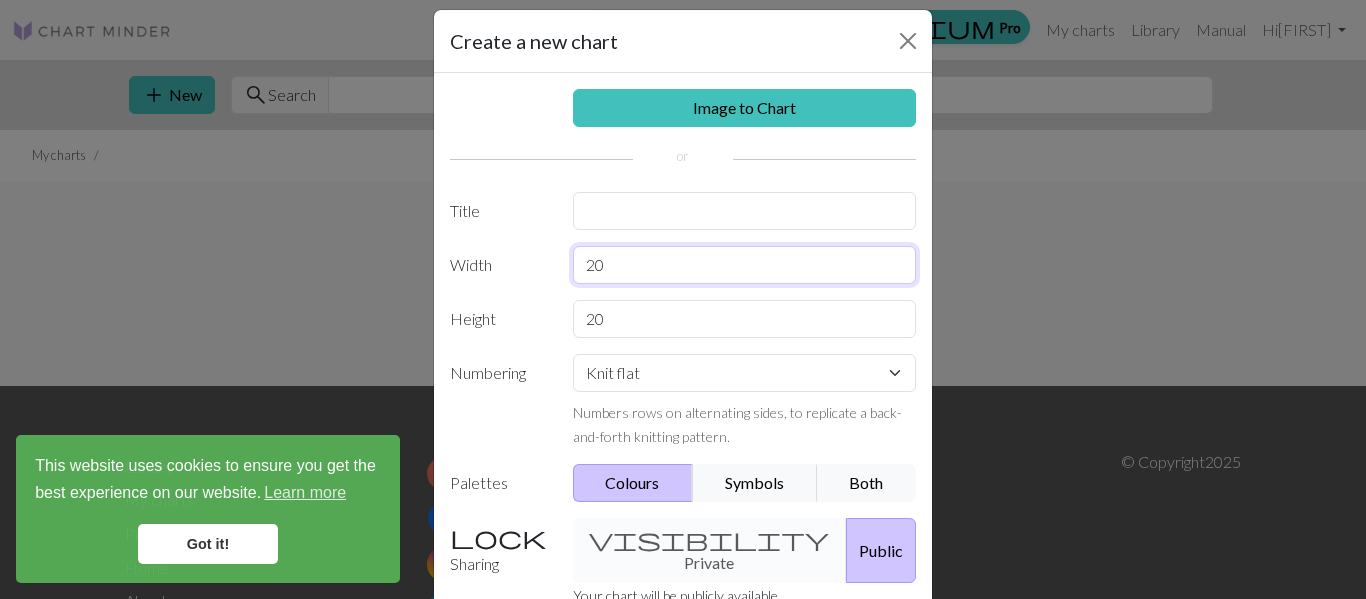 click on "20" at bounding box center [745, 265] 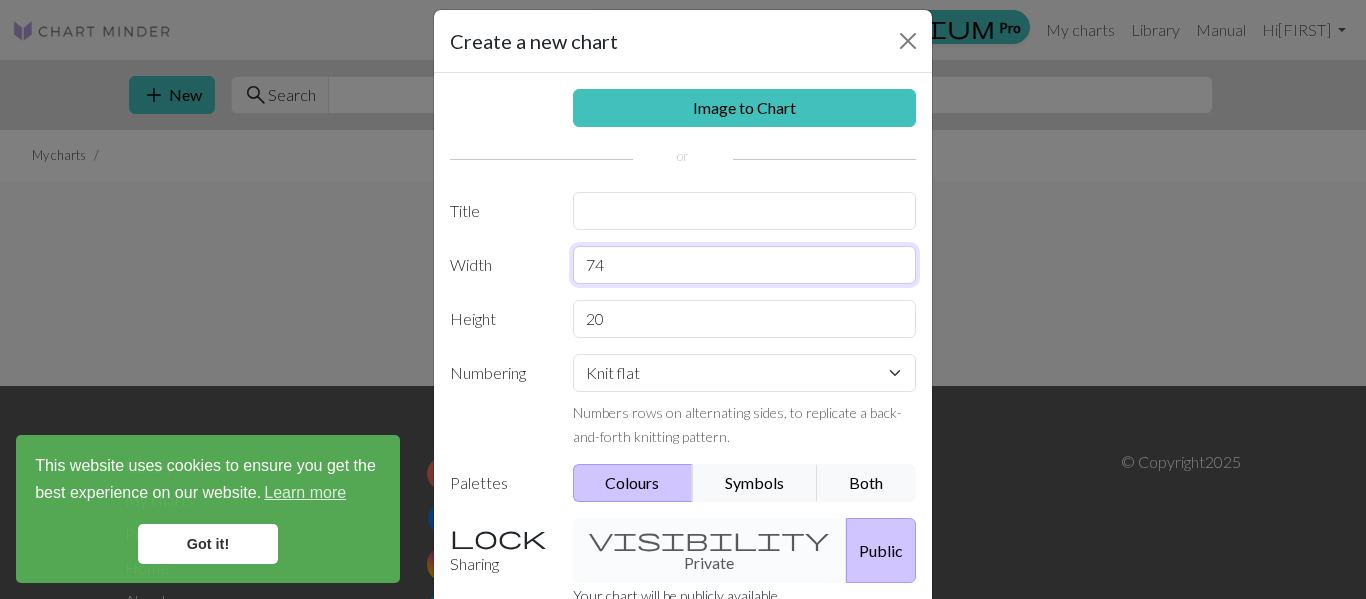 type on "74" 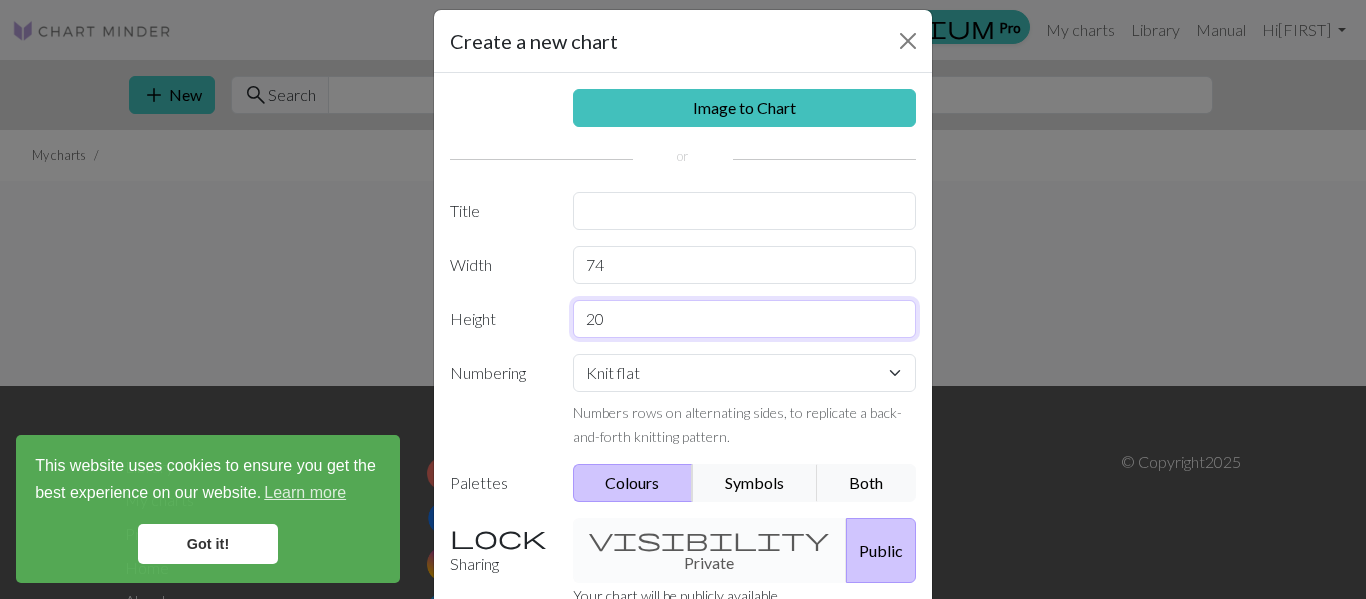 click on "20" at bounding box center (745, 319) 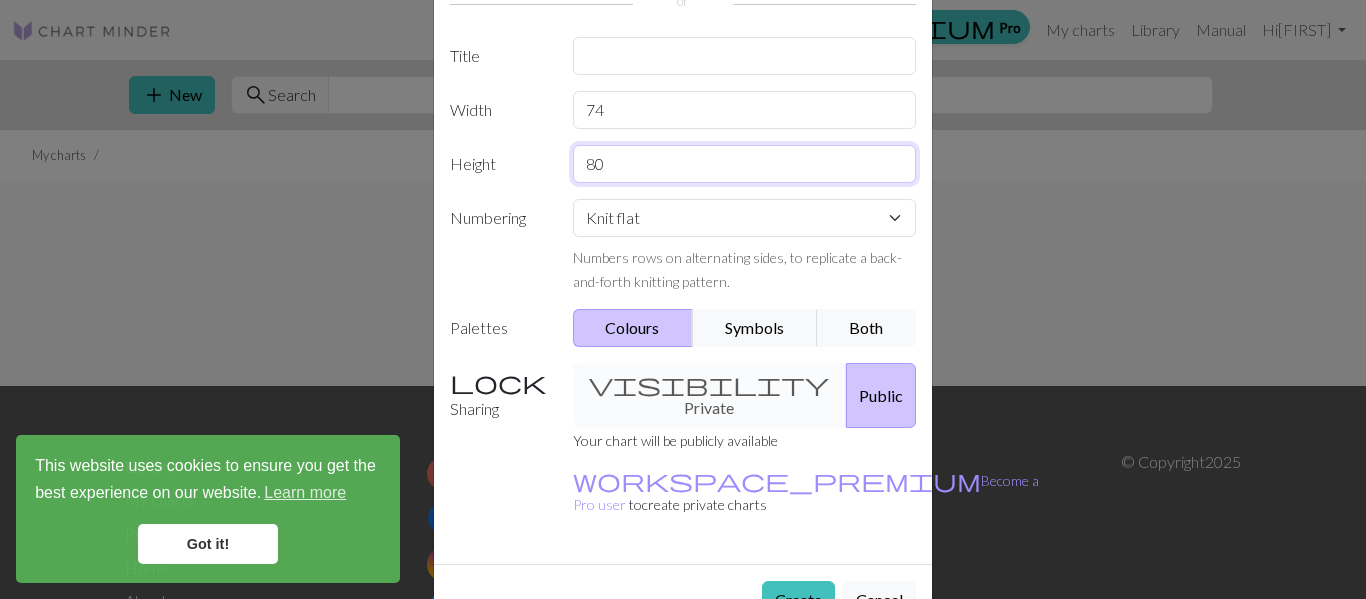 scroll, scrollTop: 175, scrollLeft: 0, axis: vertical 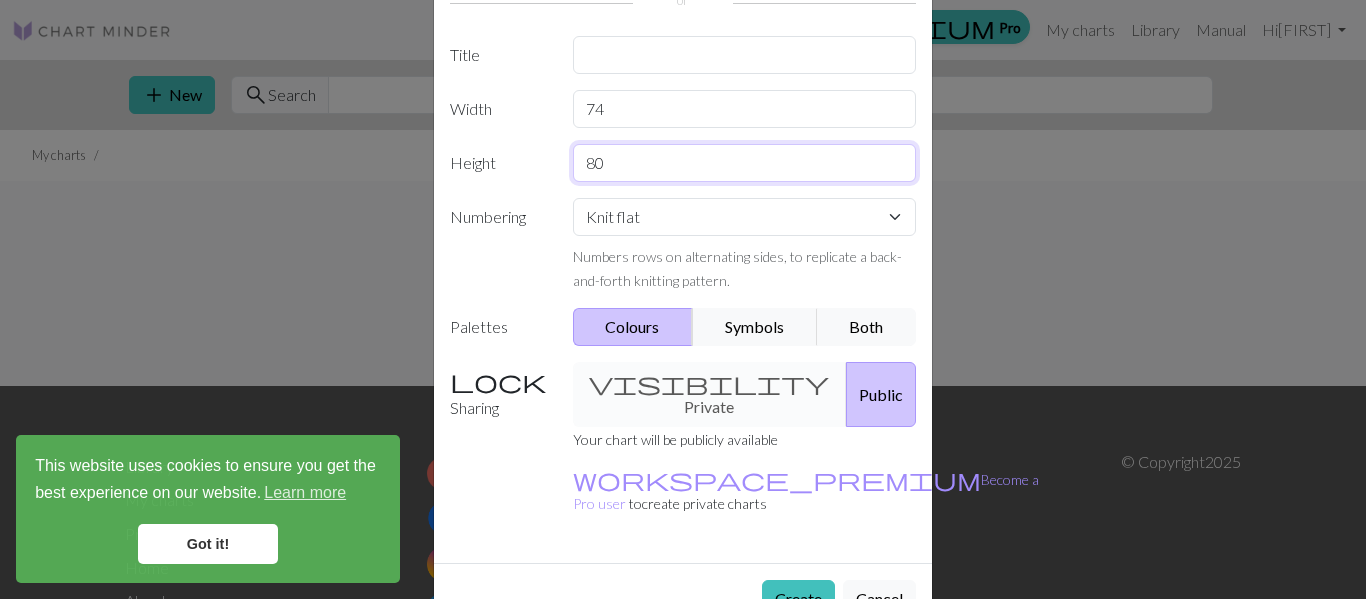 type on "80" 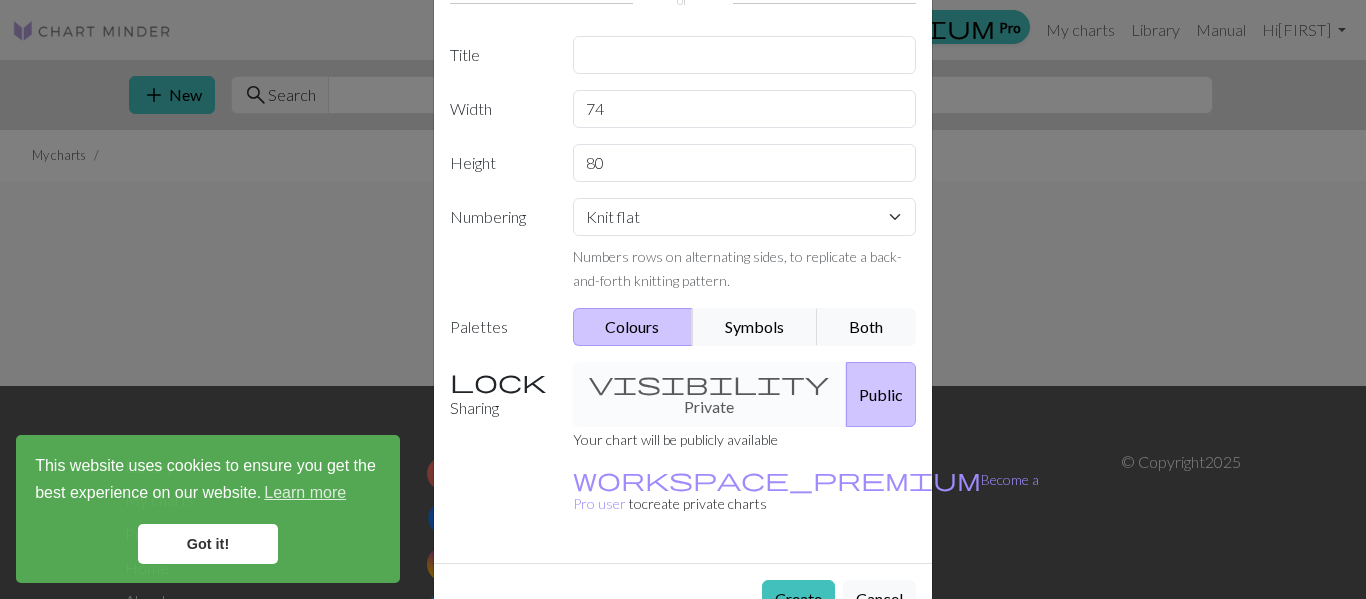 click on "visibility  Private Public" at bounding box center (745, 394) 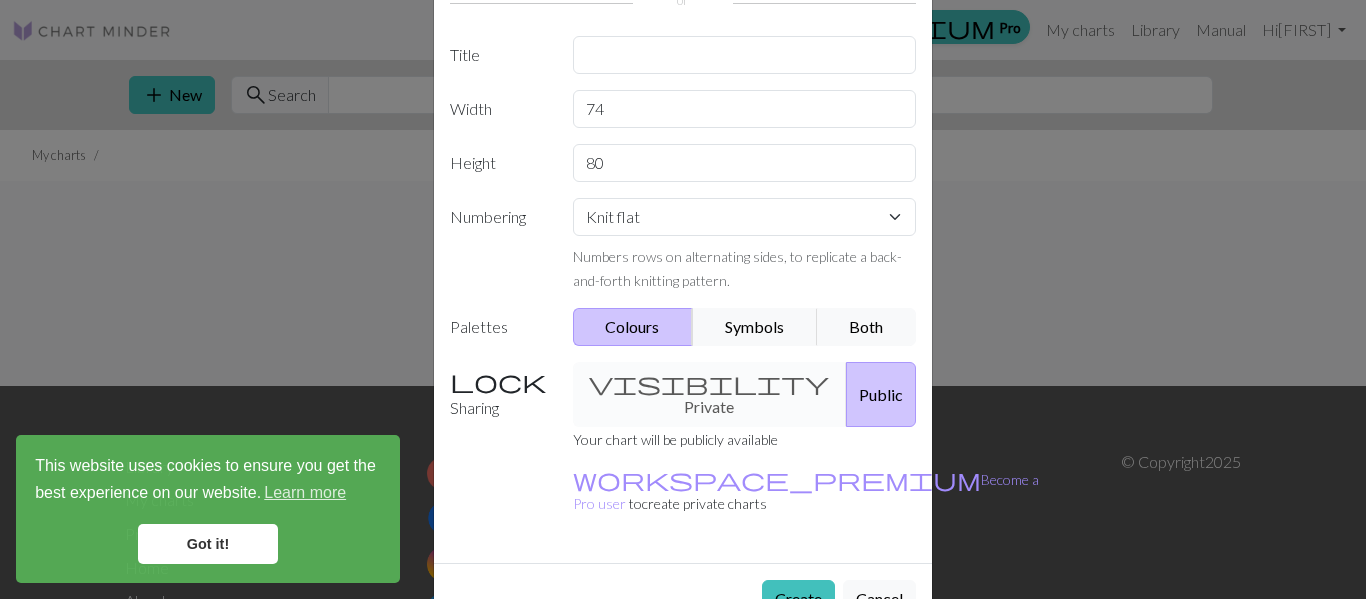 click on "visibility  Private Public" at bounding box center [745, 394] 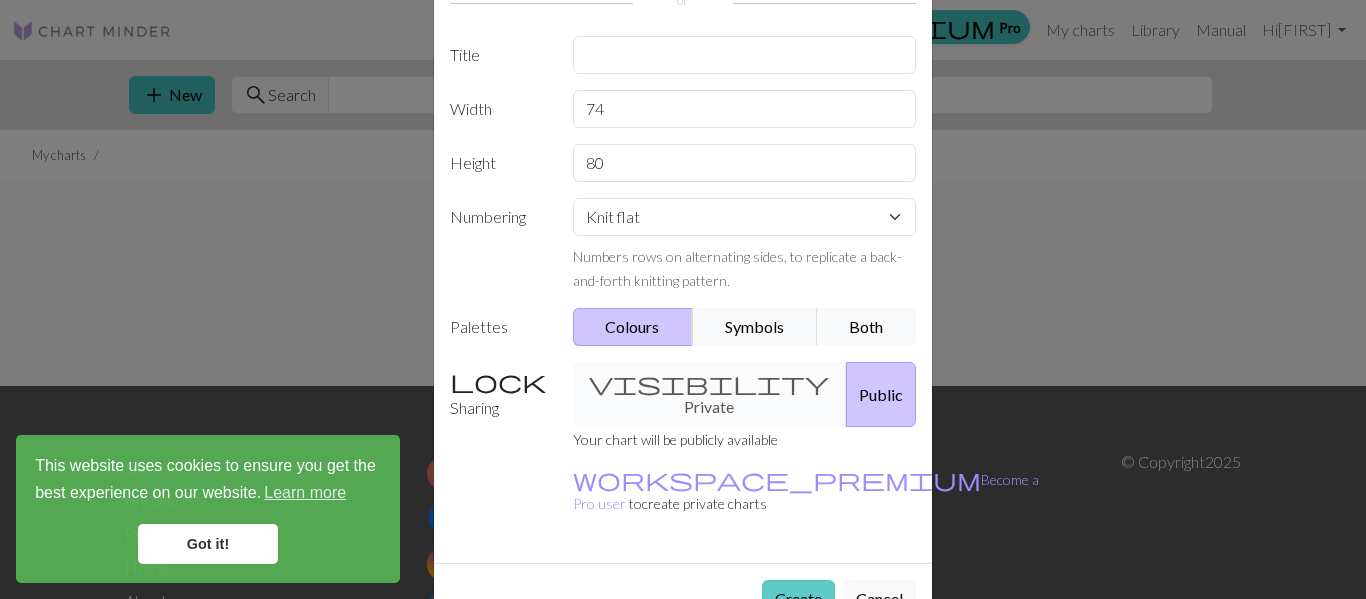 click on "Create" at bounding box center (798, 599) 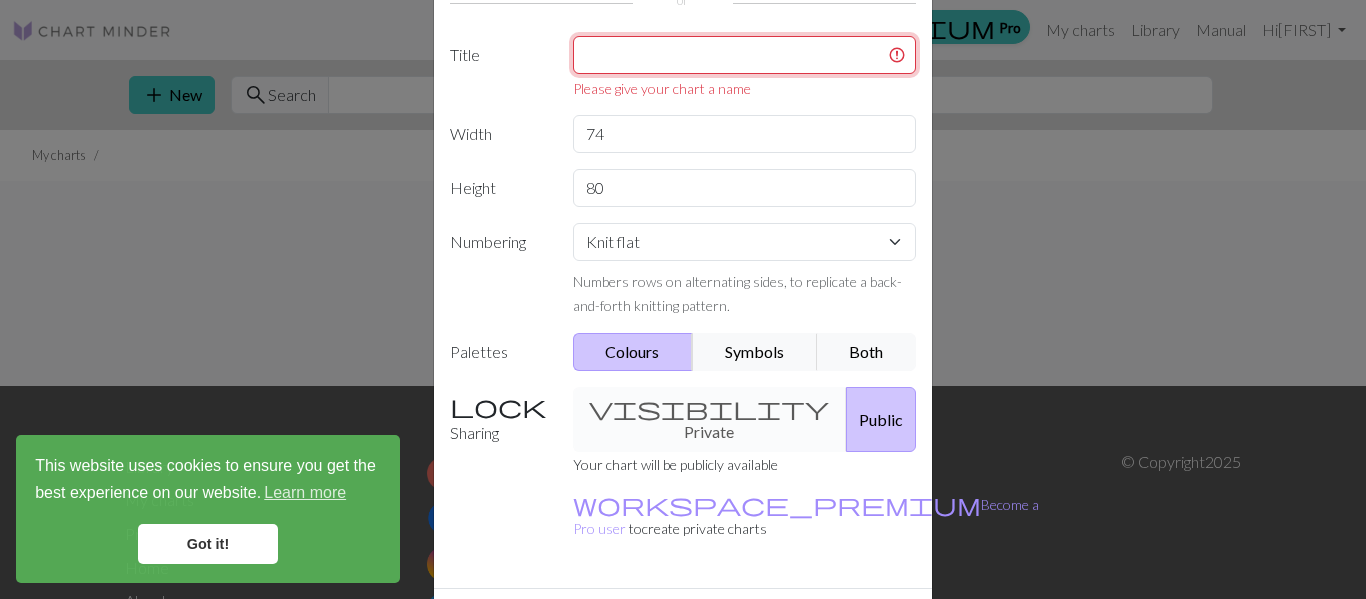 click at bounding box center (745, 55) 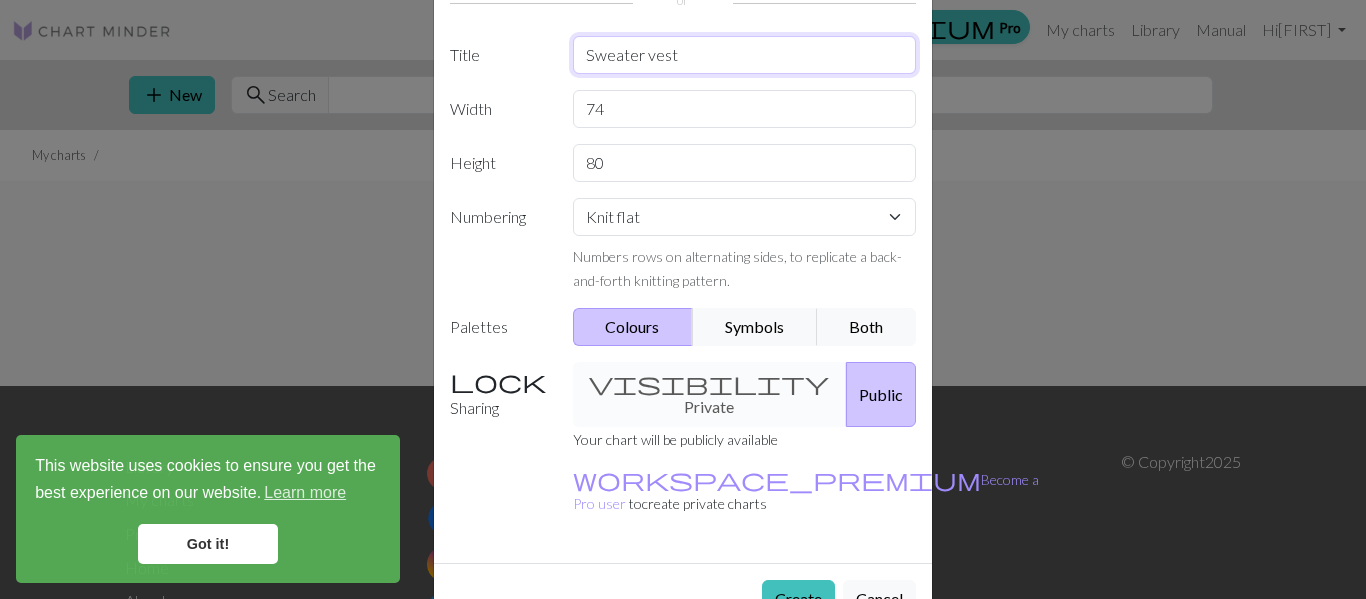 type on "Sweater vest" 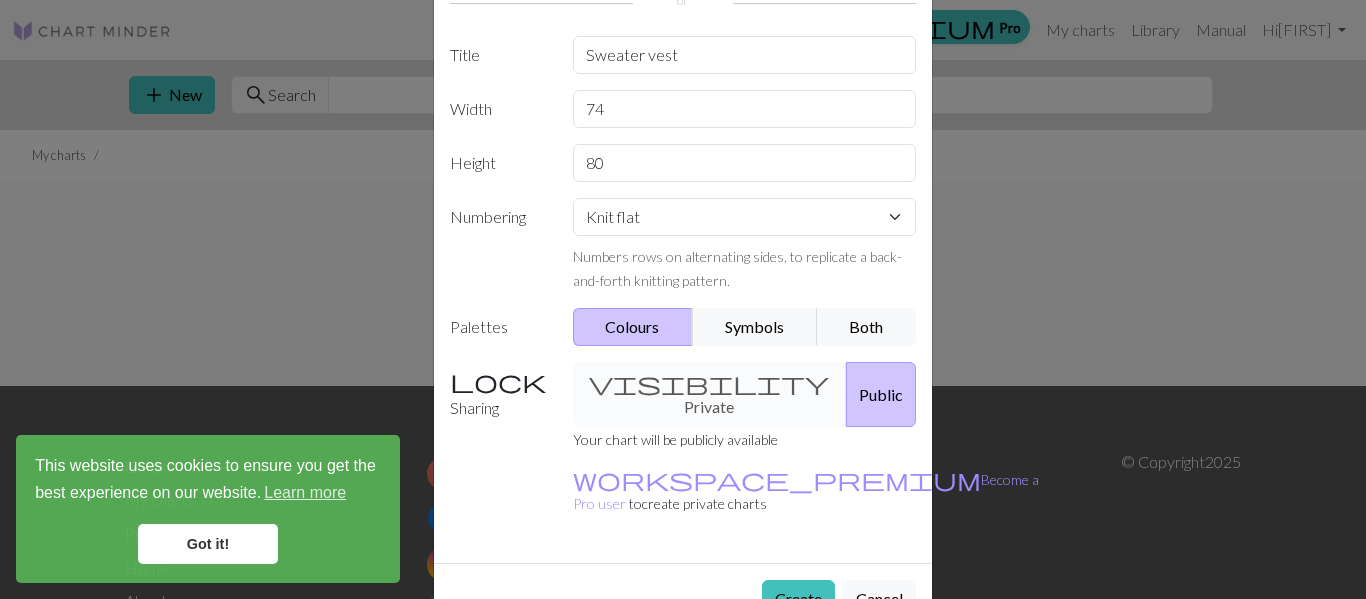 click on "Create Cancel" at bounding box center (683, 598) 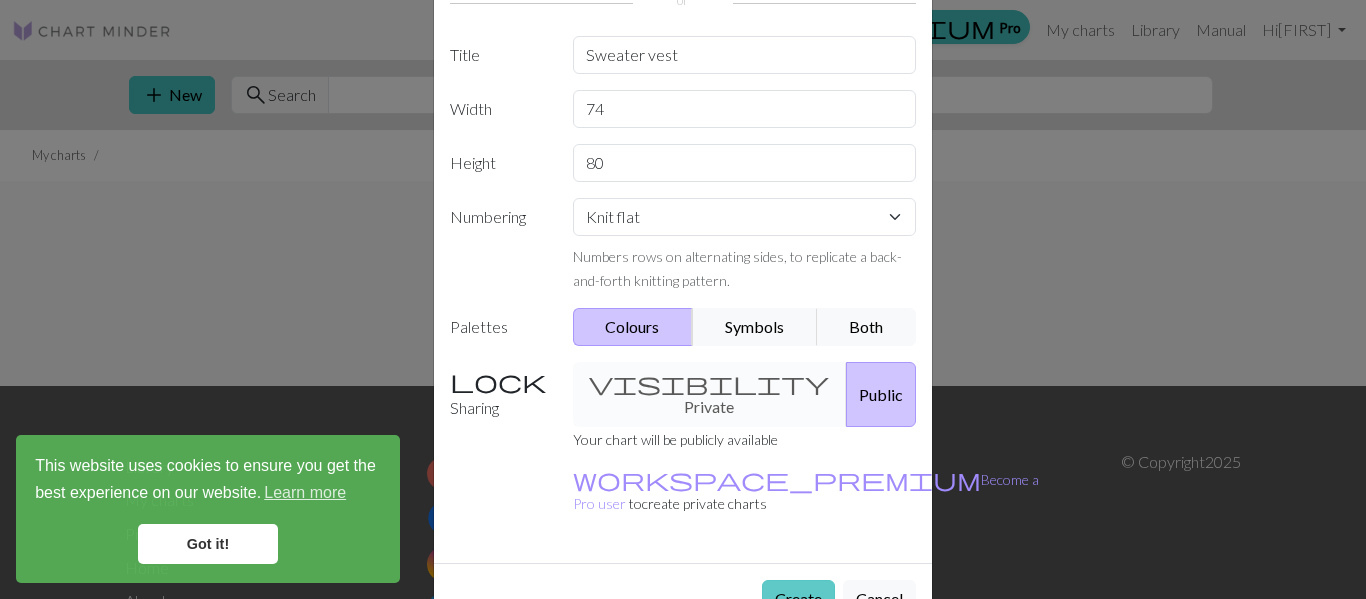 click on "Create" at bounding box center (798, 599) 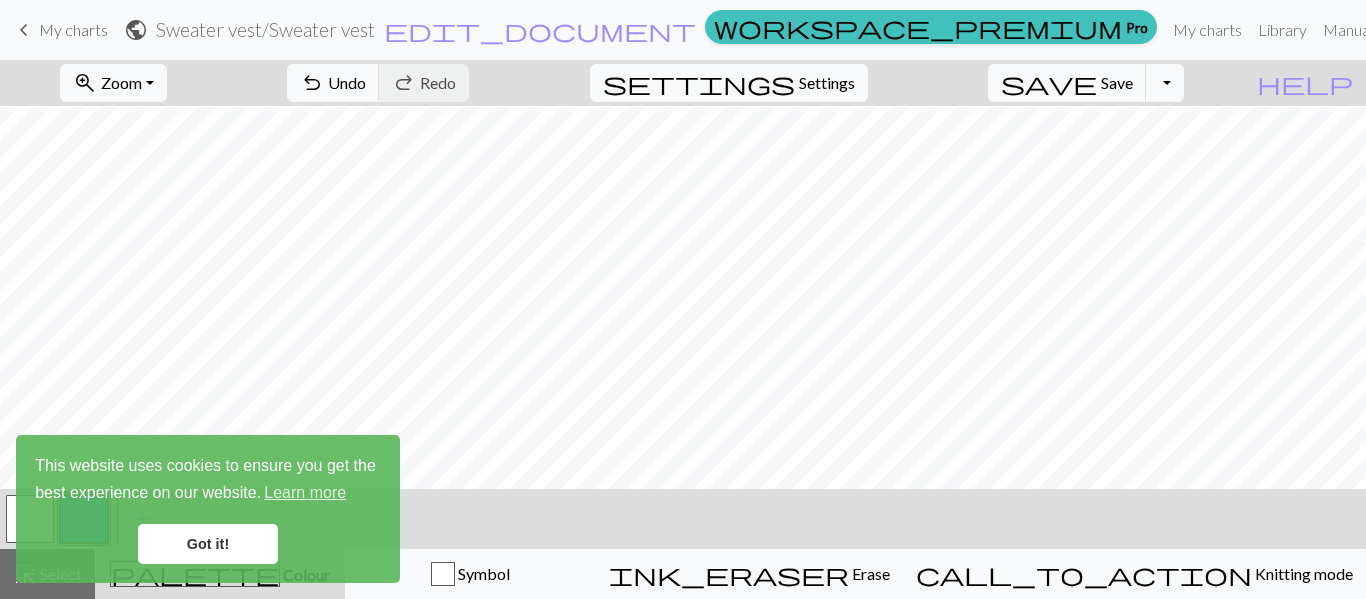 scroll, scrollTop: 407, scrollLeft: 0, axis: vertical 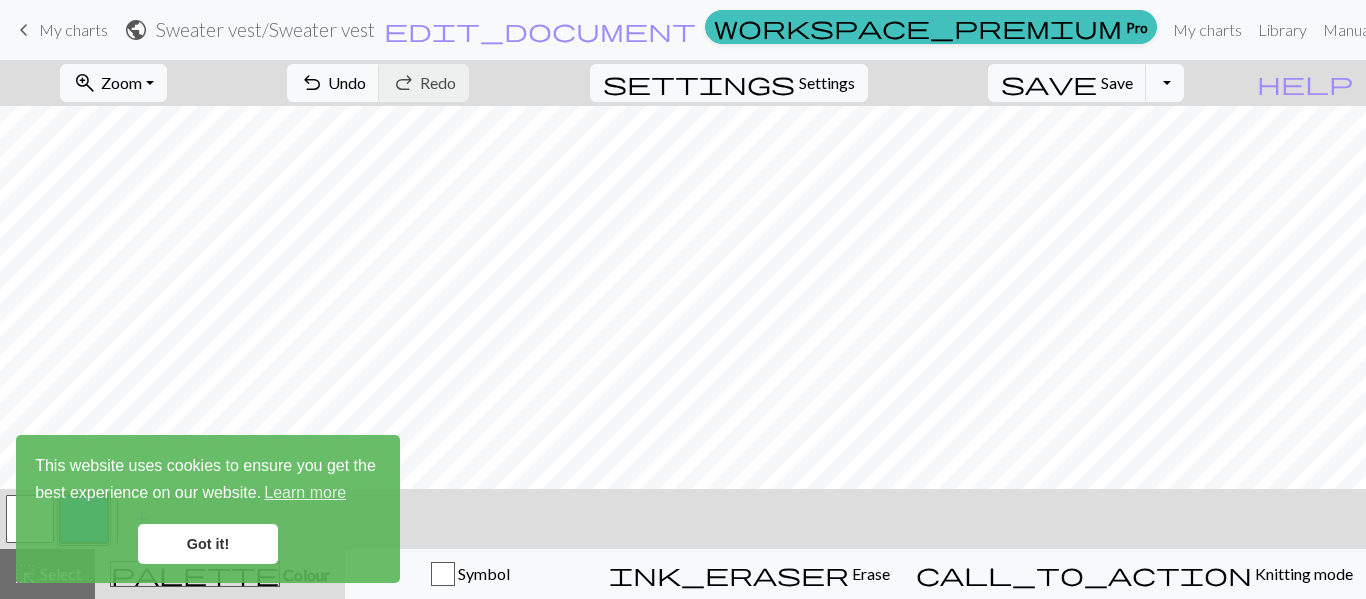 click on "Got it!" at bounding box center [208, 544] 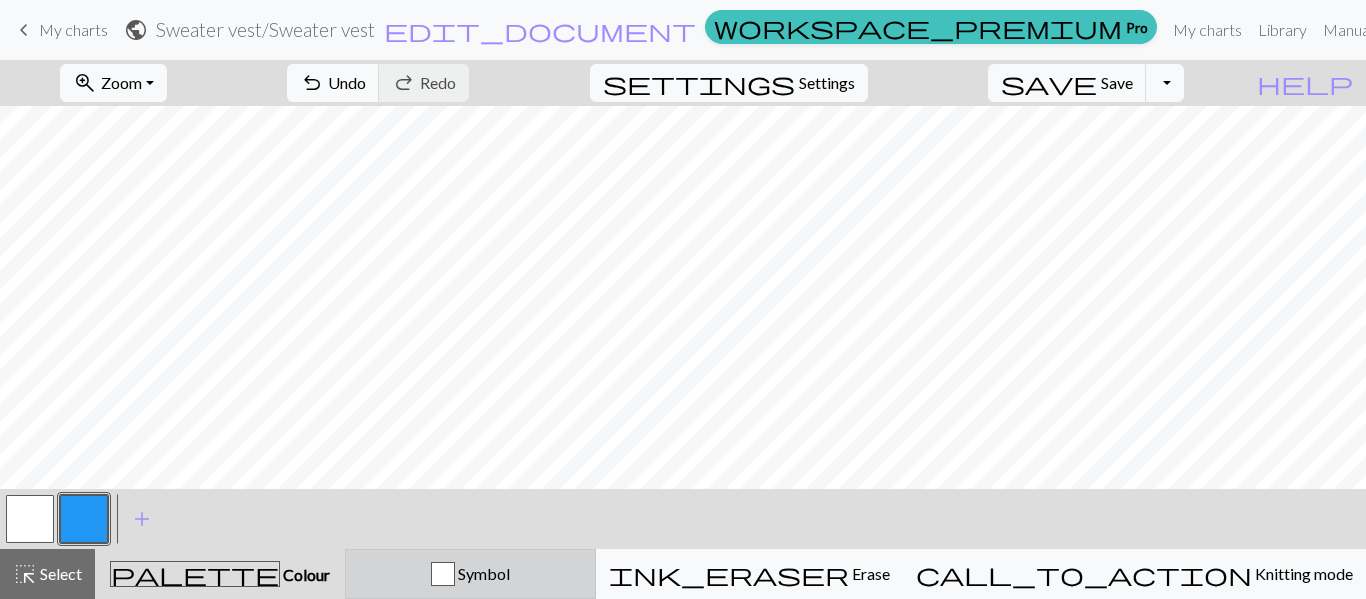 click at bounding box center (443, 574) 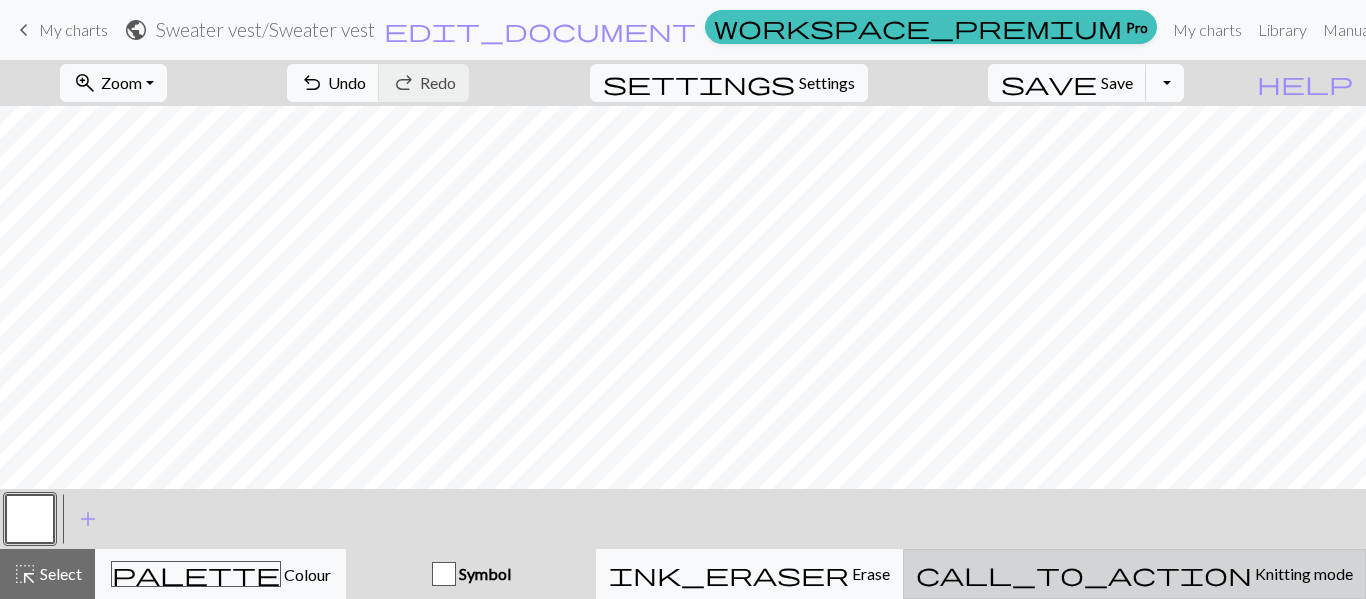 click on "Knitting mode" at bounding box center (1302, 573) 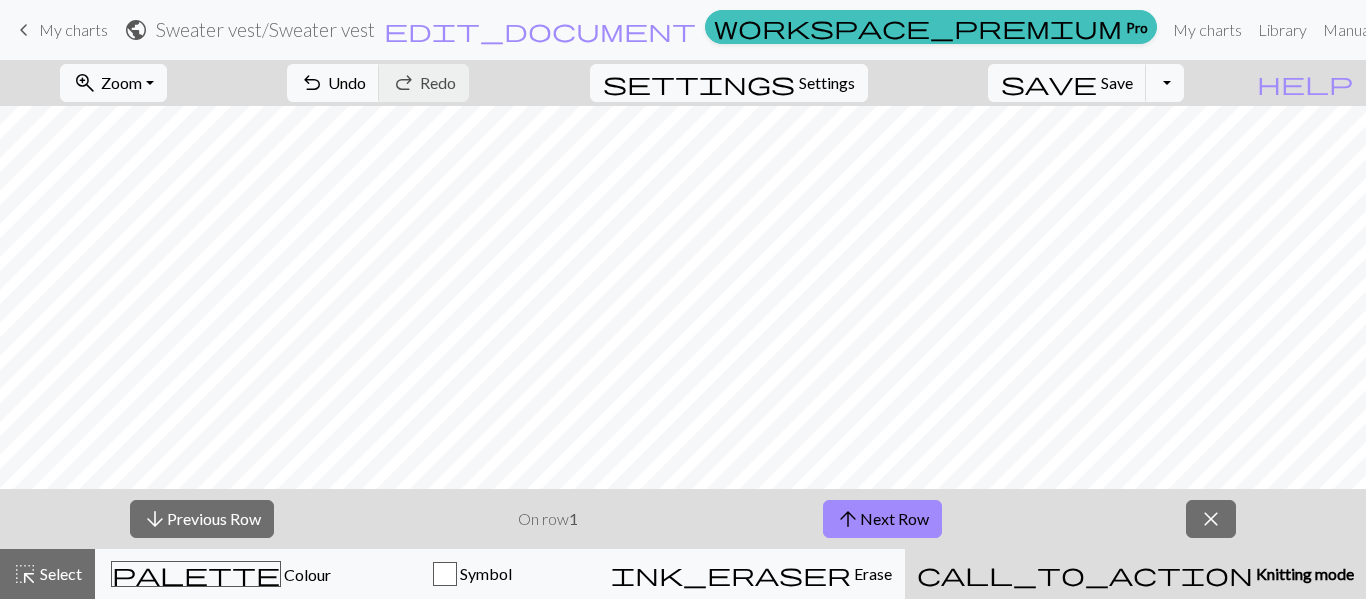 type 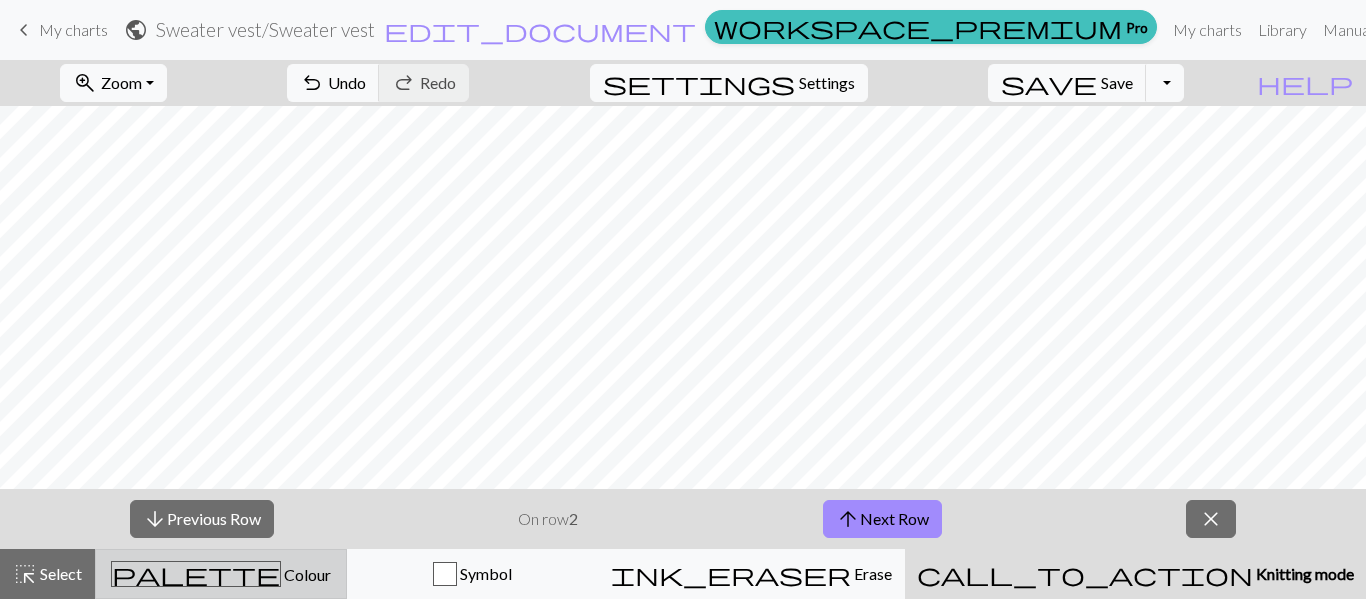 click on "palette   Colour   Colour" at bounding box center [221, 574] 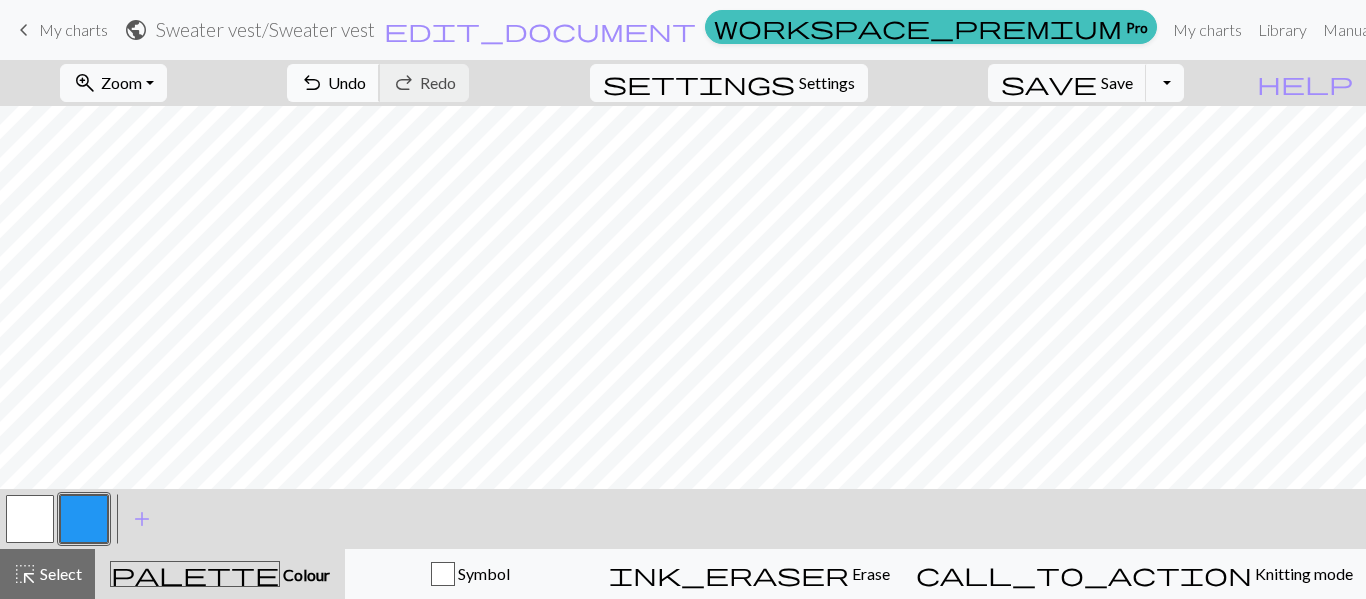 click on "Undo" at bounding box center (347, 82) 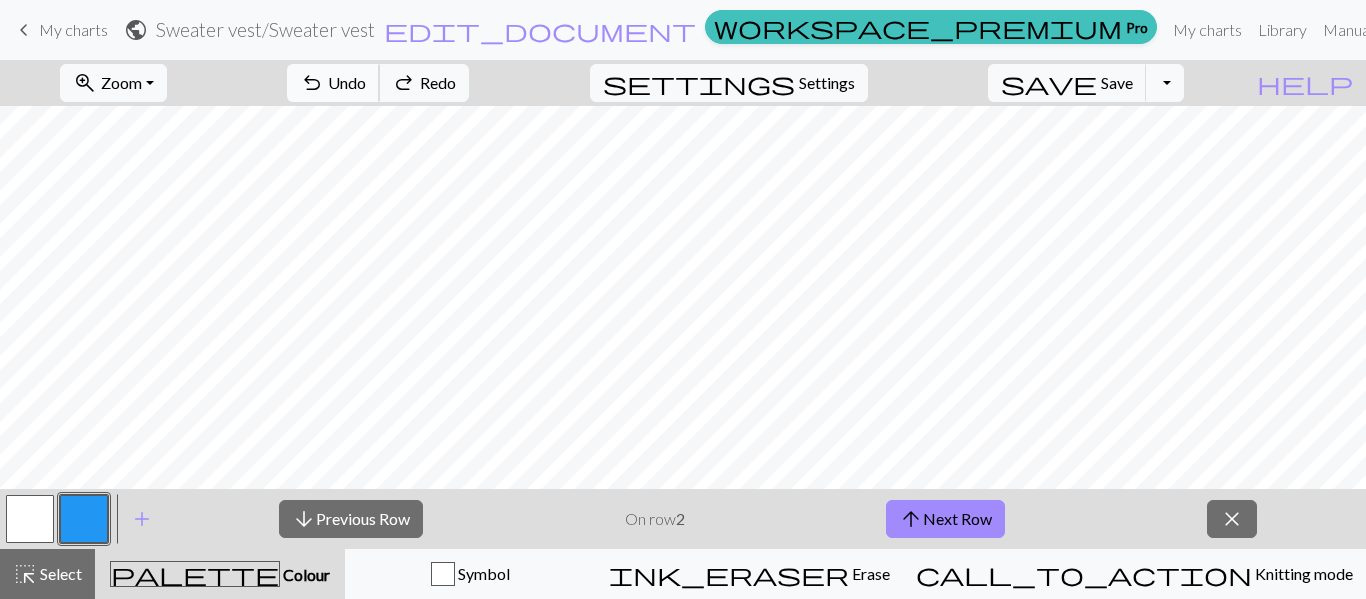 click on "Undo" at bounding box center (347, 82) 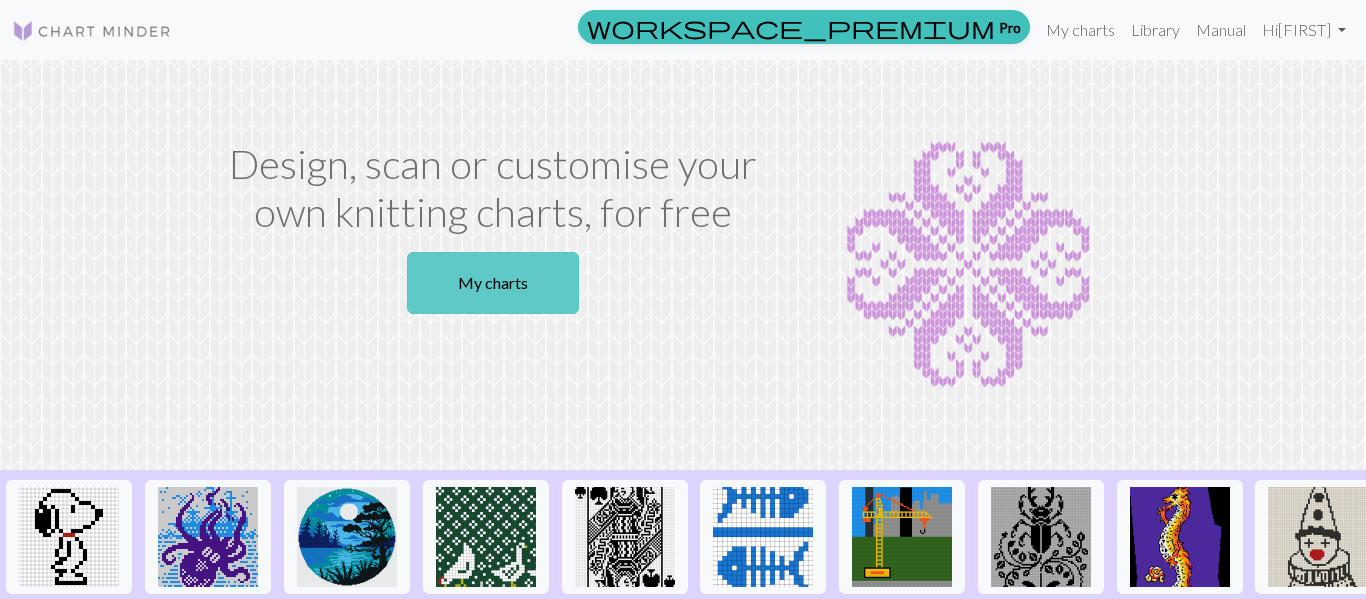 click on "My charts" at bounding box center (493, 283) 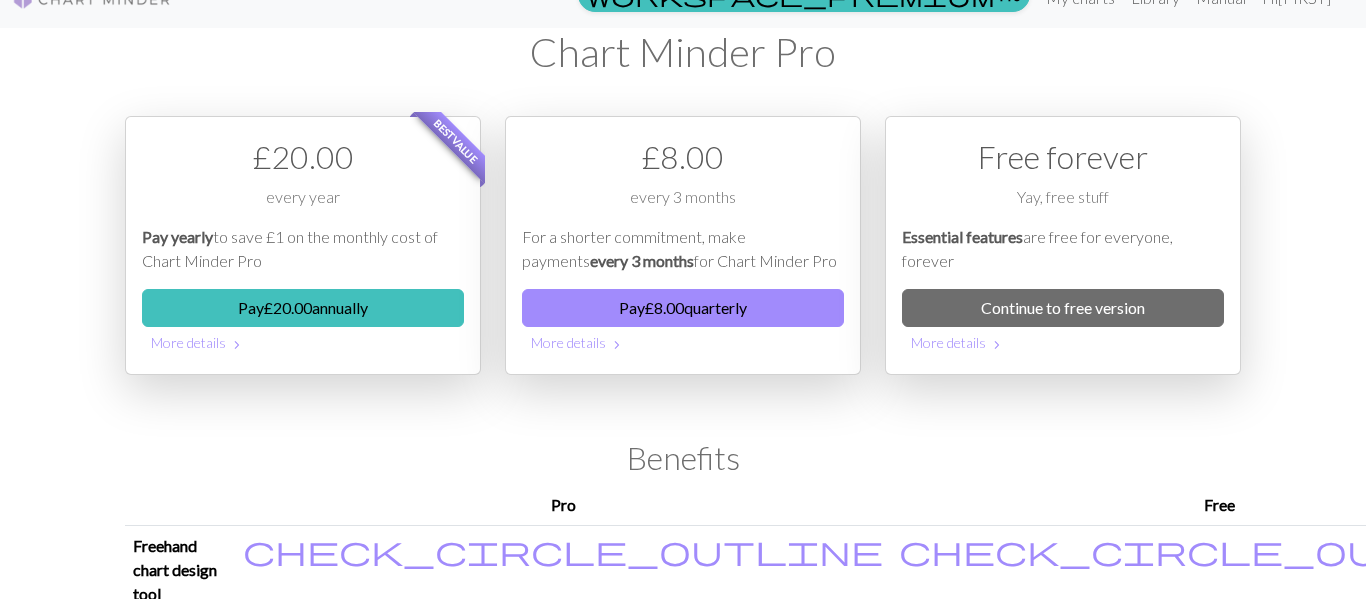 scroll, scrollTop: 0, scrollLeft: 0, axis: both 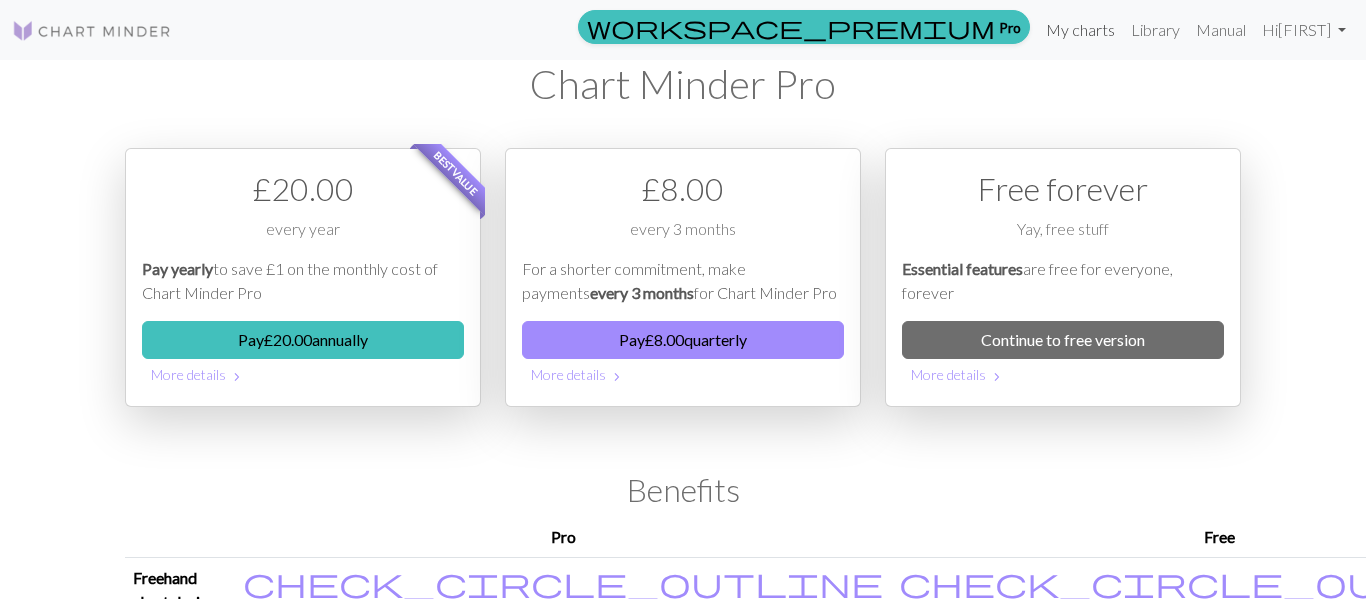 click on "My charts" at bounding box center [1080, 30] 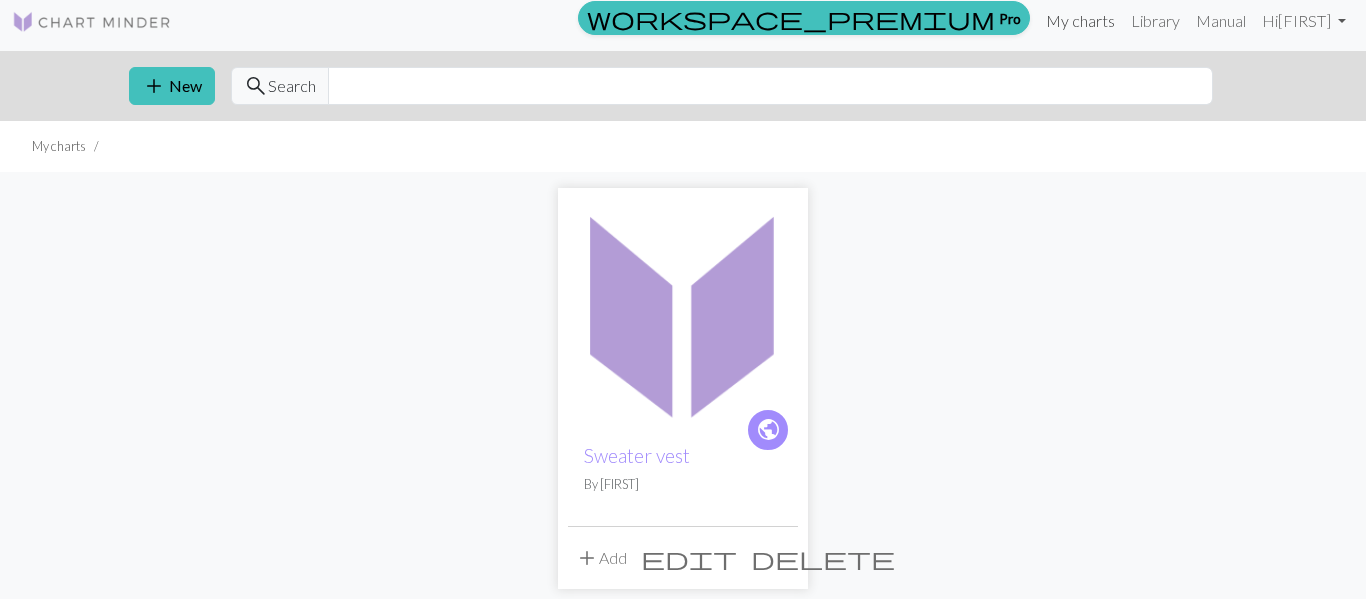 scroll, scrollTop: 13, scrollLeft: 0, axis: vertical 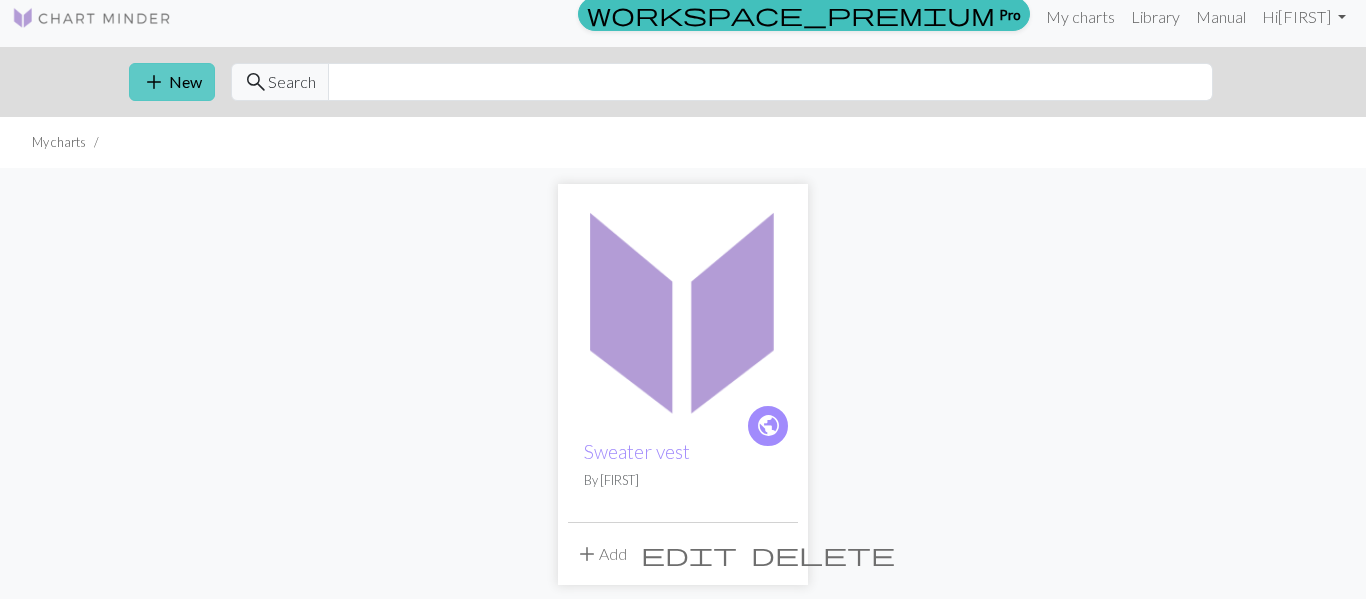 click on "add   New" at bounding box center [172, 82] 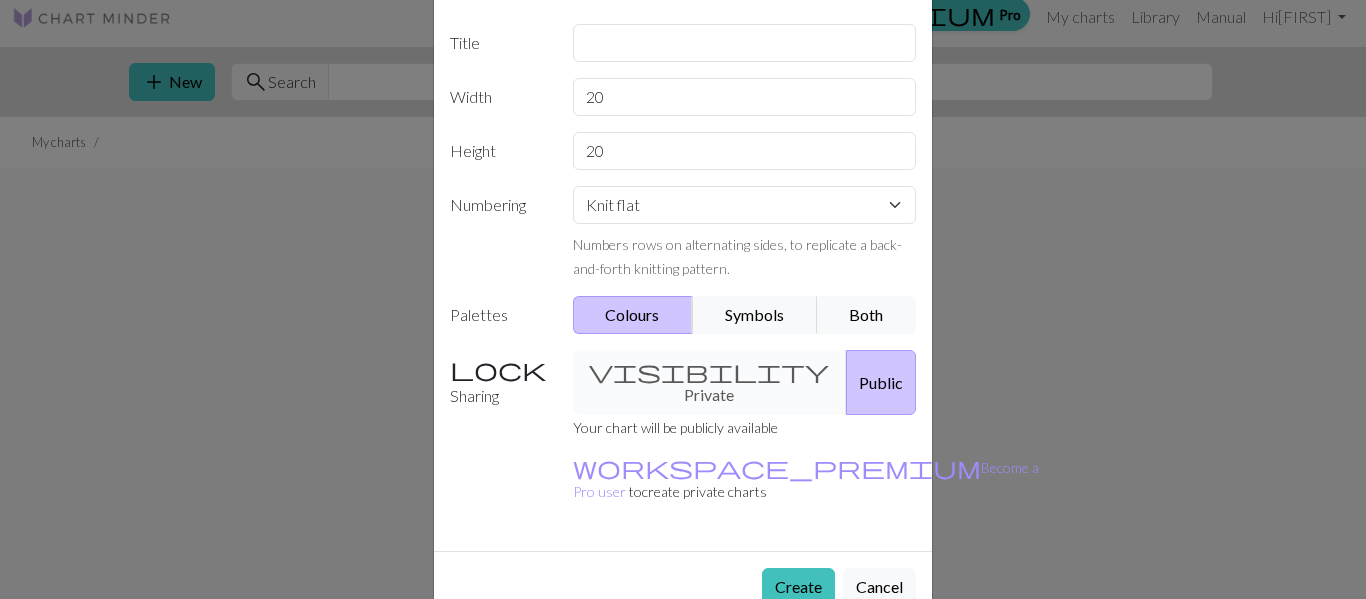 scroll, scrollTop: 191, scrollLeft: 0, axis: vertical 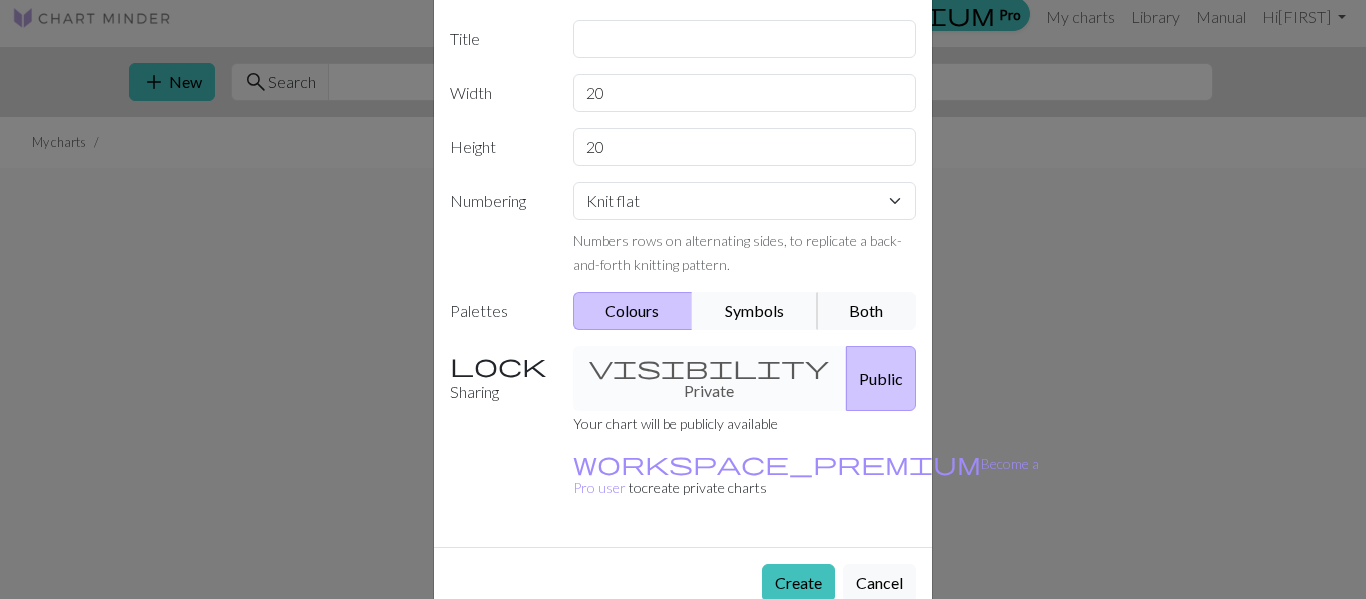 click on "Symbols" at bounding box center (755, 311) 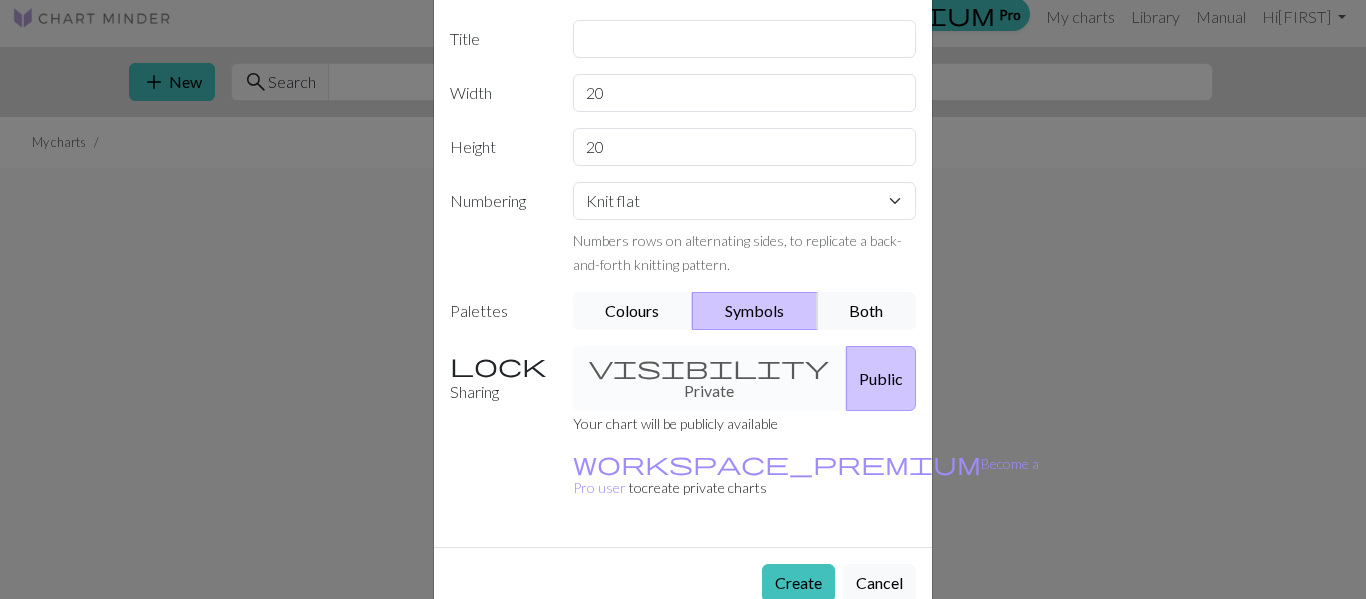 click on "Colours" at bounding box center (633, 311) 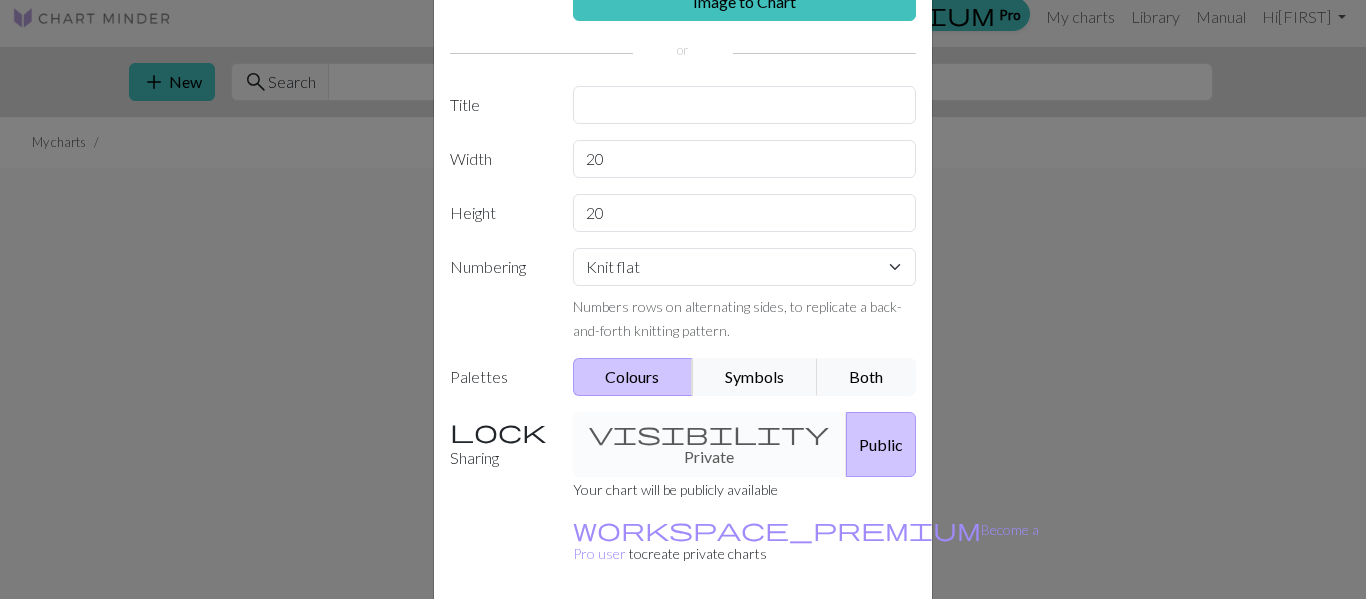 scroll, scrollTop: 108, scrollLeft: 0, axis: vertical 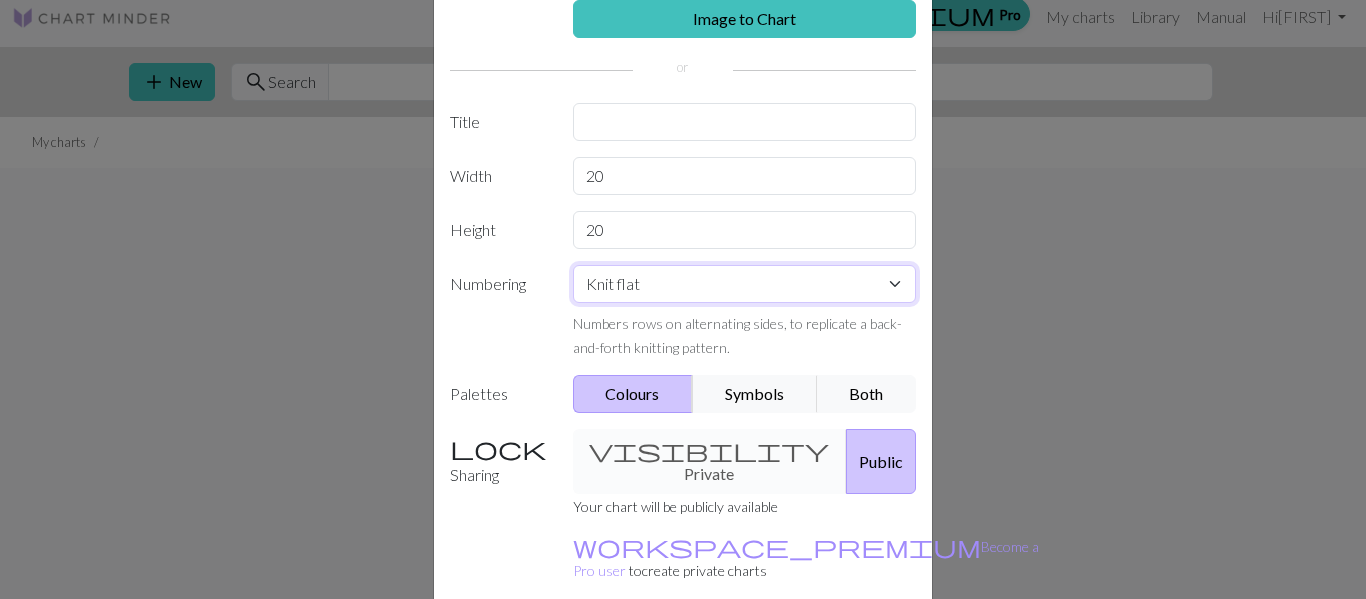click on "Knit flat Knit in the round Lace knitting Cross stitch" at bounding box center [745, 284] 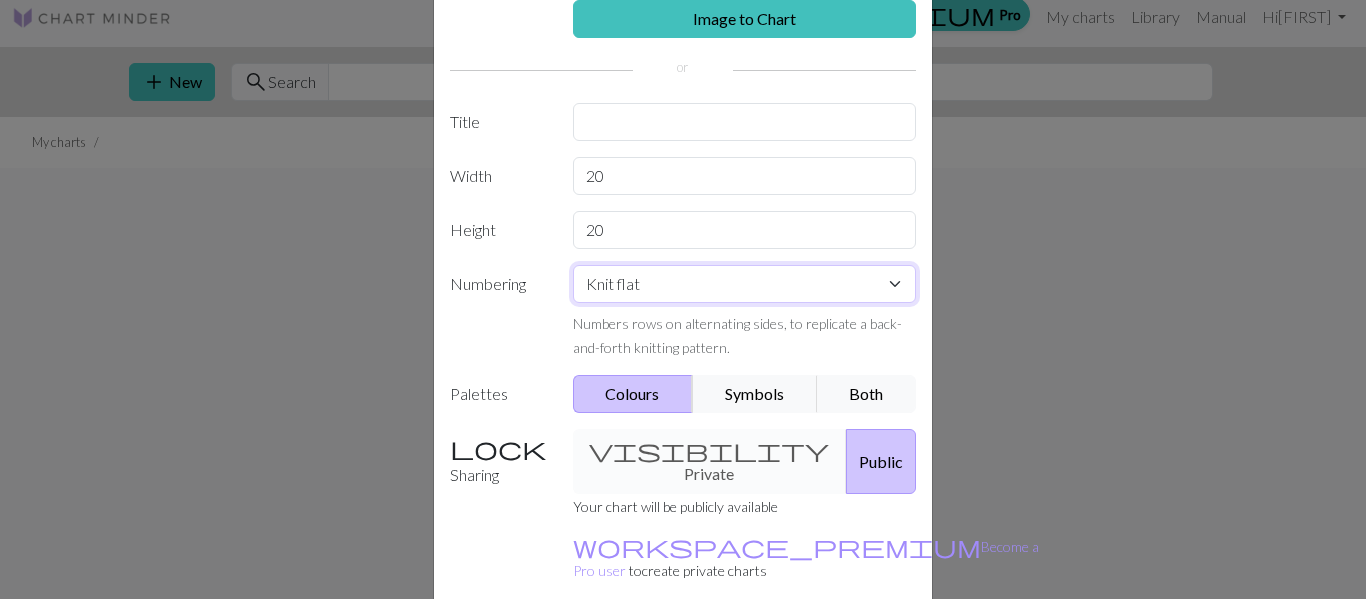 click on "Knit flat Knit in the round Lace knitting Cross stitch" at bounding box center [745, 284] 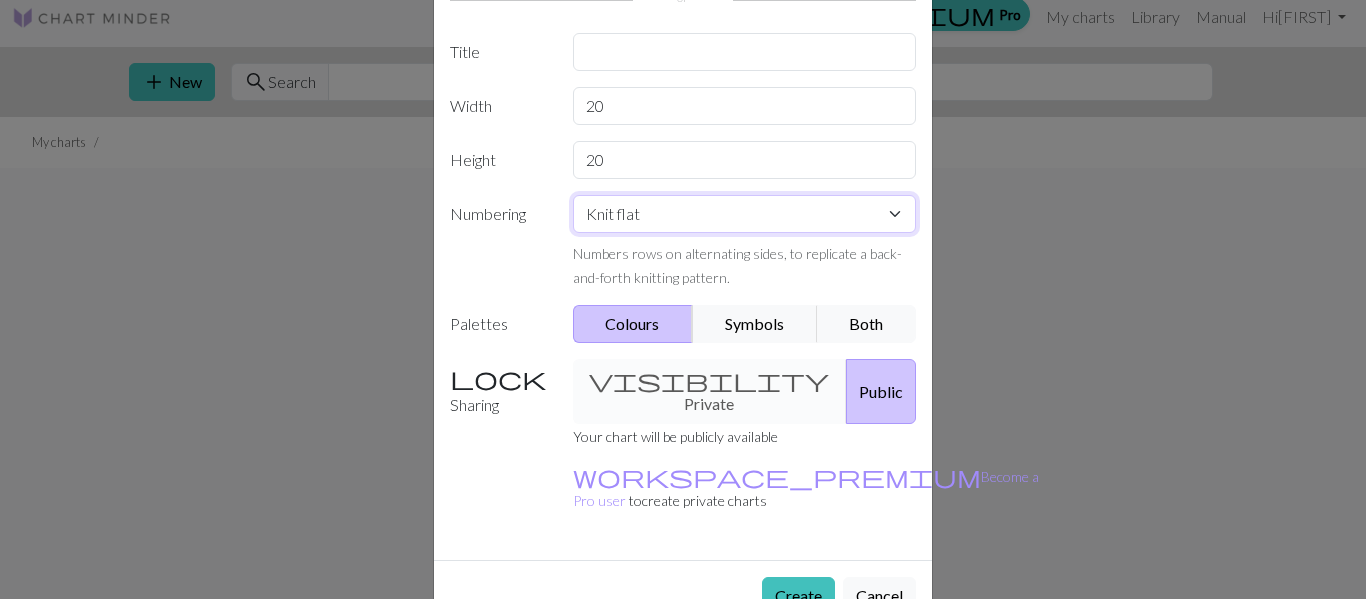 scroll, scrollTop: 191, scrollLeft: 0, axis: vertical 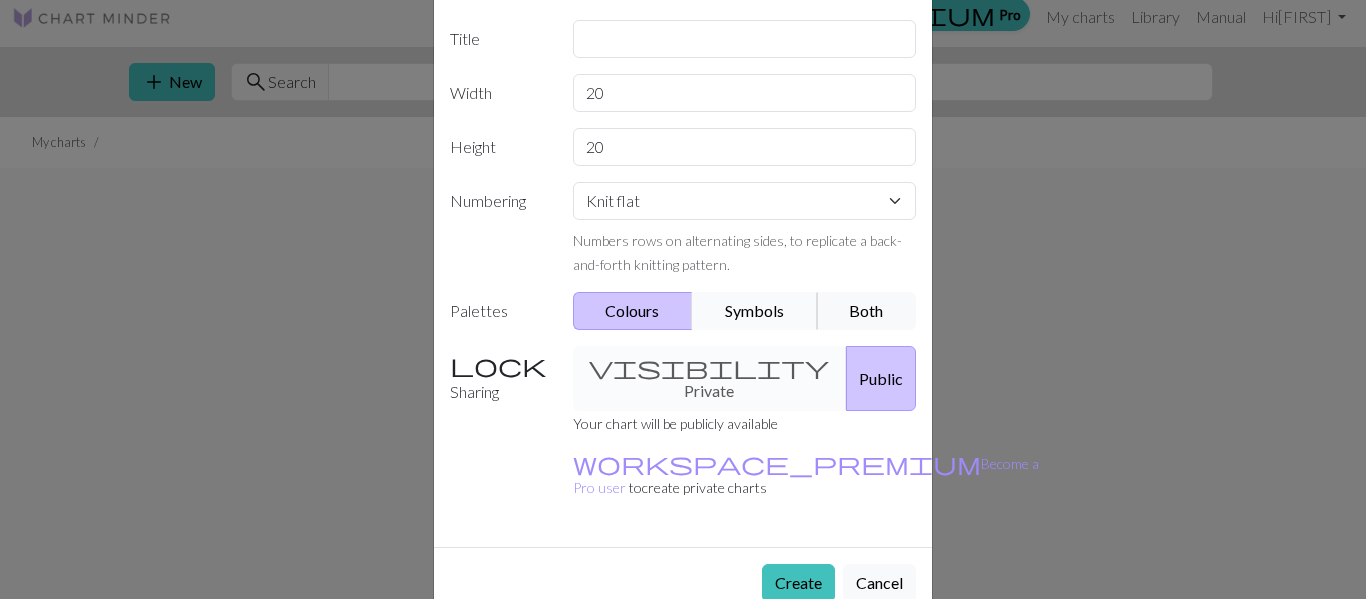 click on "Symbols" at bounding box center (755, 311) 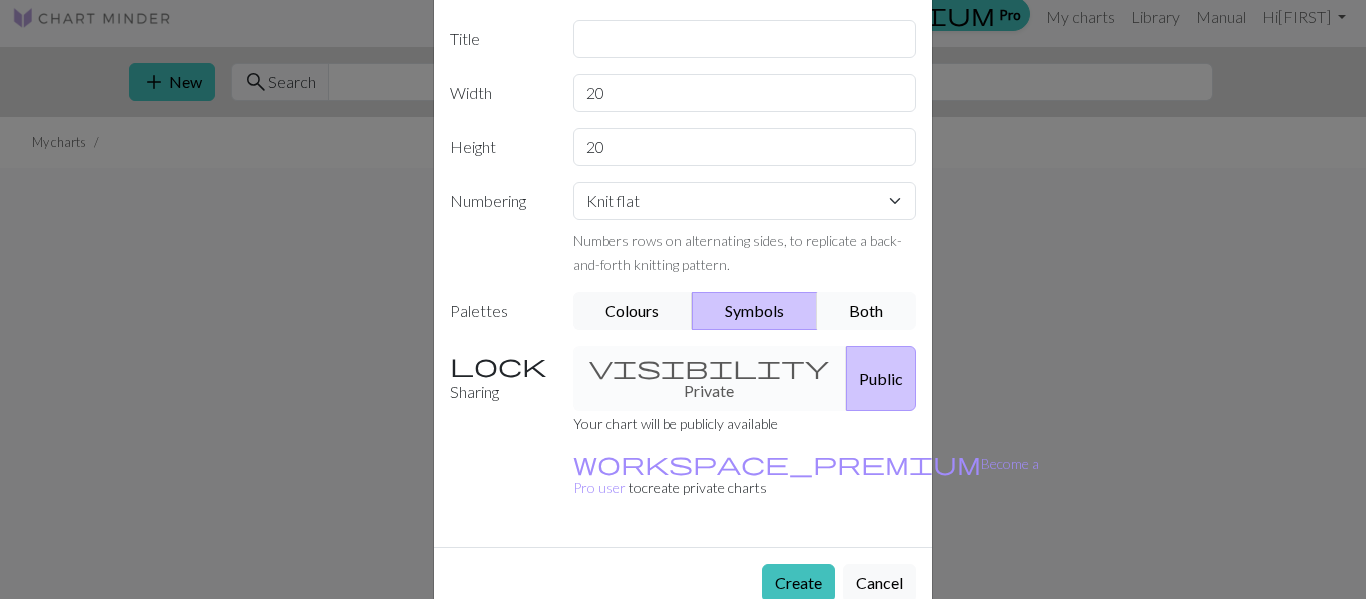 click on "Both" at bounding box center (867, 311) 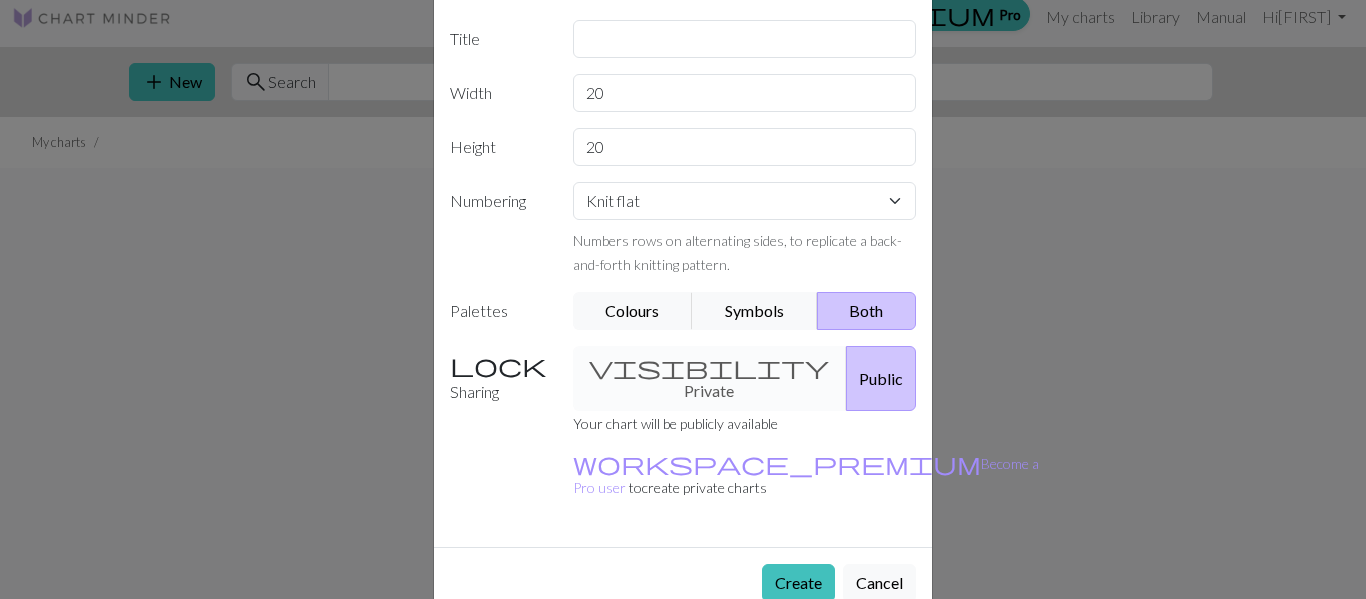 click on "Public" at bounding box center (881, 378) 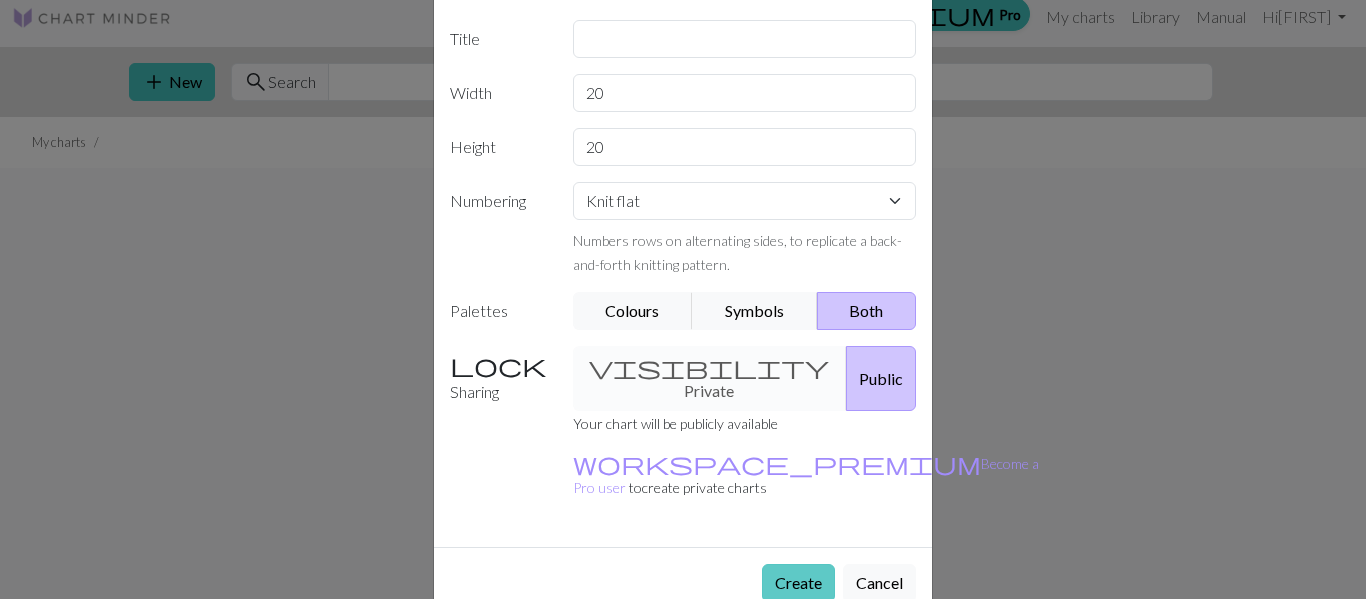click on "Create" at bounding box center [798, 583] 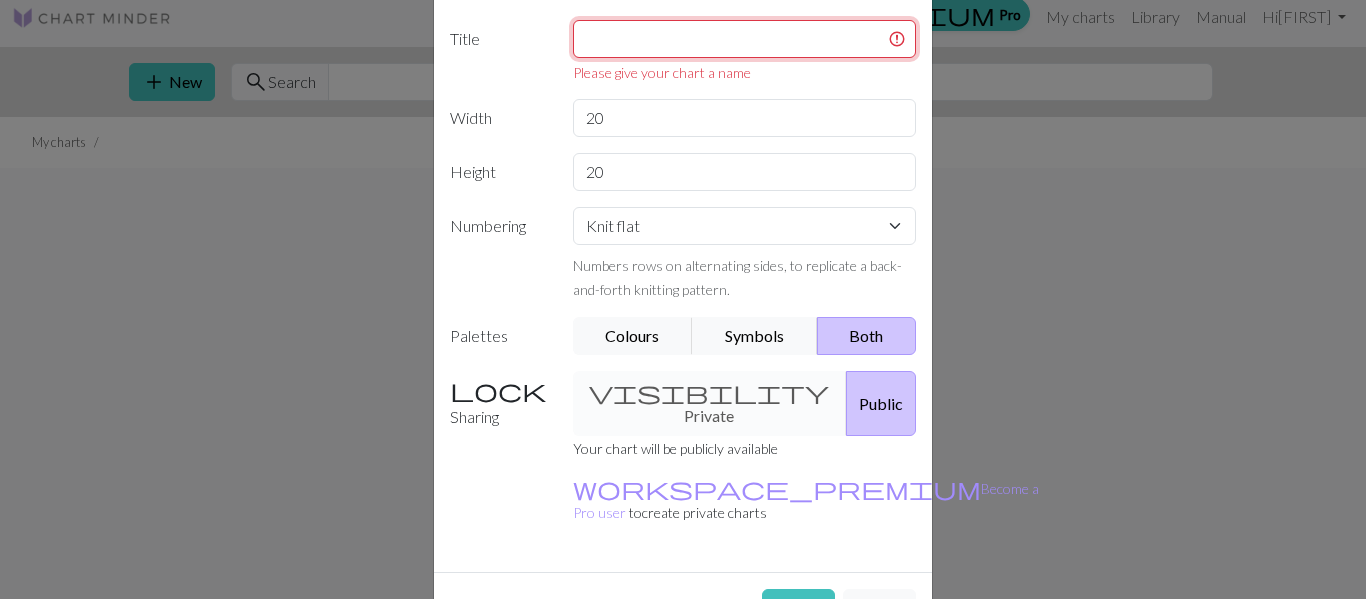 click at bounding box center (745, 39) 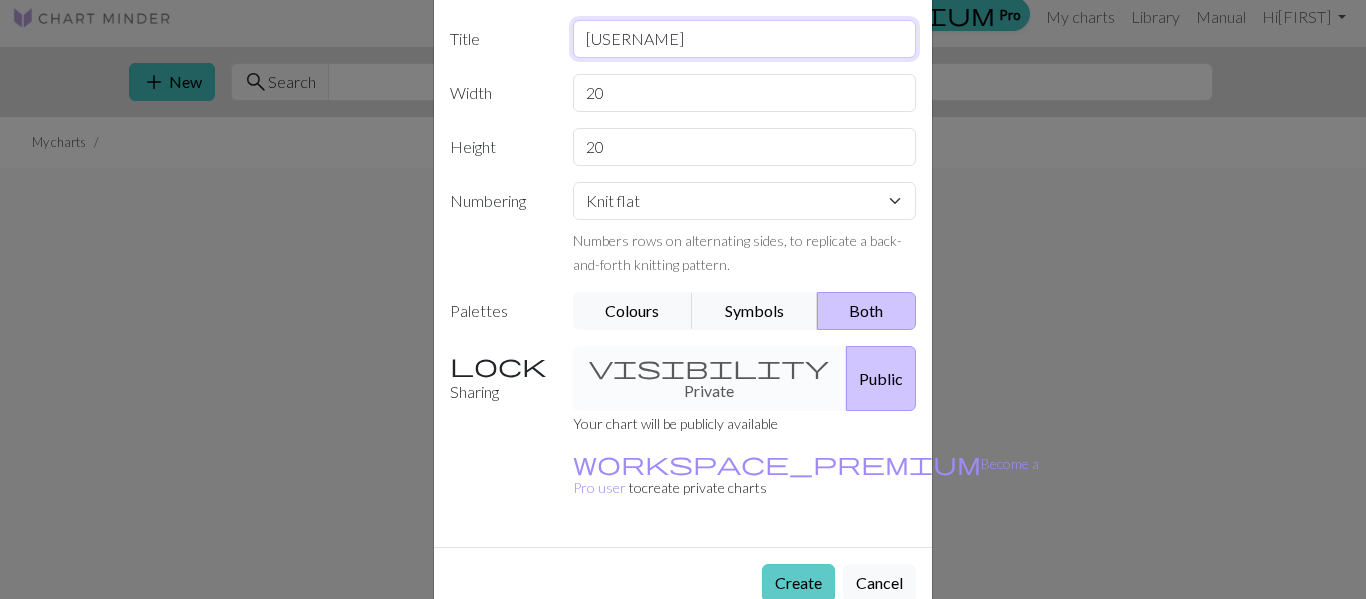 type on "[USERNAME]" 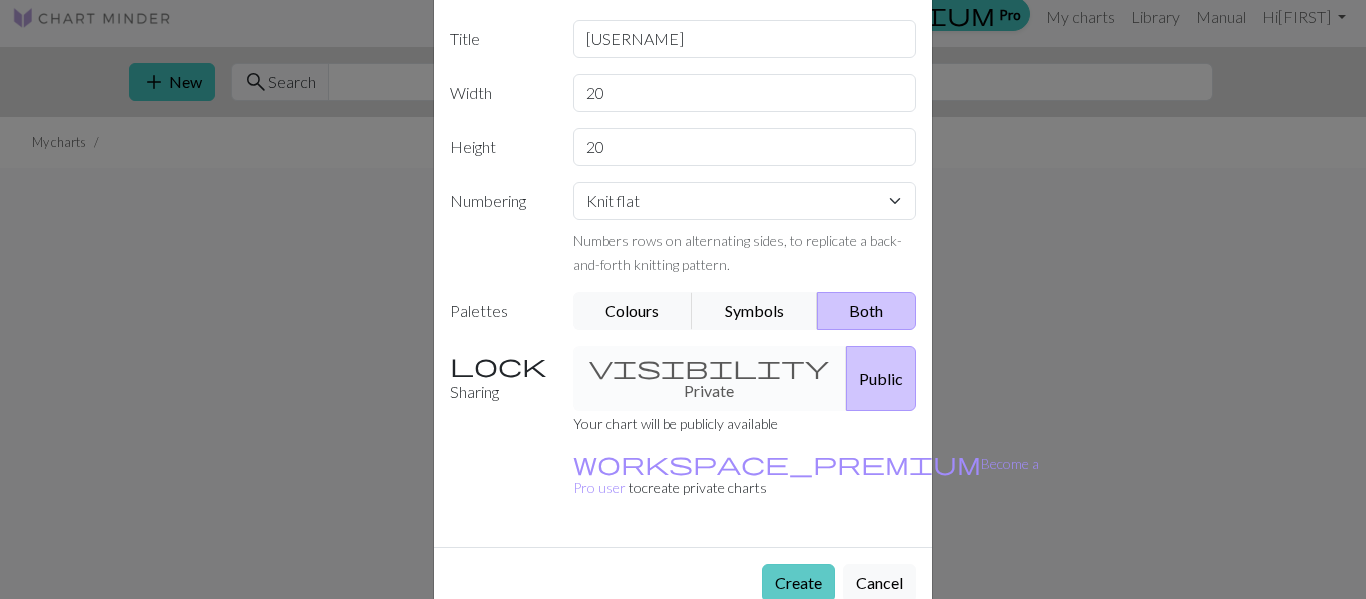 click on "Create" at bounding box center [798, 583] 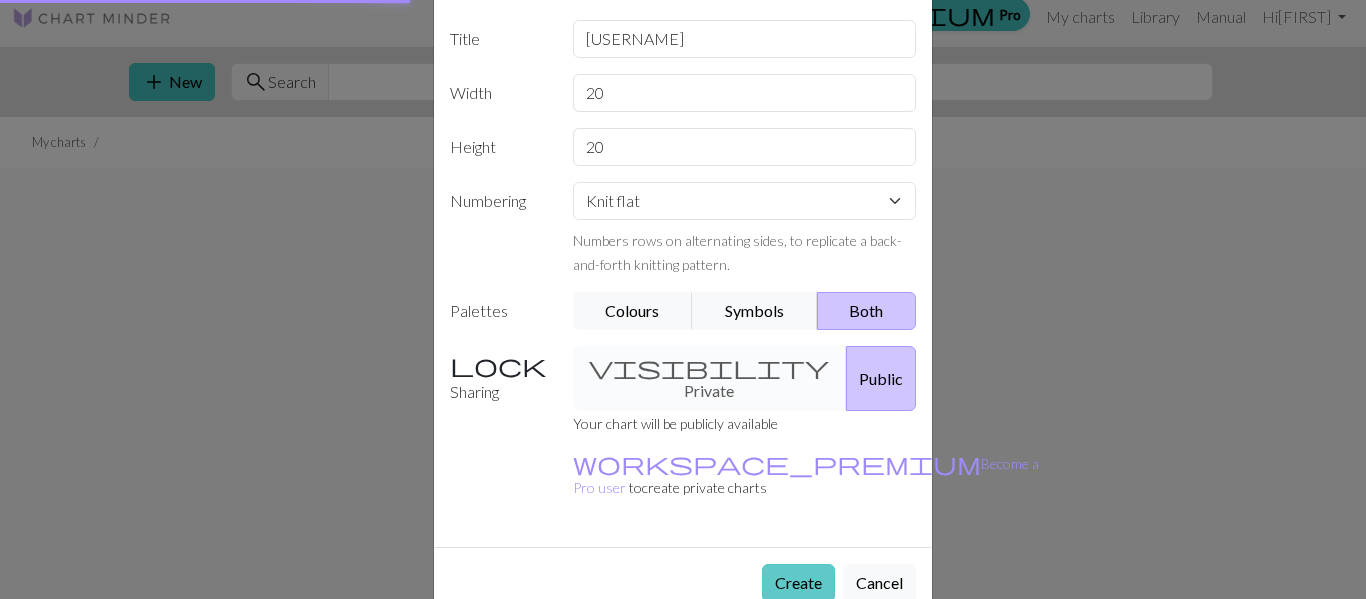 click on "Create" at bounding box center (798, 583) 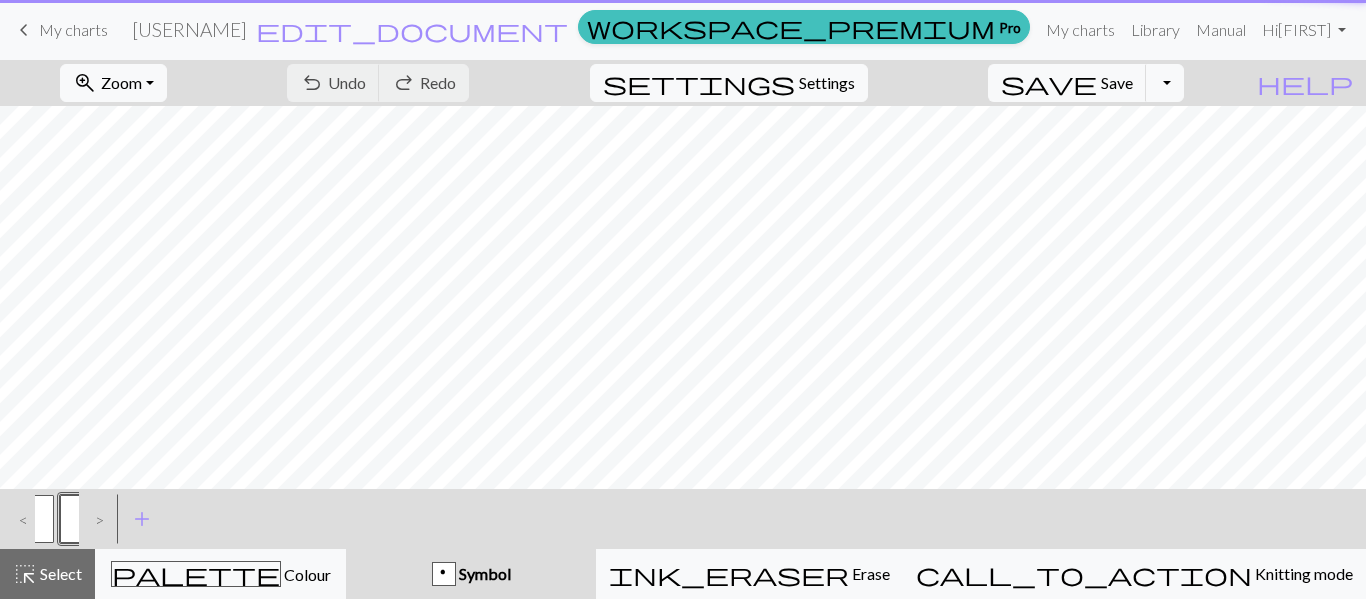 scroll, scrollTop: 0, scrollLeft: 0, axis: both 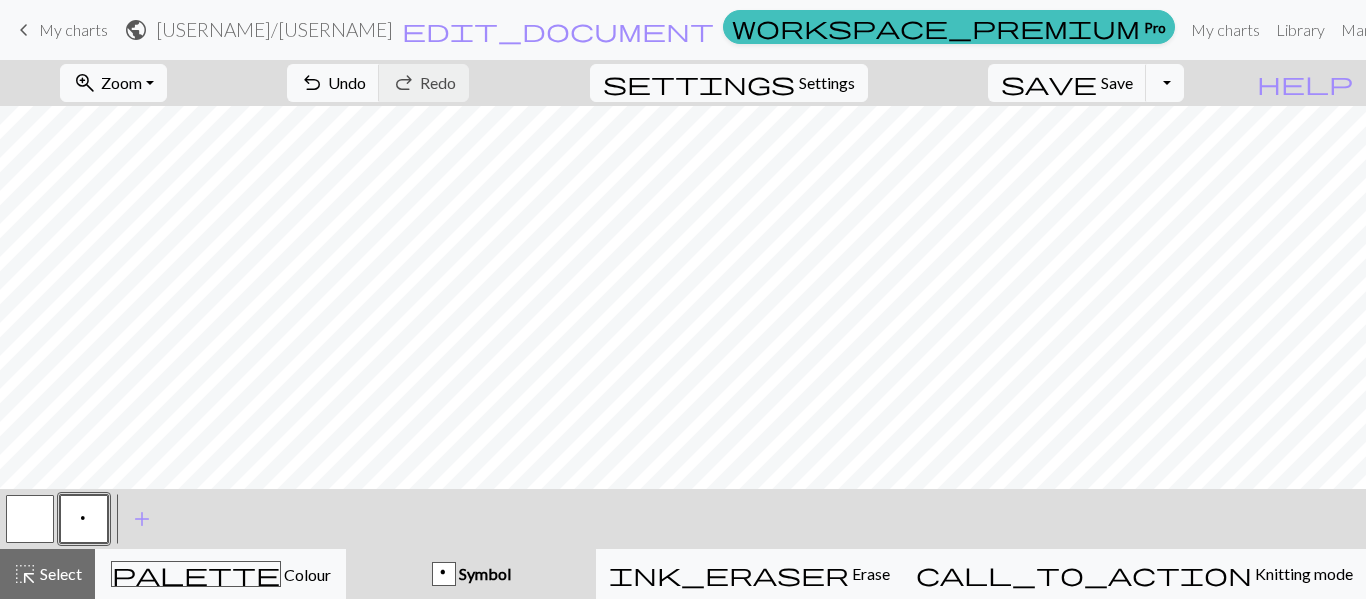 click on "My charts" at bounding box center (73, 29) 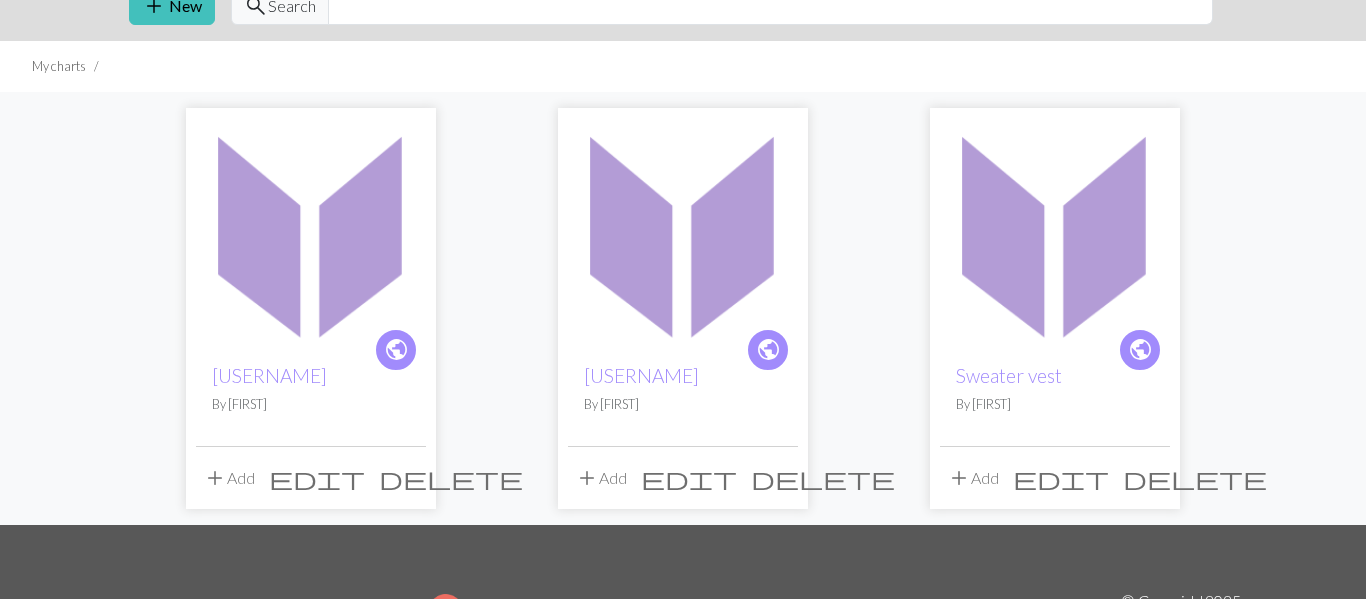 scroll, scrollTop: 101, scrollLeft: 0, axis: vertical 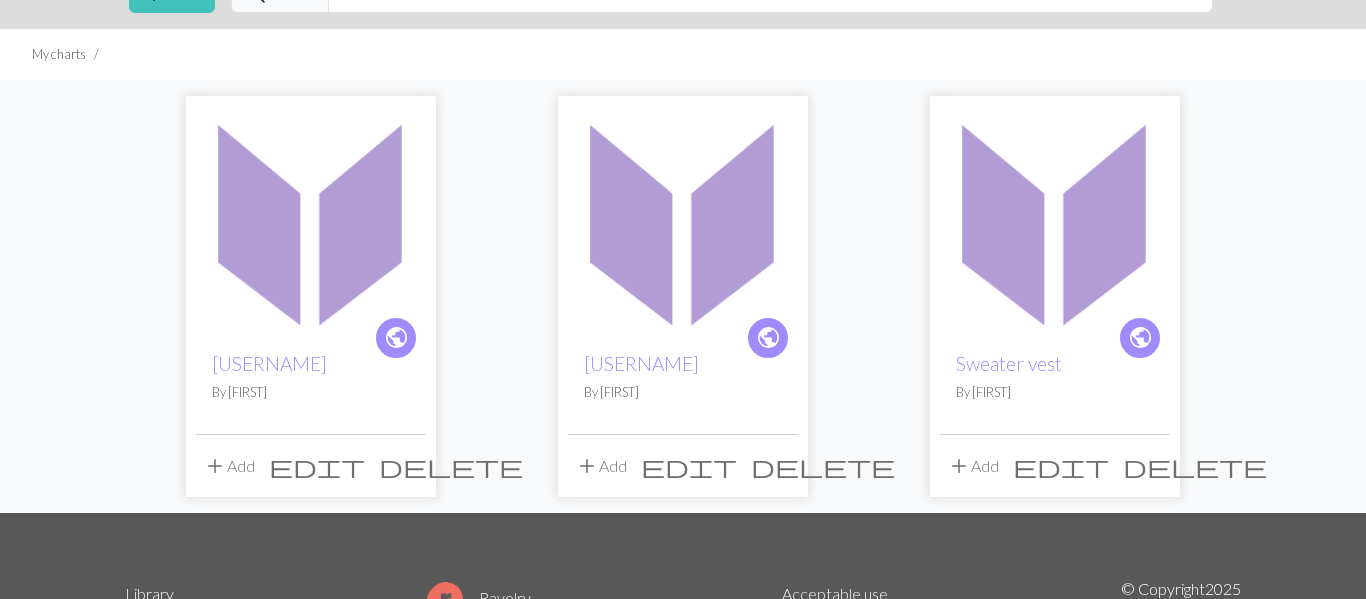 click at bounding box center [1055, 221] 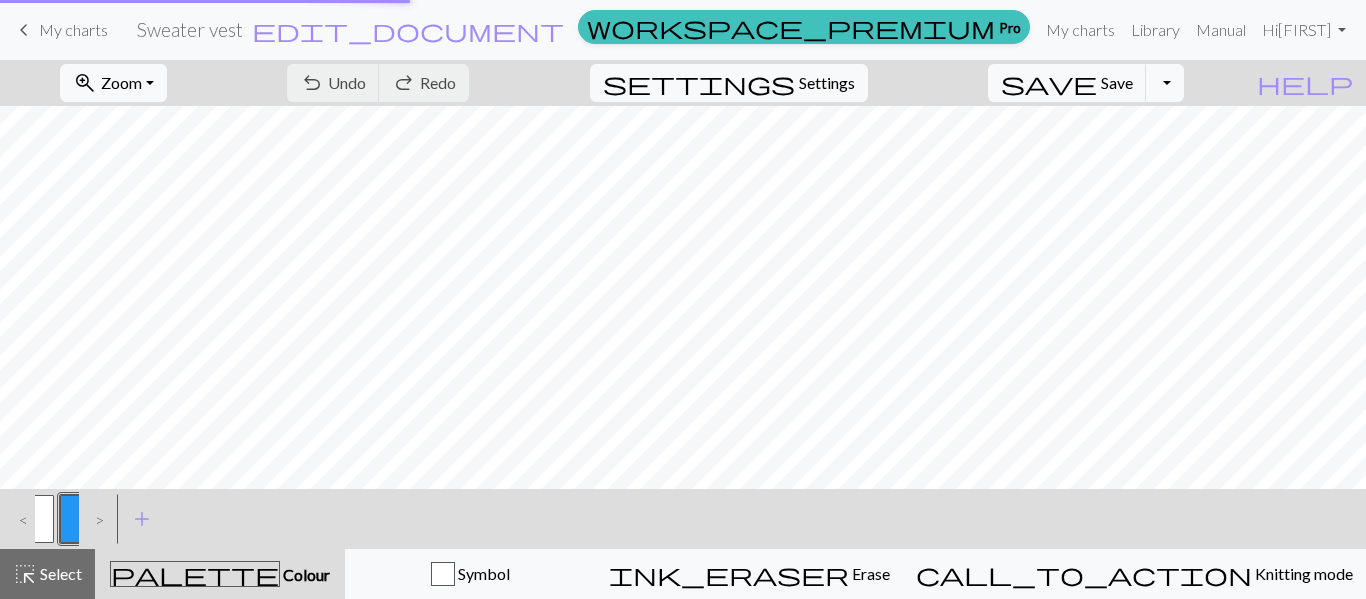 scroll, scrollTop: 0, scrollLeft: 0, axis: both 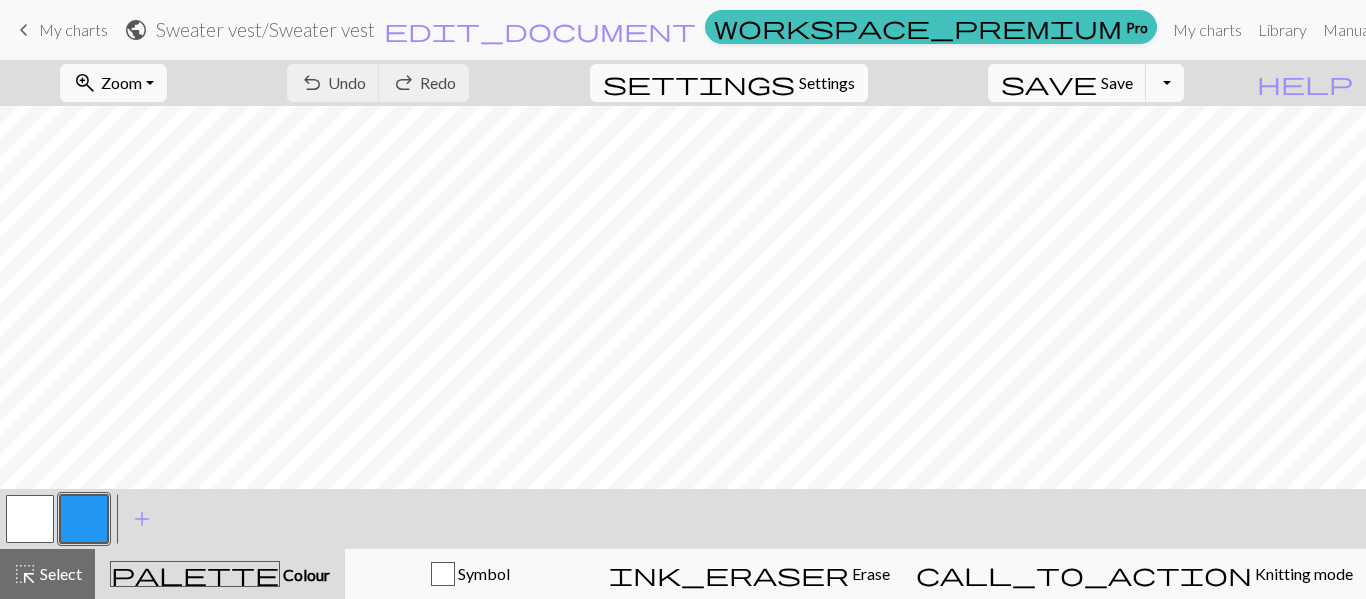 click on "Settings" at bounding box center [827, 83] 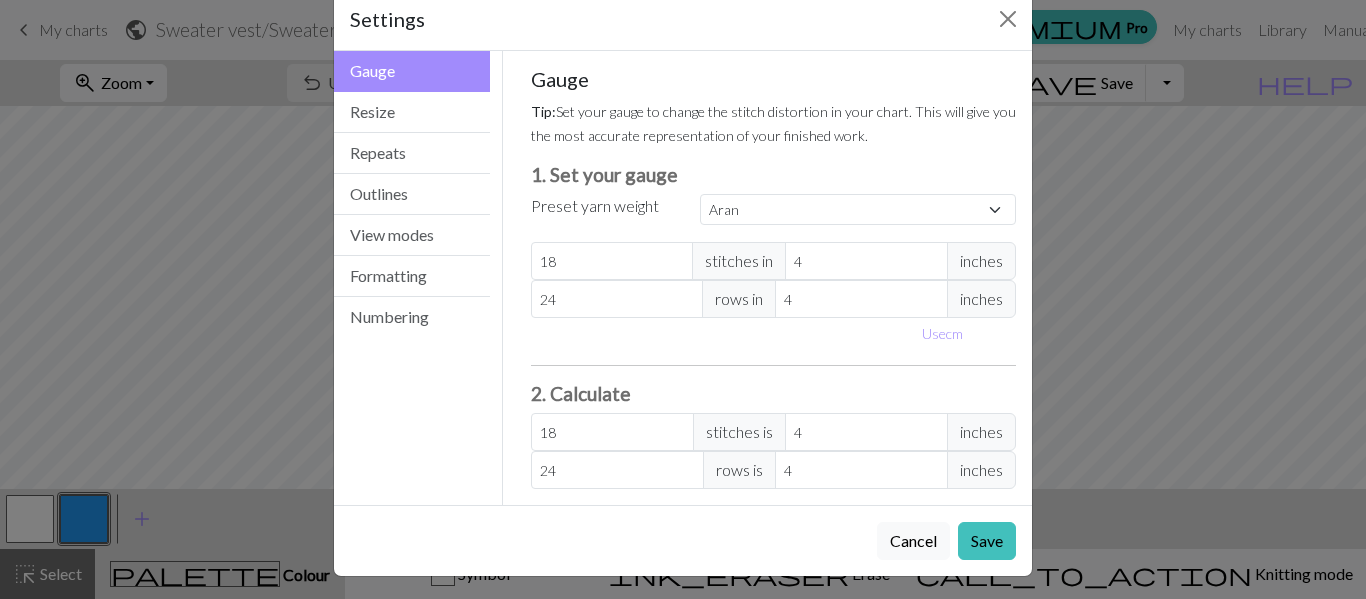 scroll, scrollTop: 47, scrollLeft: 0, axis: vertical 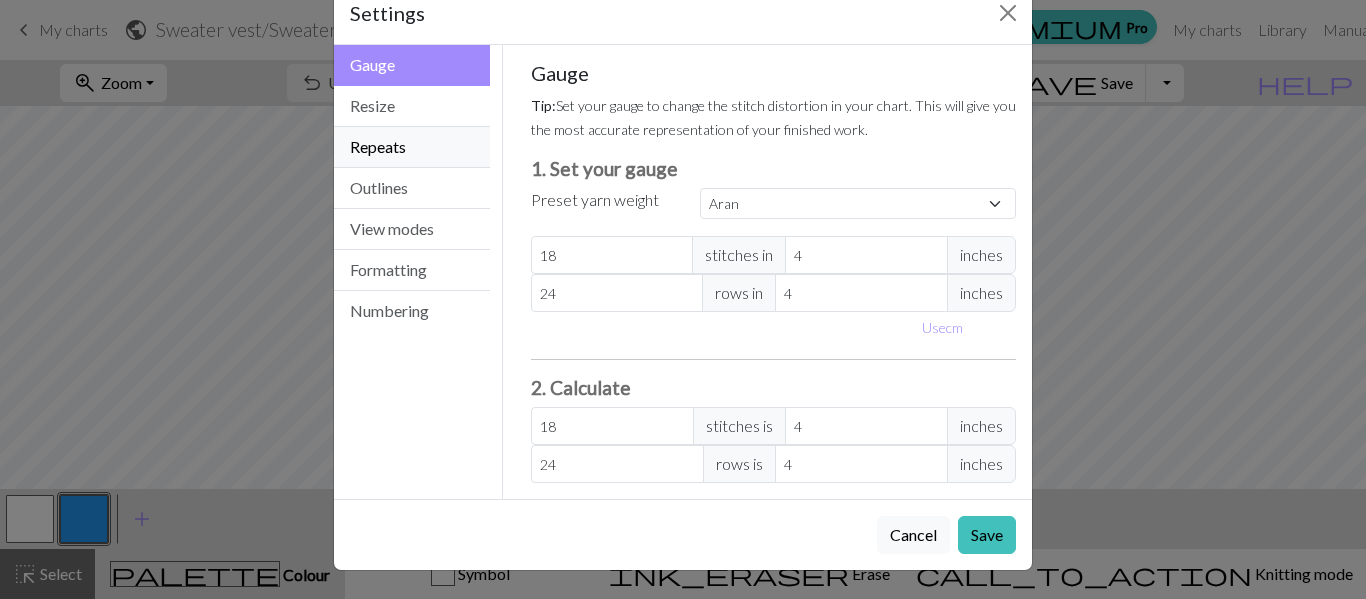 click on "Repeats" at bounding box center (412, 147) 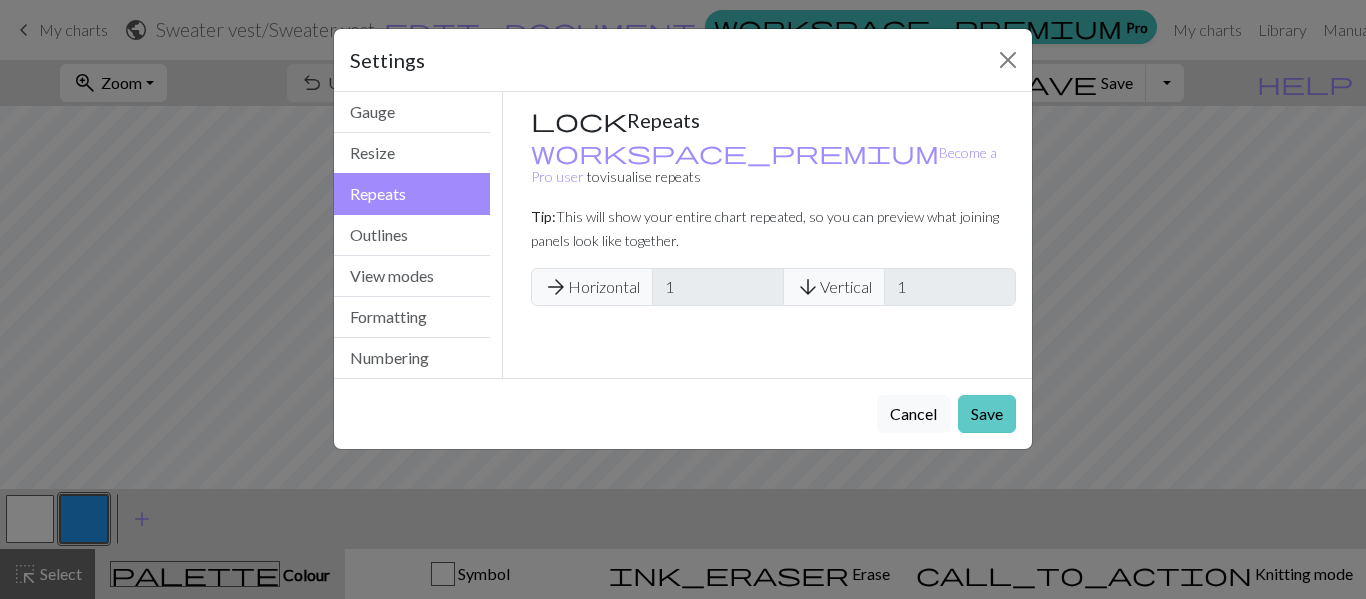 click on "Save" at bounding box center (987, 414) 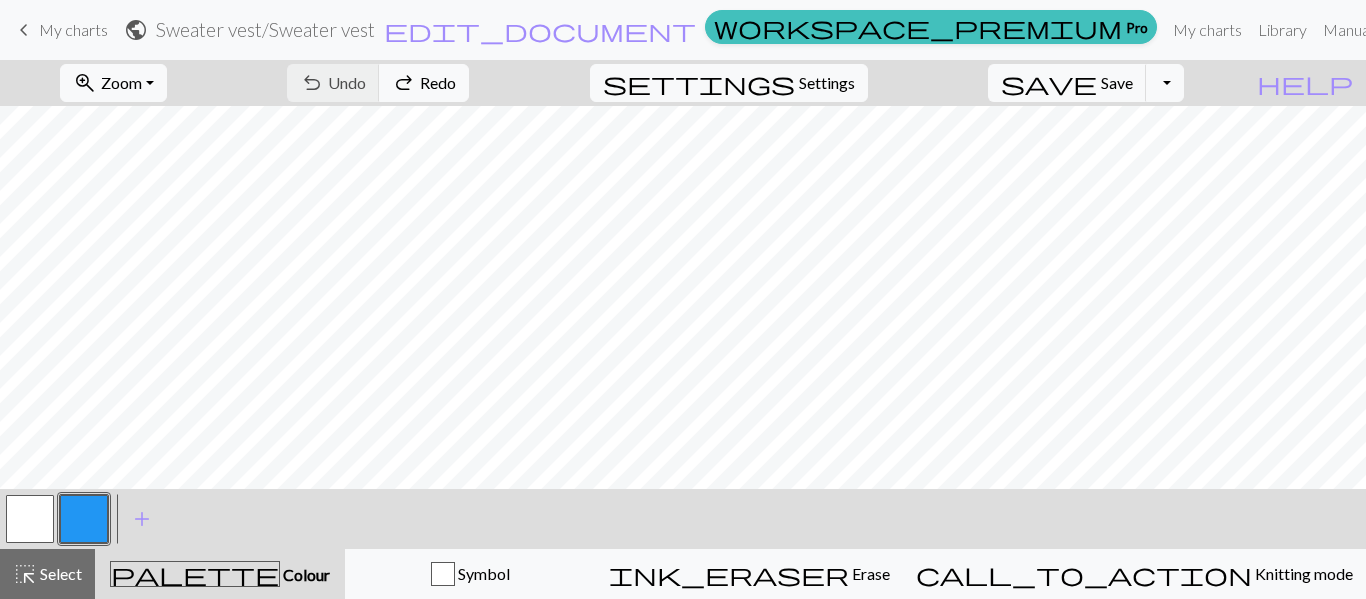 click on "My charts" at bounding box center [73, 29] 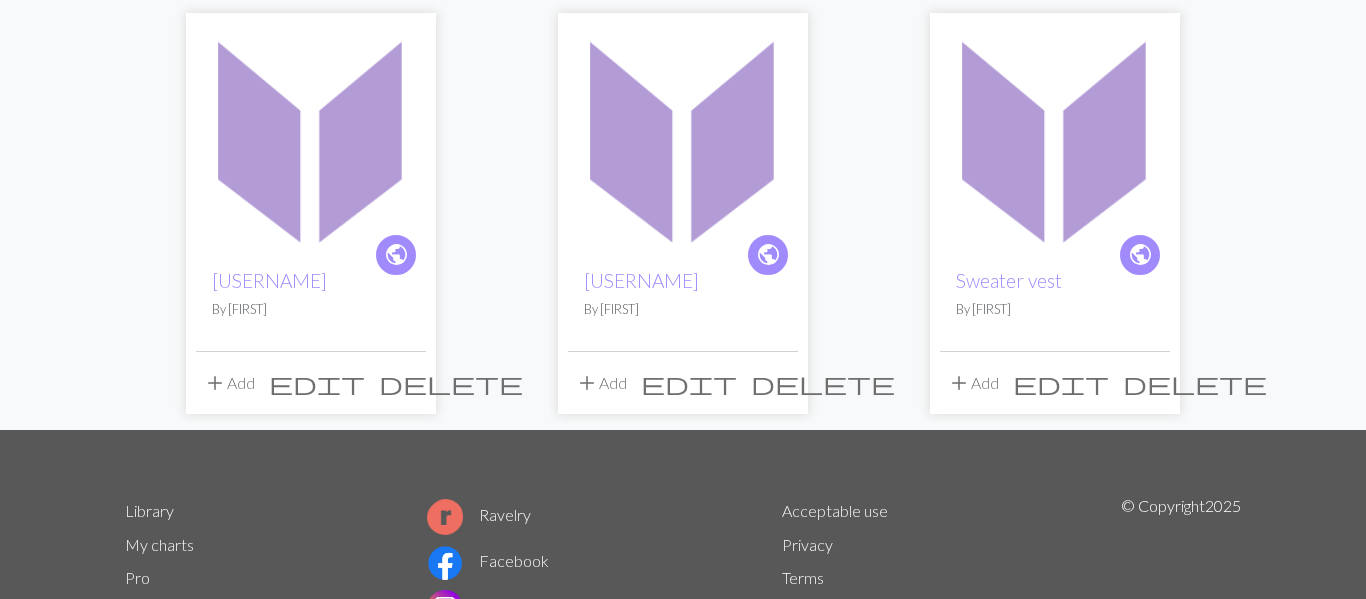 scroll, scrollTop: 0, scrollLeft: 0, axis: both 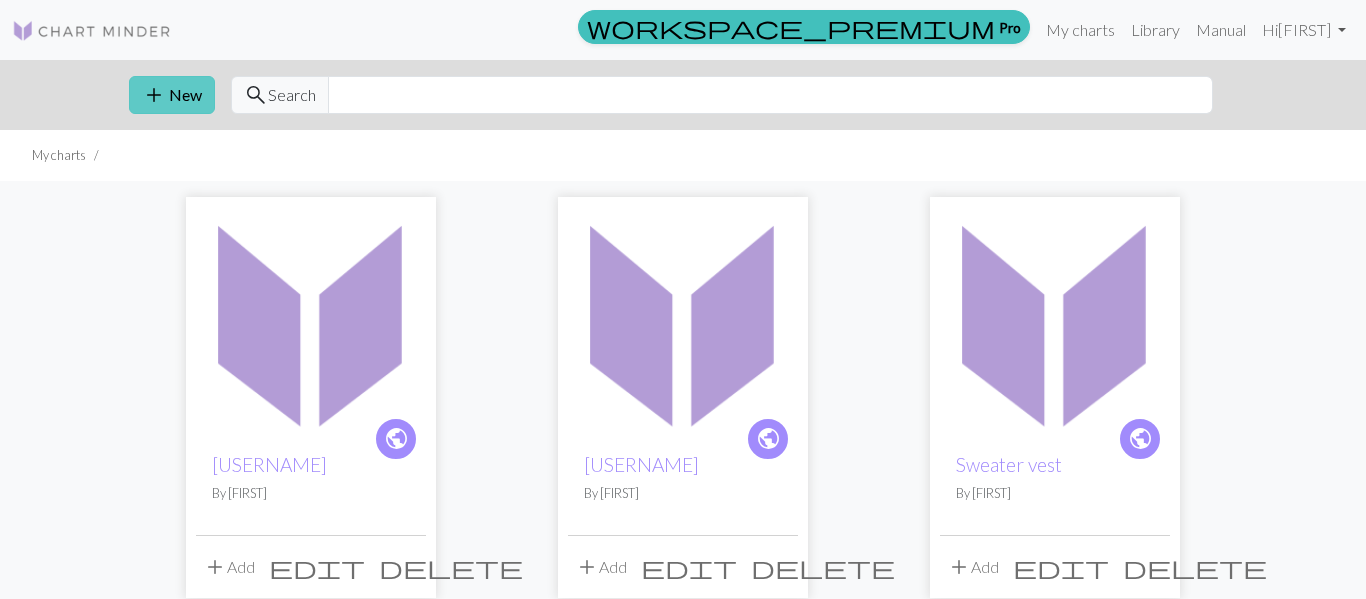 click on "add   New" at bounding box center [172, 95] 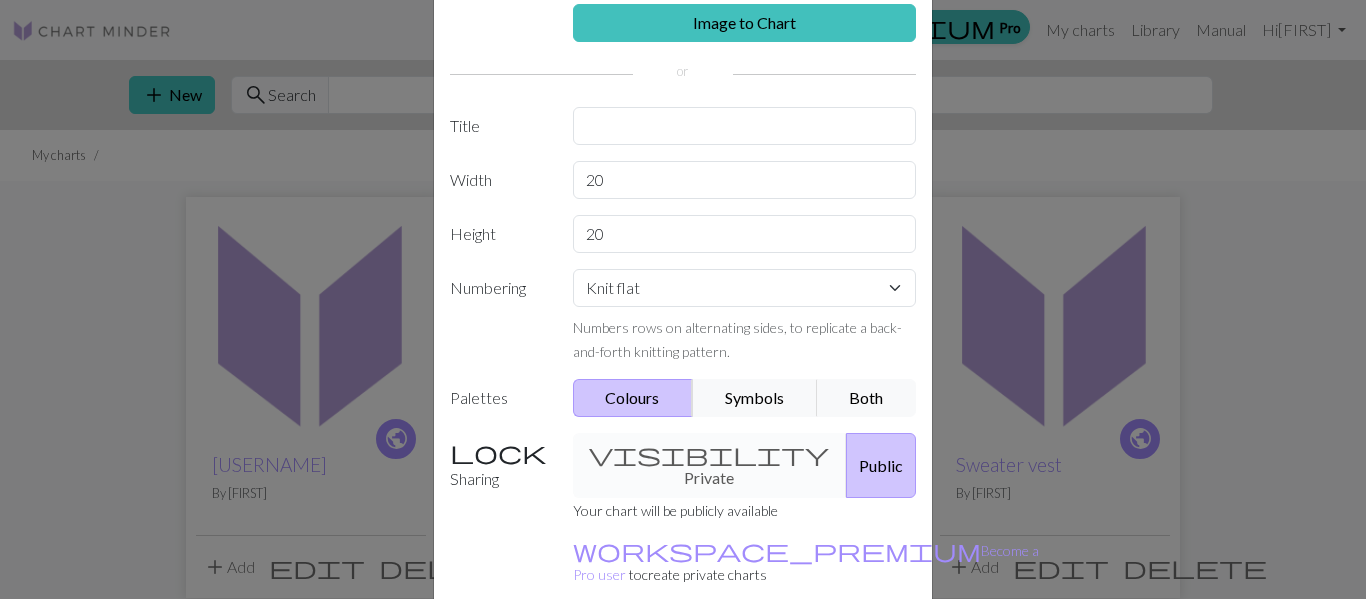 scroll, scrollTop: 152, scrollLeft: 0, axis: vertical 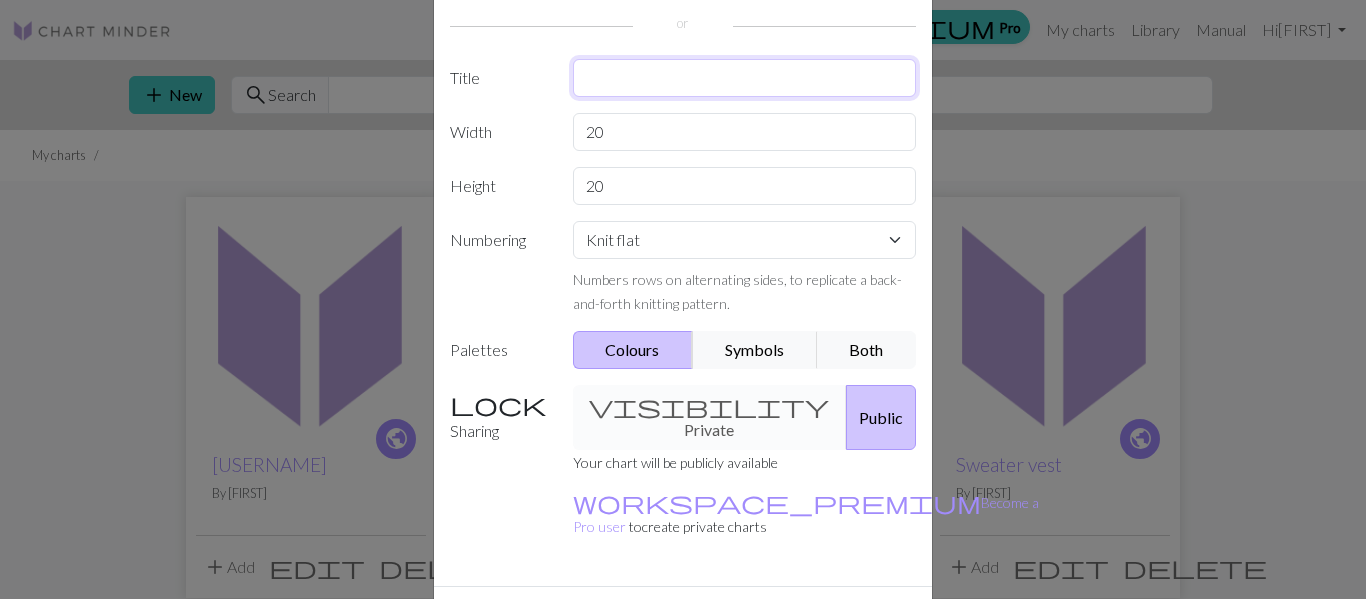 click at bounding box center [745, 78] 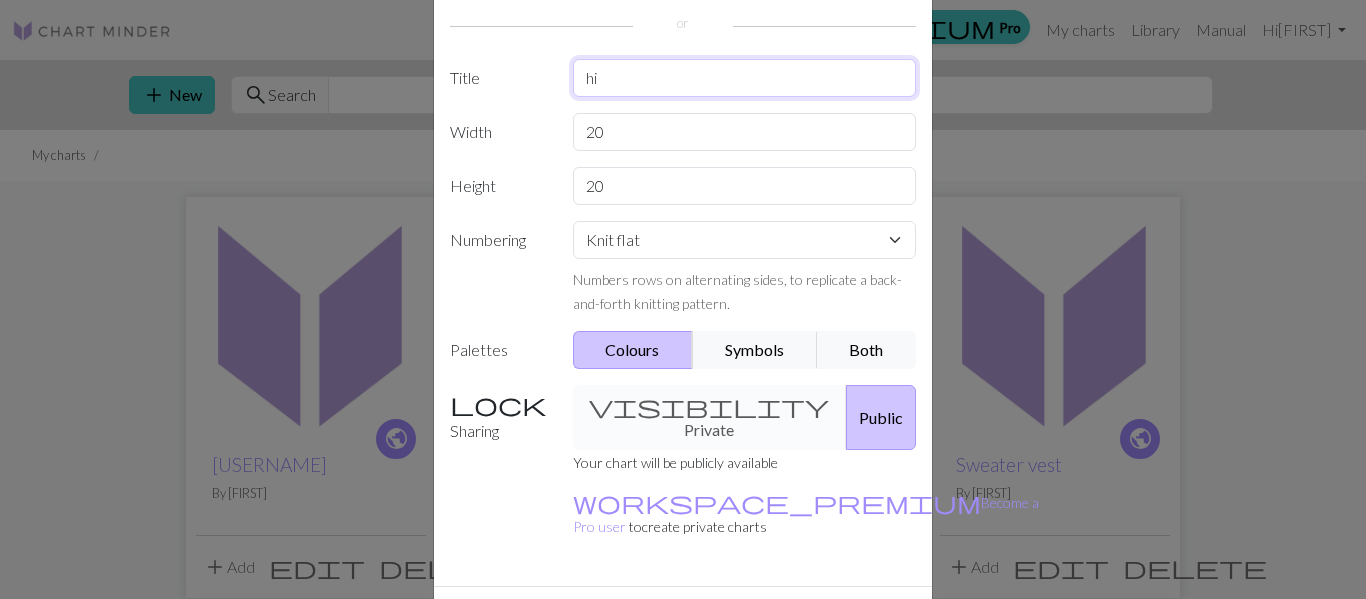 type on "hi" 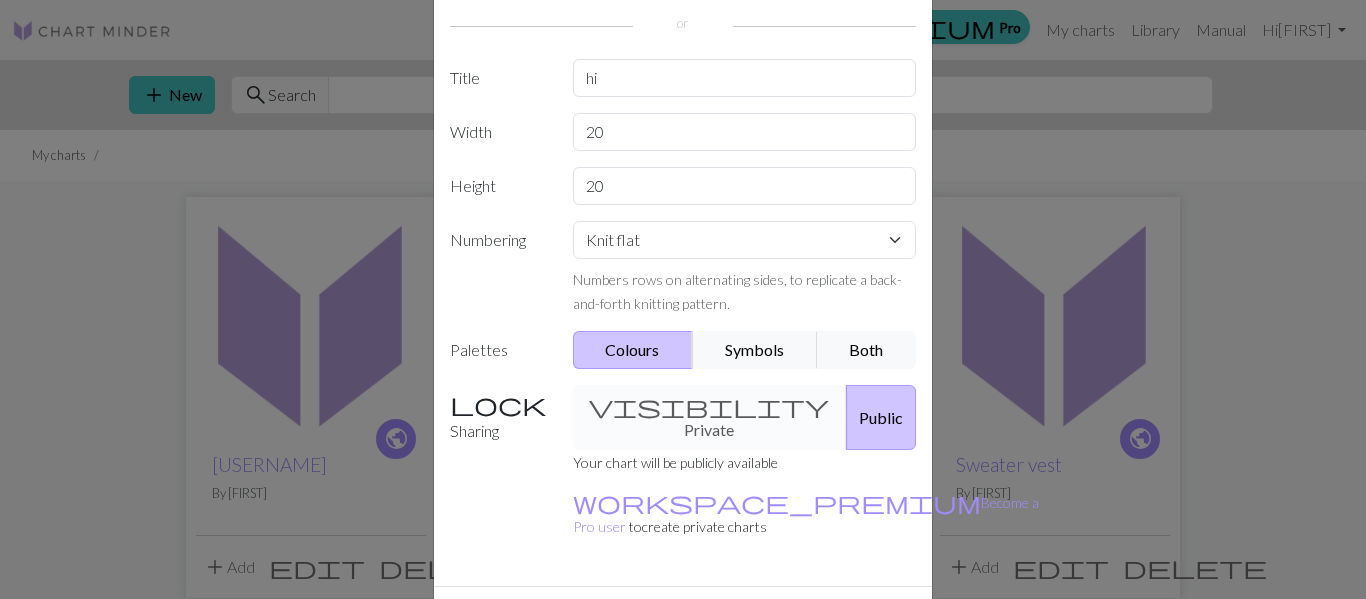 click on "Create" at bounding box center [798, 622] 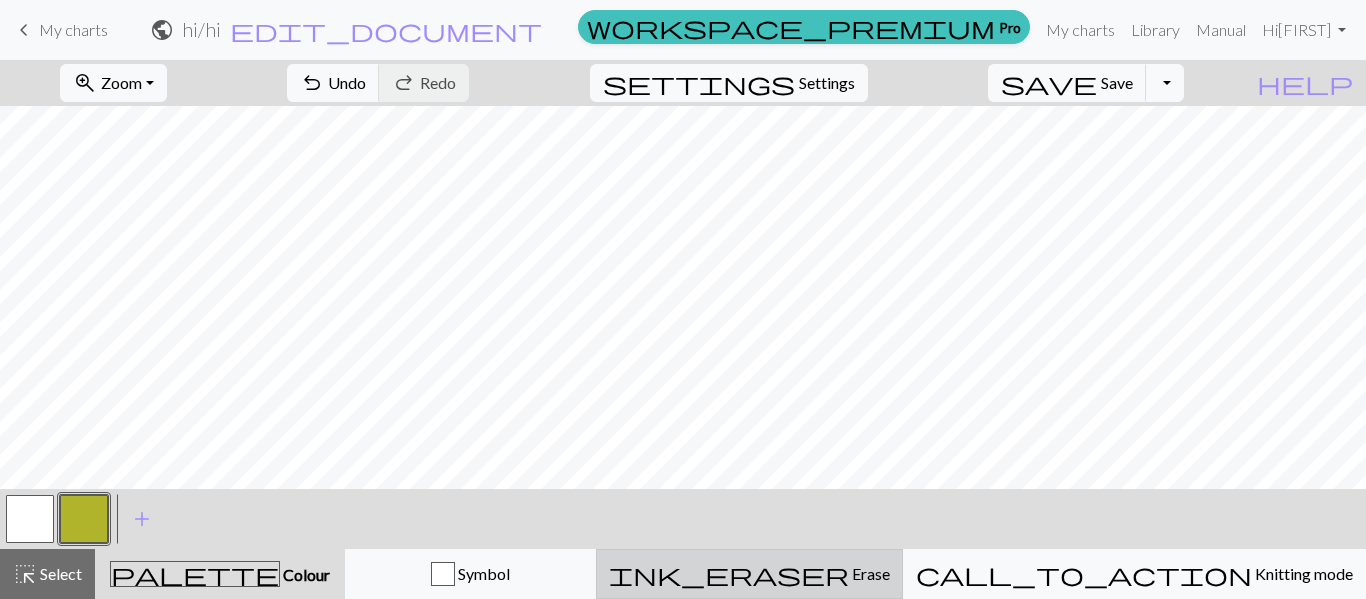 click on "ink_eraser   Erase   Erase" at bounding box center (749, 574) 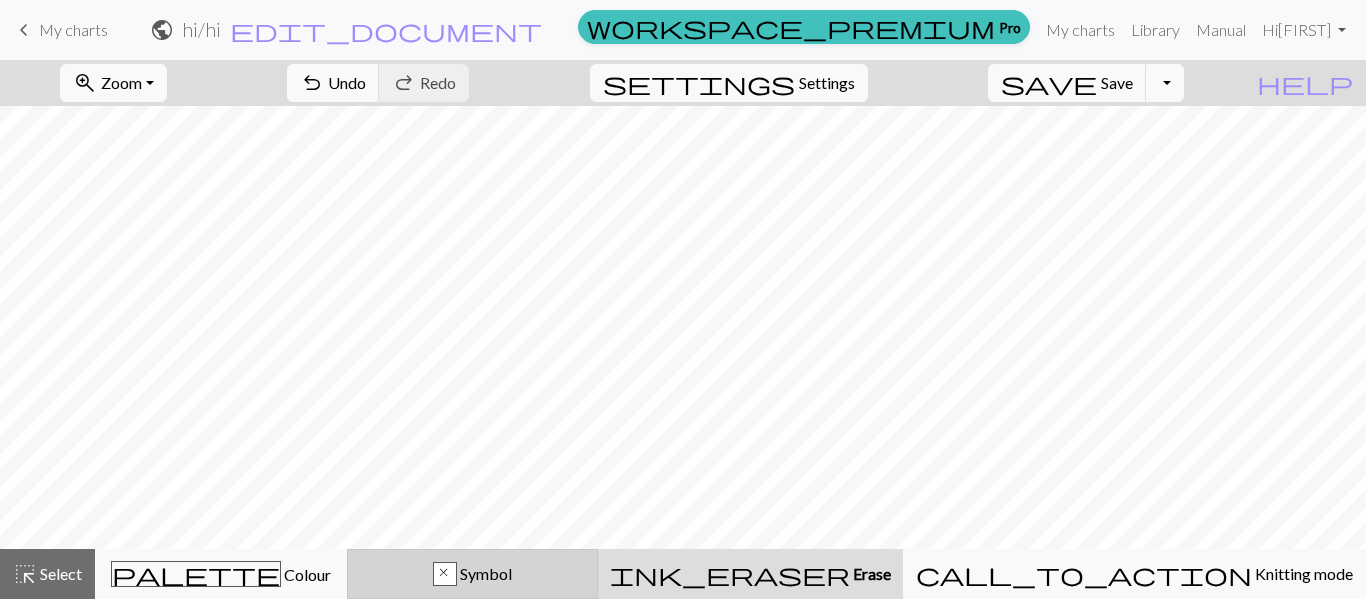 click on "x   Symbol" at bounding box center (473, 574) 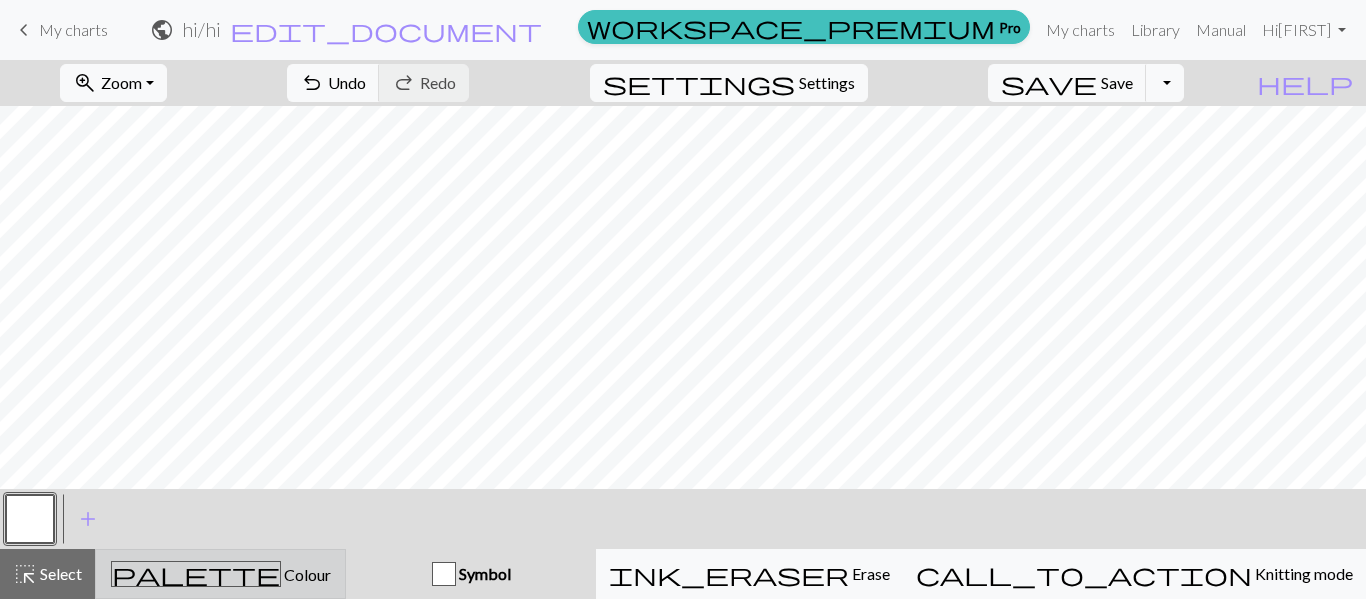 click on "palette   Colour   Colour" at bounding box center (220, 574) 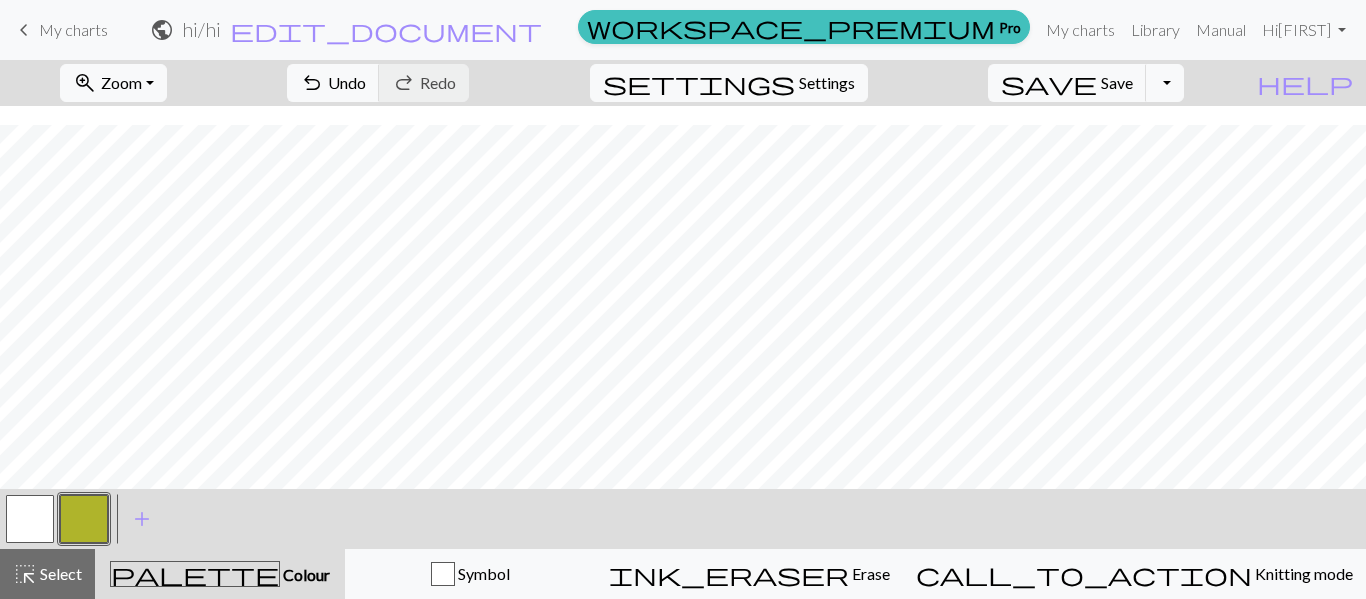 scroll, scrollTop: 107, scrollLeft: 0, axis: vertical 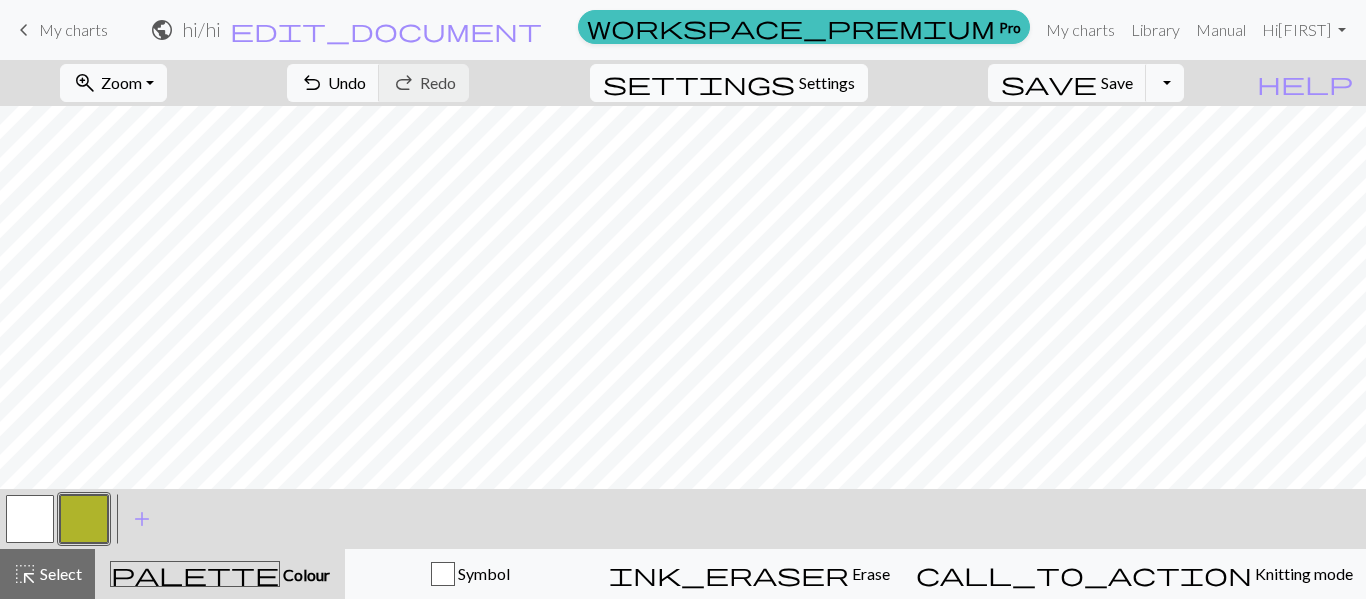 click on "Settings" at bounding box center [827, 83] 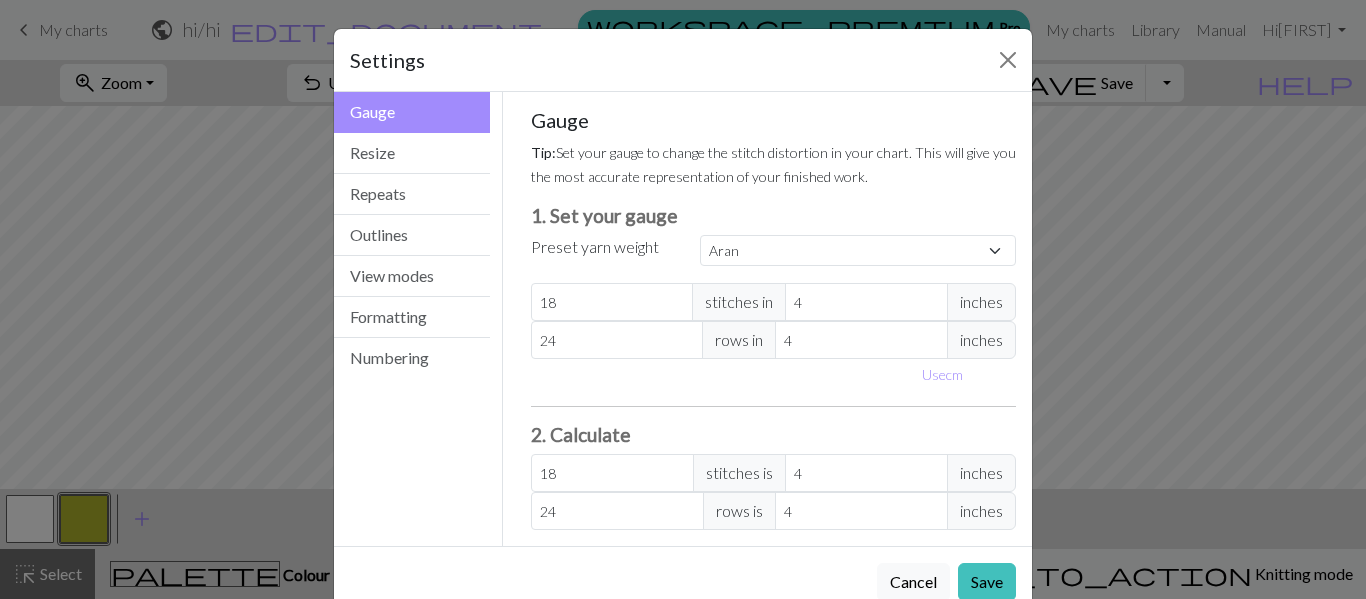scroll, scrollTop: 47, scrollLeft: 0, axis: vertical 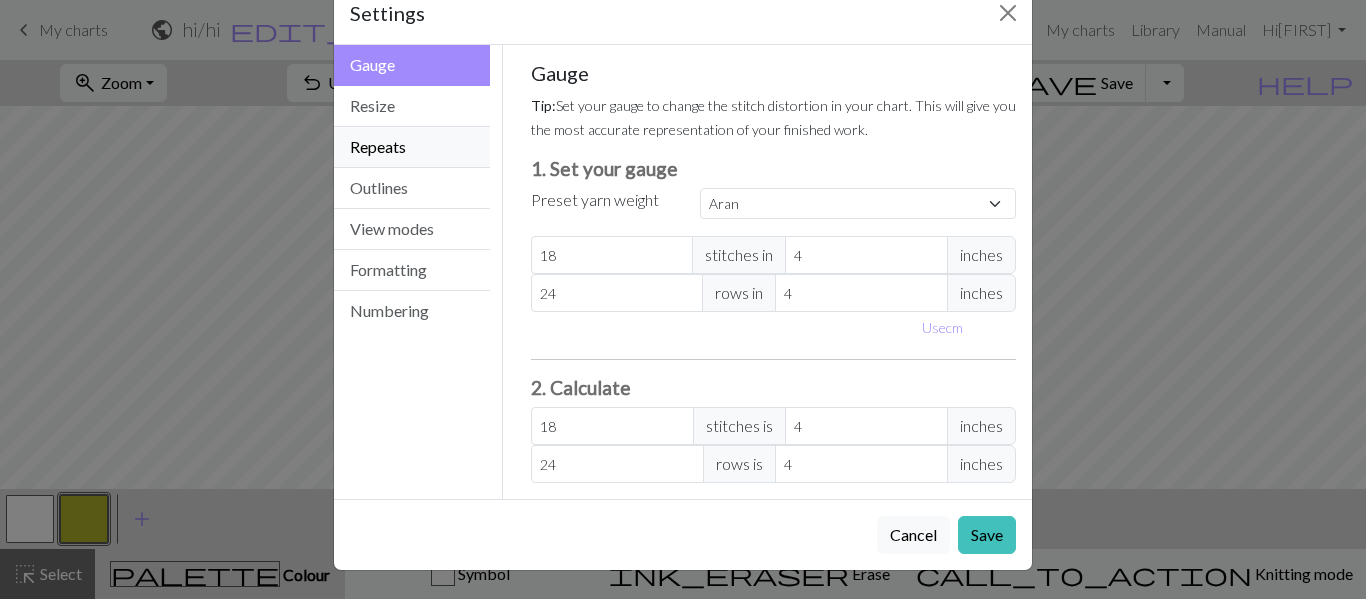 click on "Repeats" at bounding box center (412, 147) 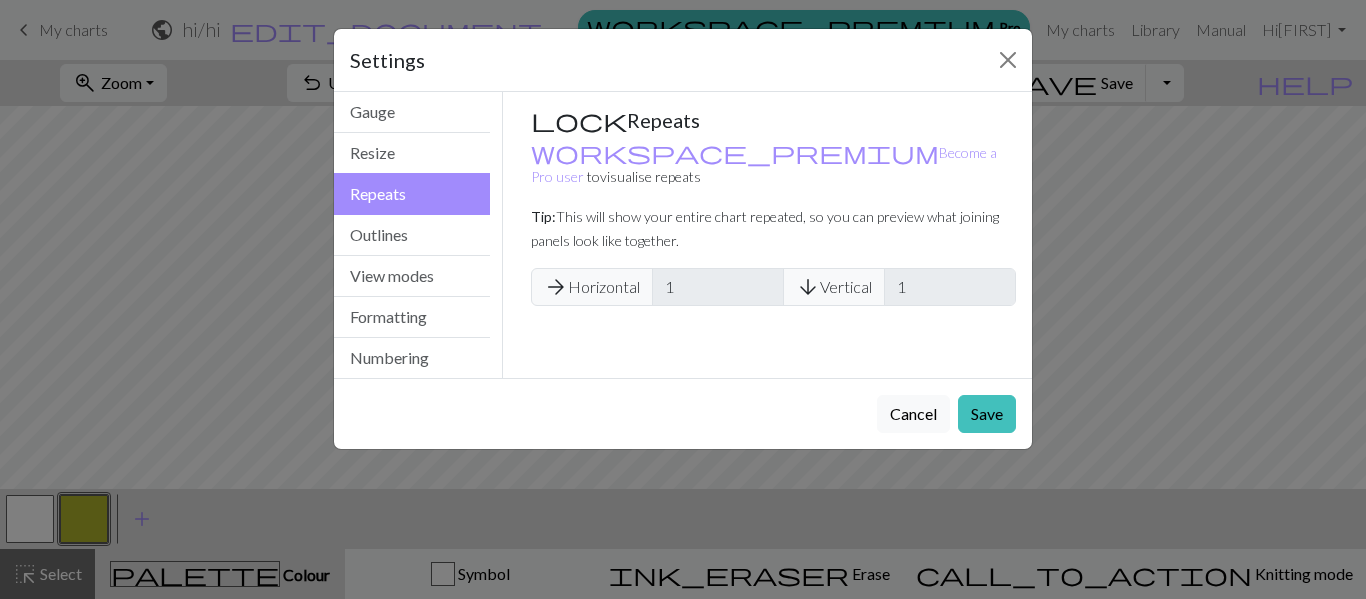 click on "arrow_forward  Horizontal" at bounding box center [592, 287] 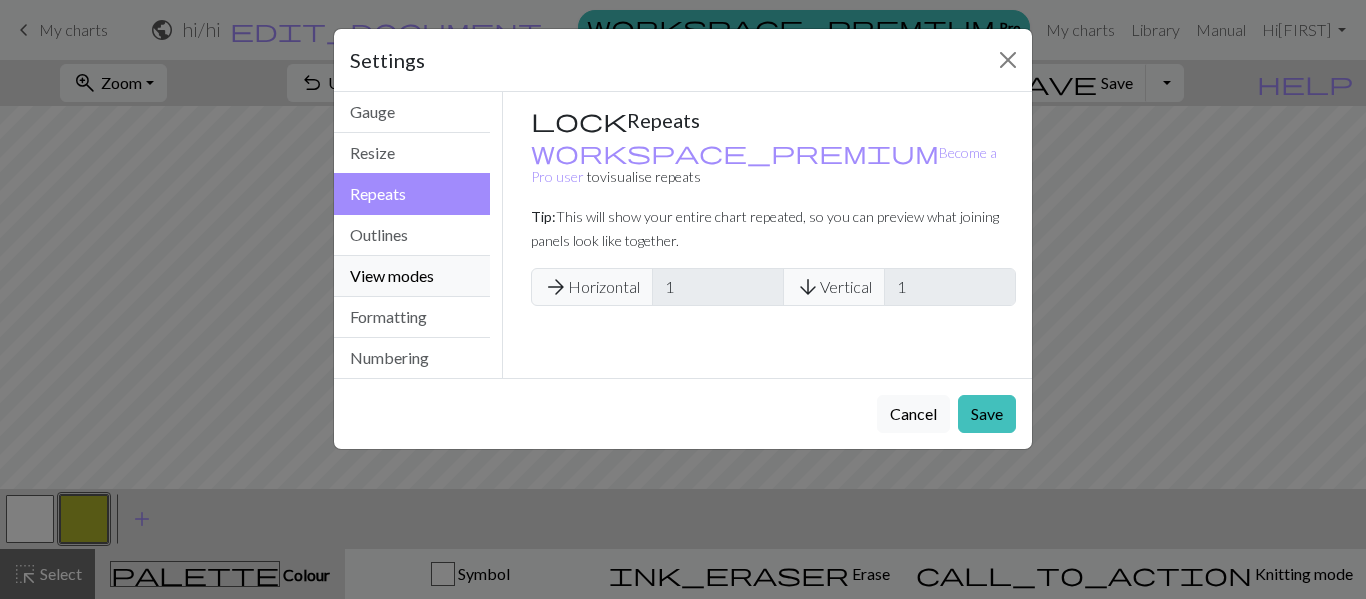 click on "View modes" at bounding box center (412, 276) 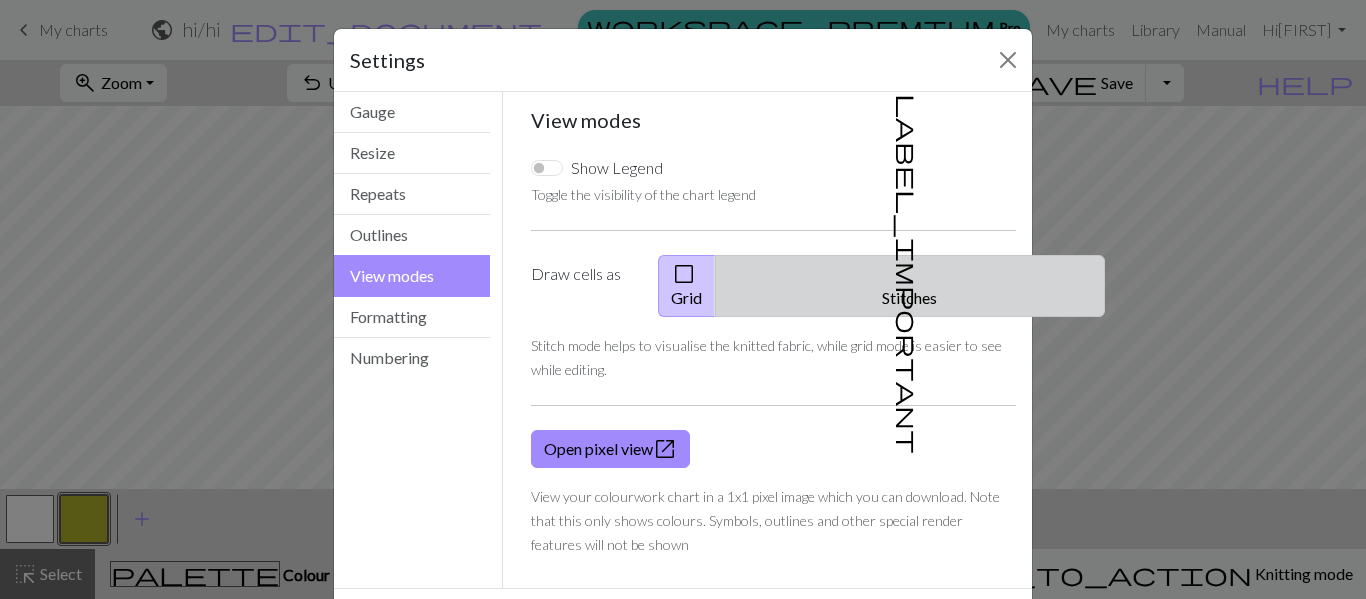click on "label_important Stitches" at bounding box center [910, 286] 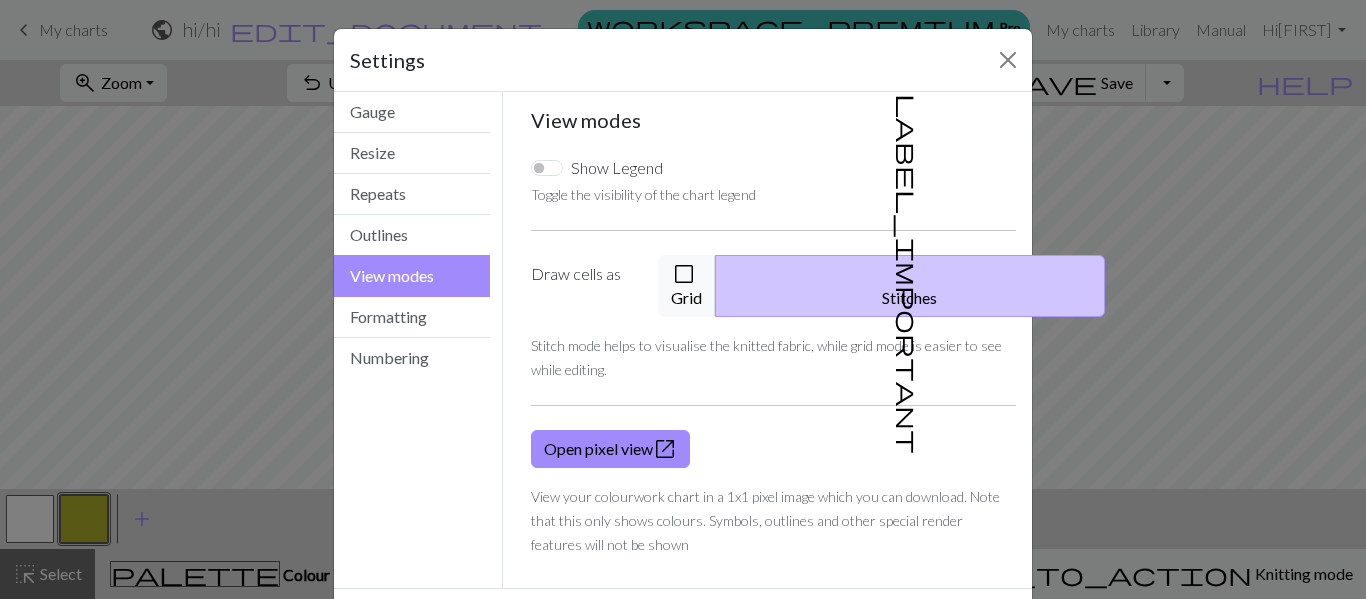 scroll, scrollTop: 65, scrollLeft: 0, axis: vertical 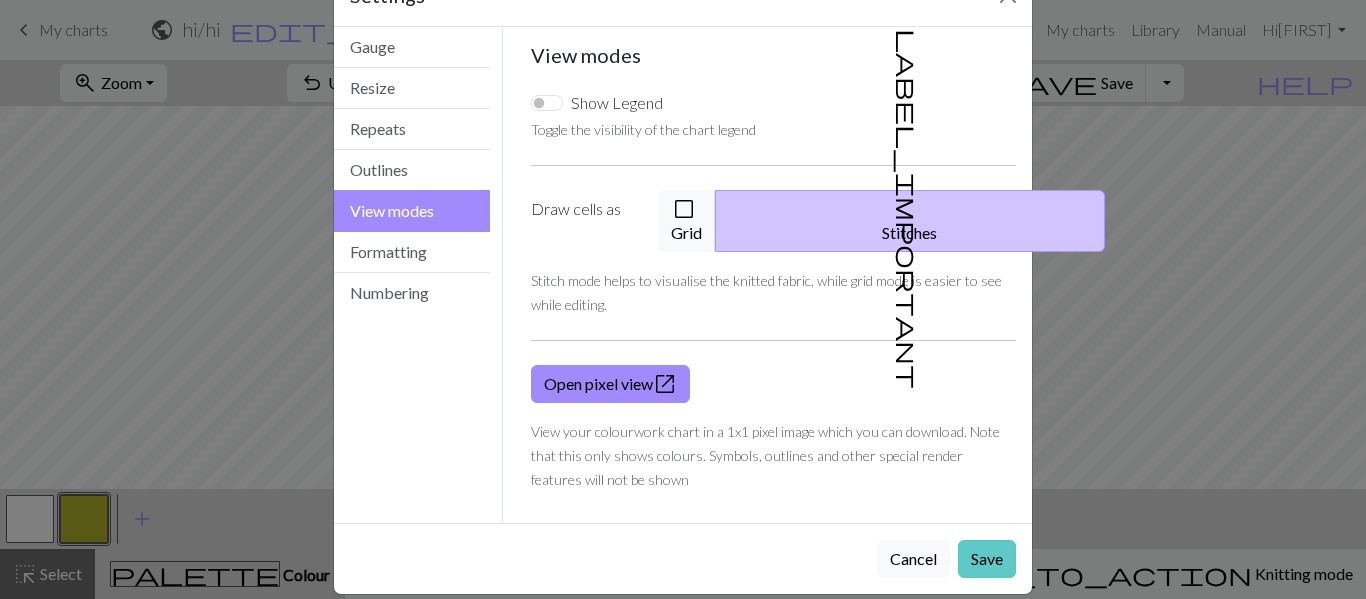 click on "Save" at bounding box center [987, 559] 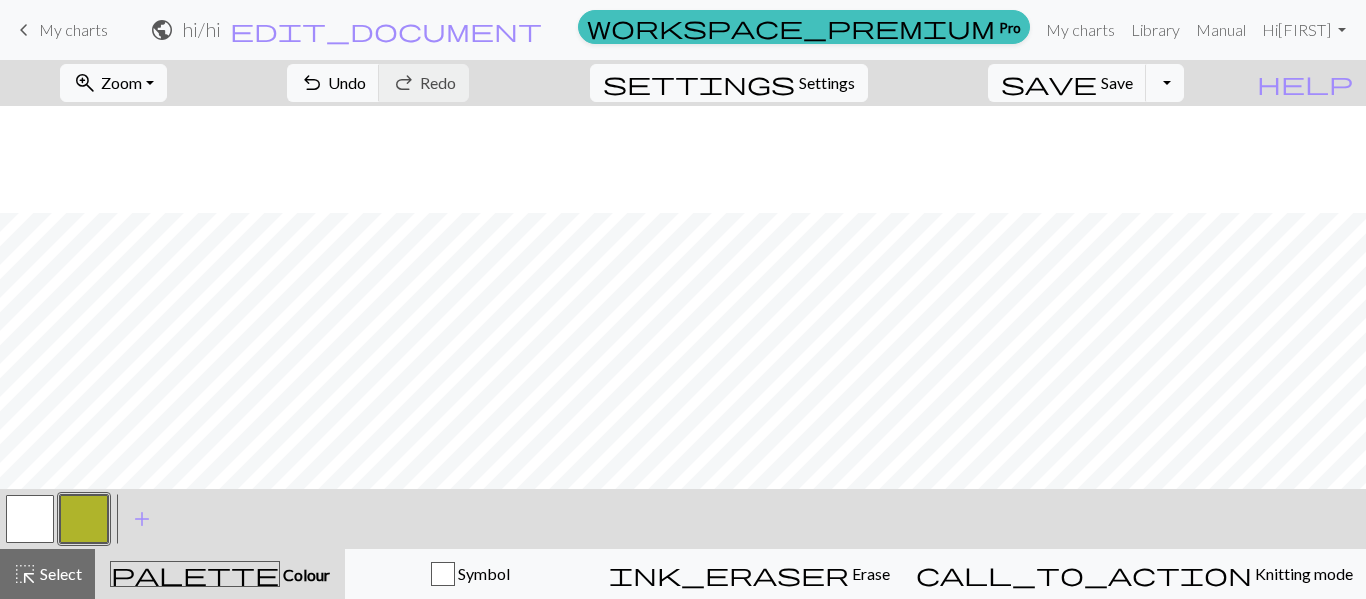scroll, scrollTop: 107, scrollLeft: 0, axis: vertical 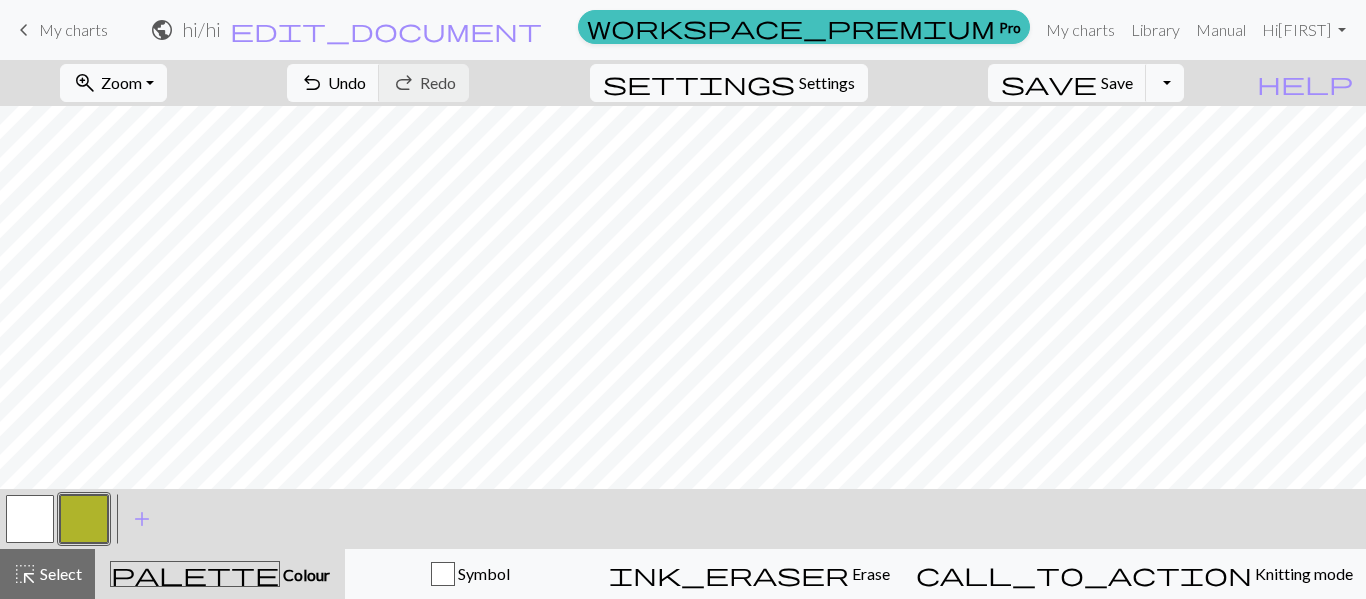 click on "My charts" at bounding box center (73, 29) 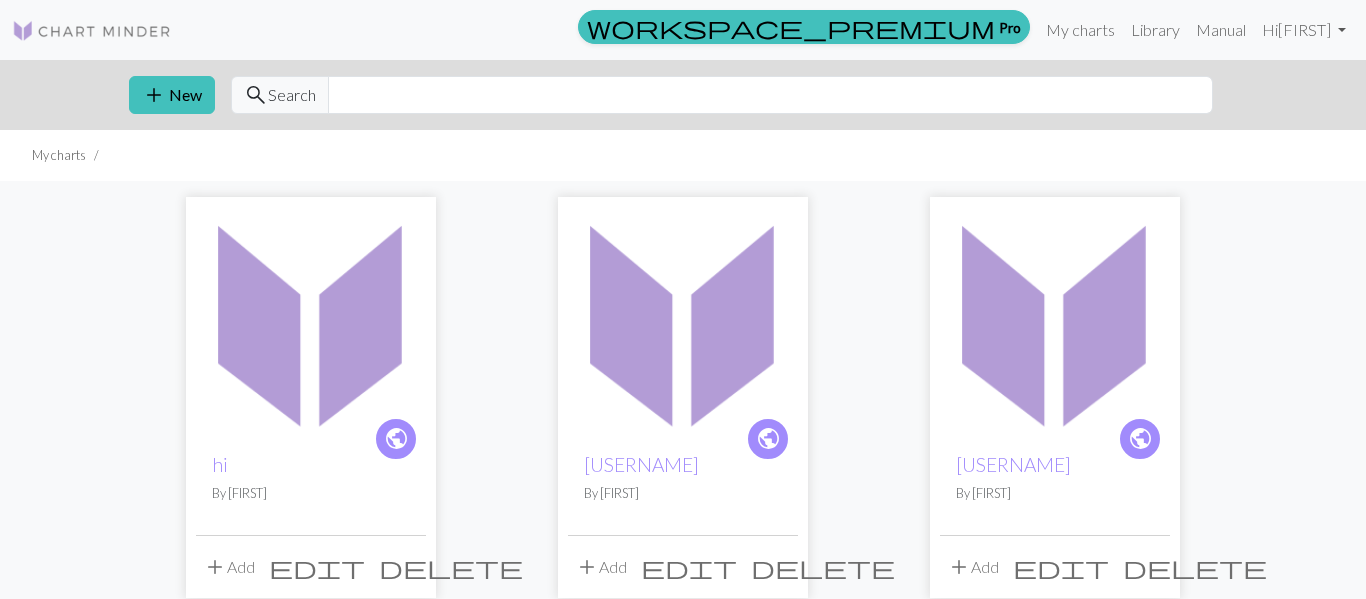 click on "hi" at bounding box center (311, 464) 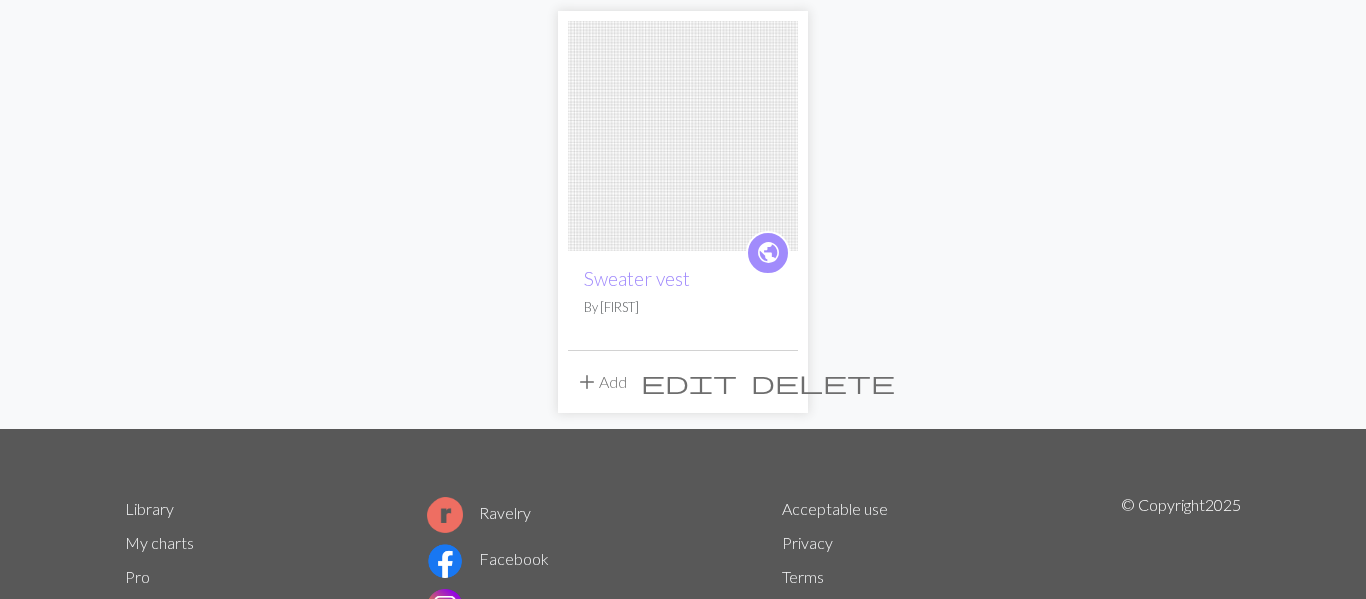 scroll, scrollTop: 677, scrollLeft: 0, axis: vertical 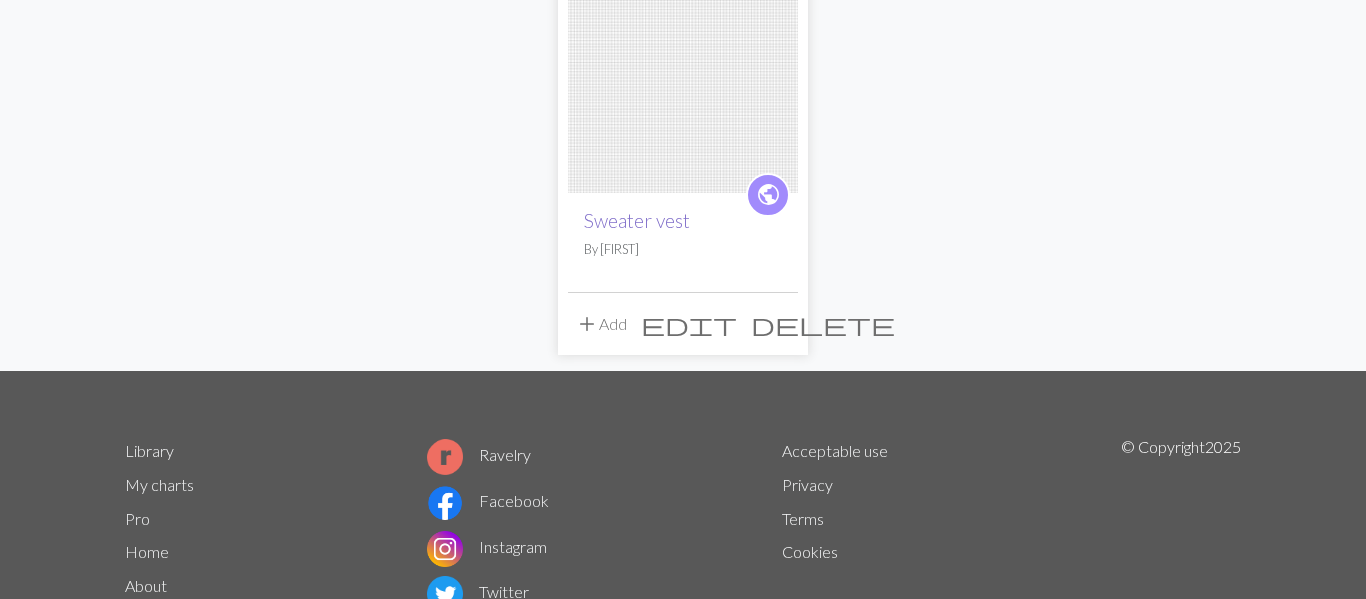 click on "Sweater vest" at bounding box center (637, 220) 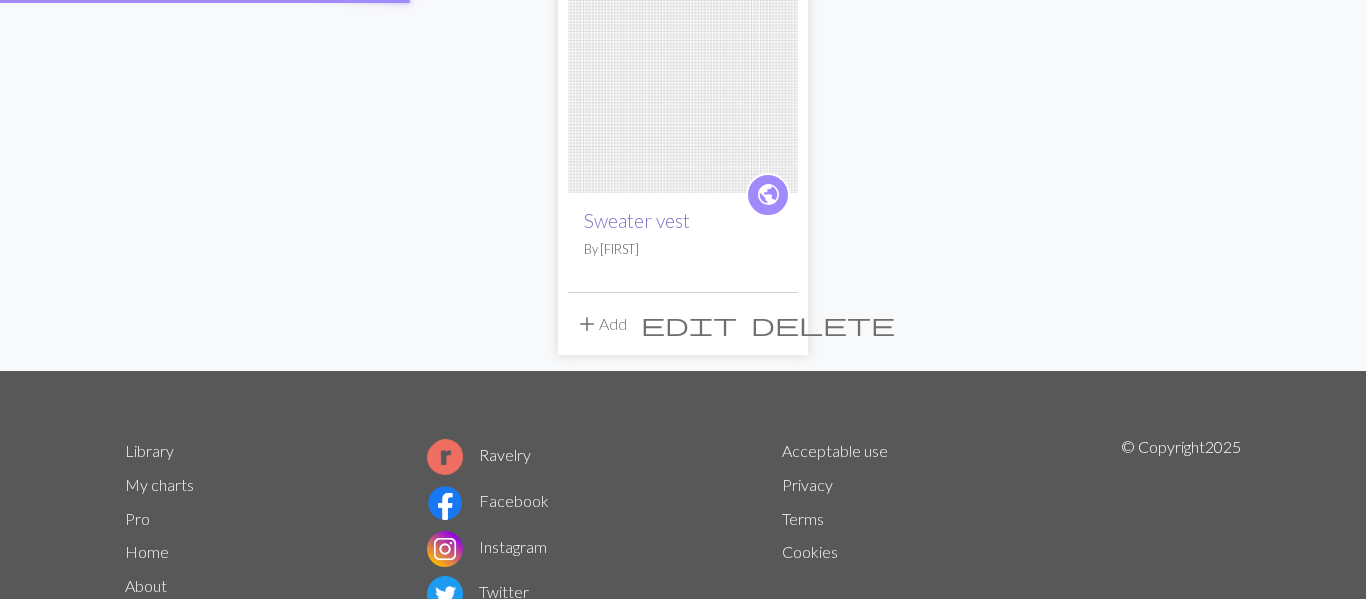scroll, scrollTop: 0, scrollLeft: 0, axis: both 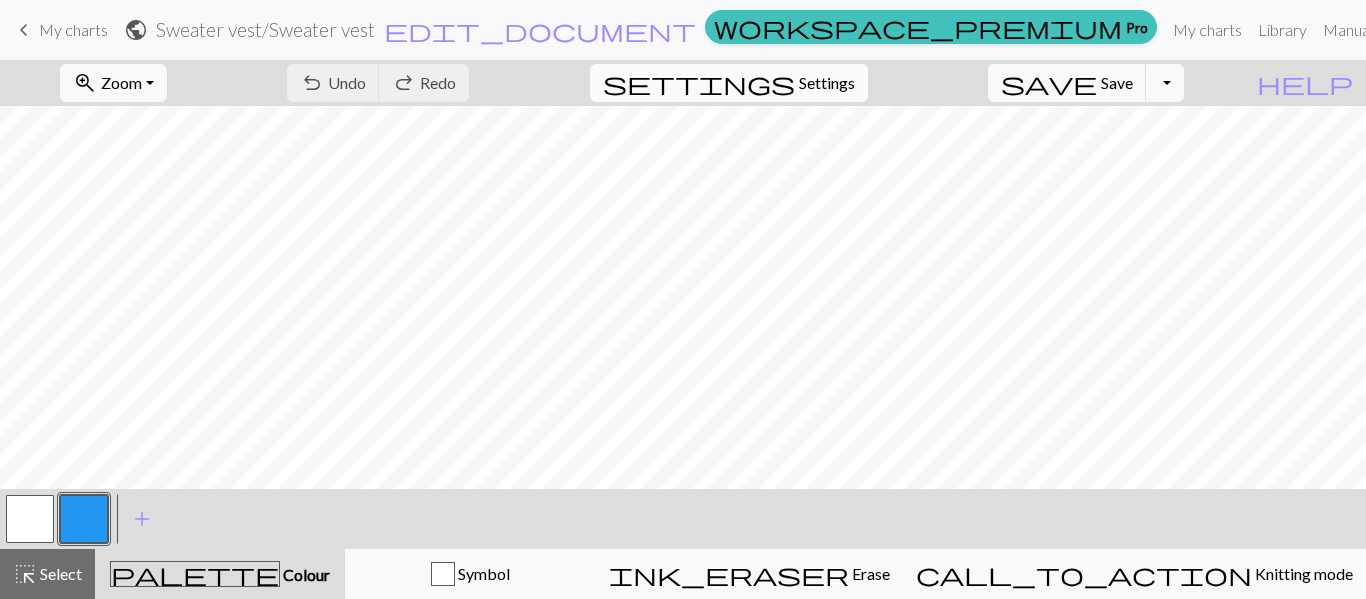click on "Settings" at bounding box center [827, 83] 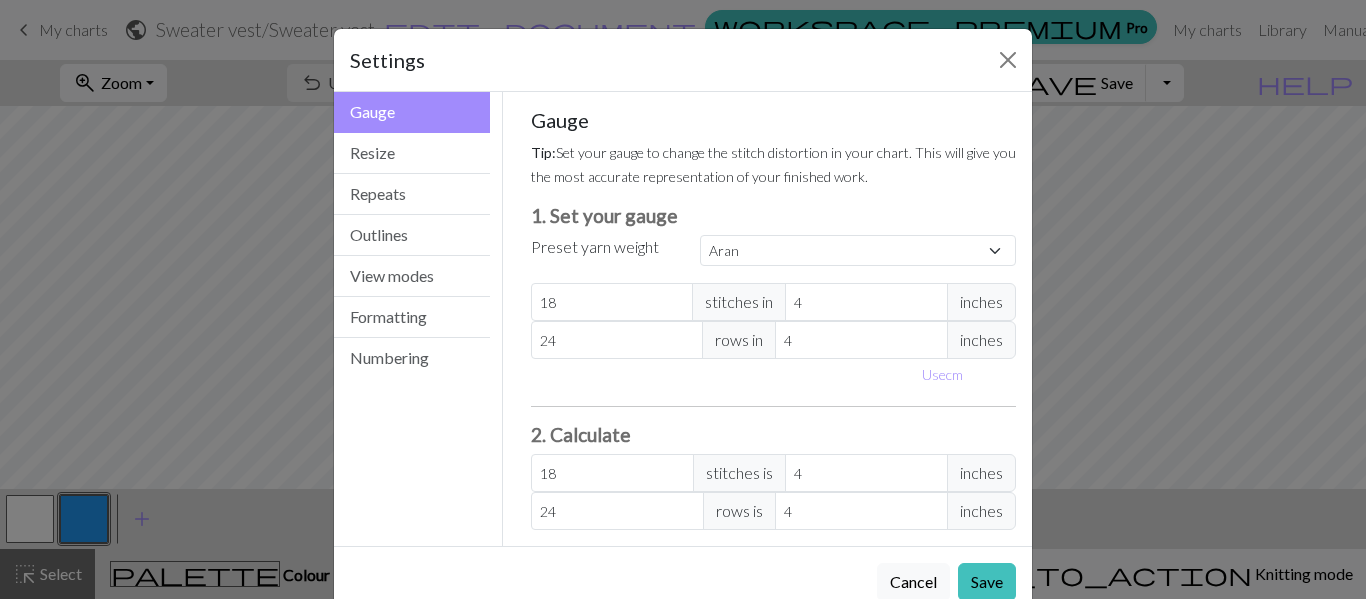 scroll, scrollTop: 47, scrollLeft: 0, axis: vertical 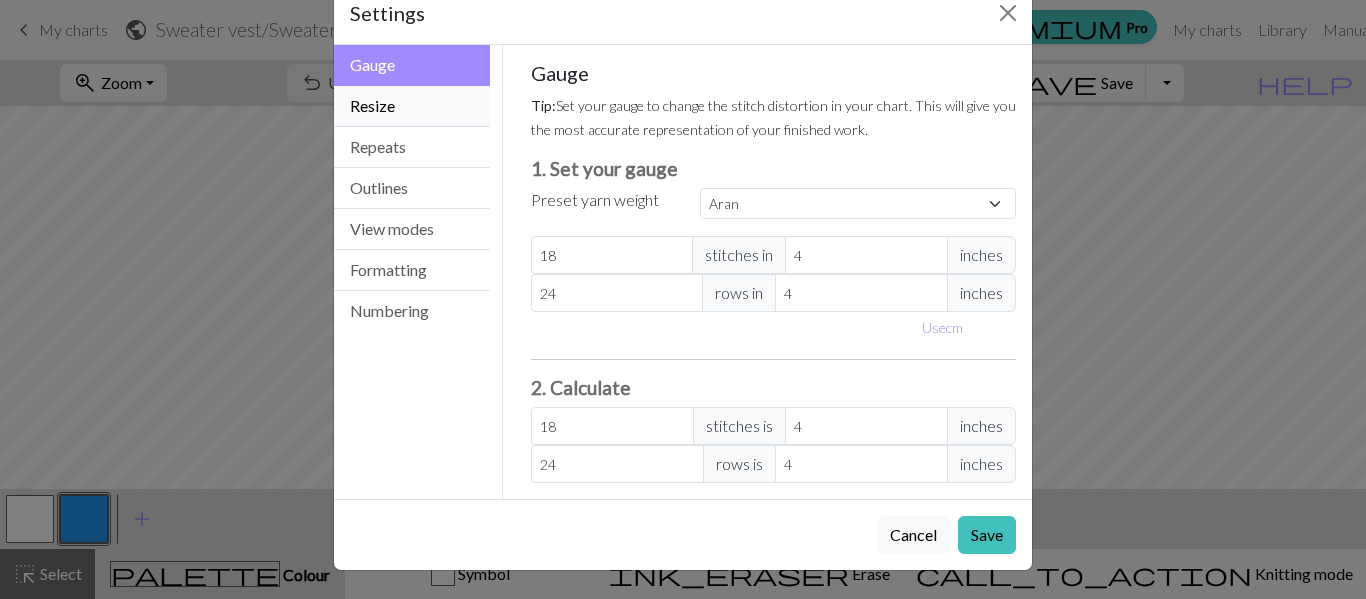 click on "Resize" at bounding box center [412, 106] 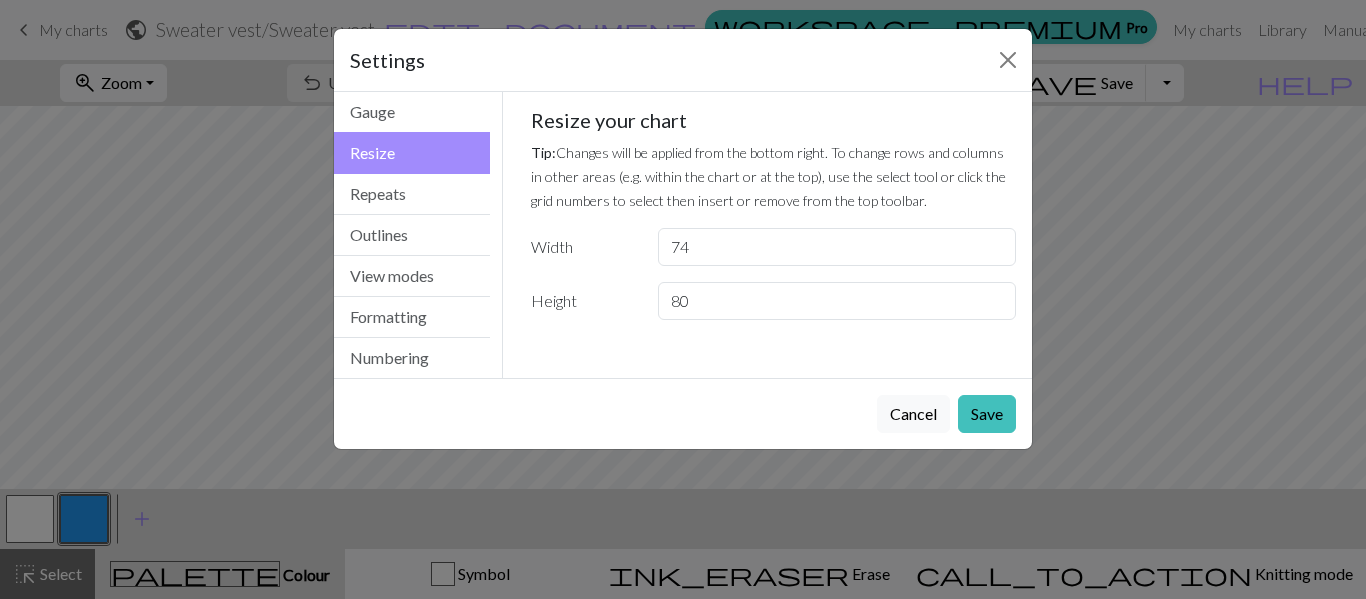 scroll, scrollTop: 0, scrollLeft: 0, axis: both 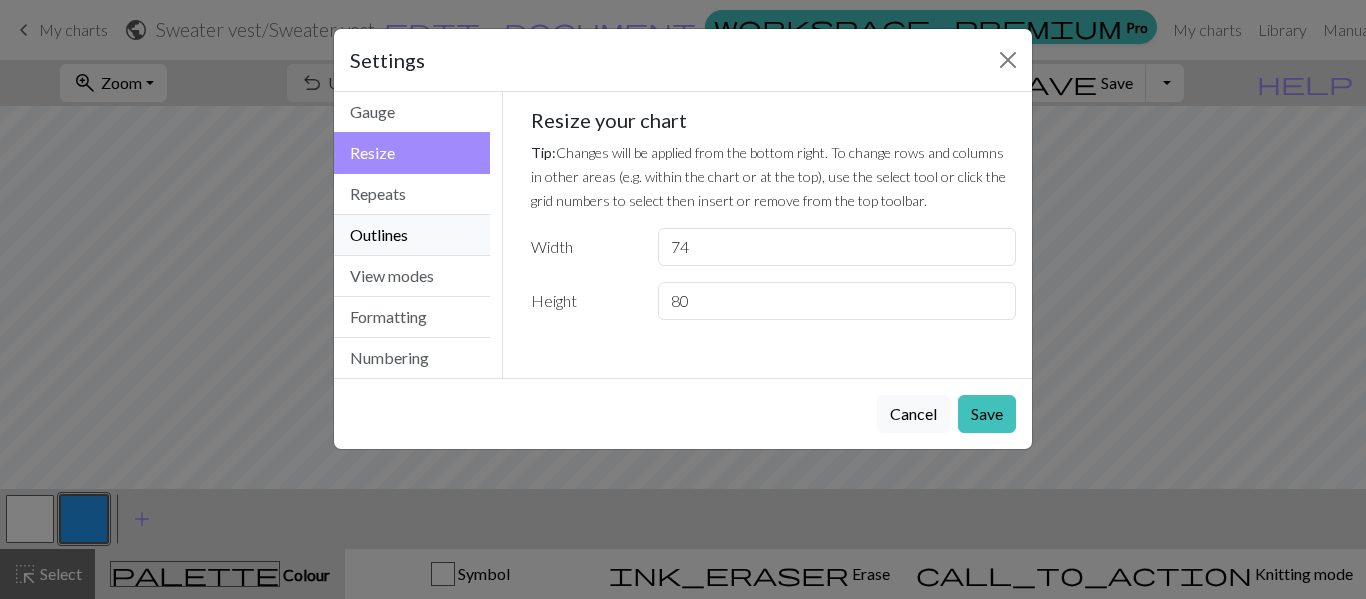click on "Outlines" at bounding box center [412, 235] 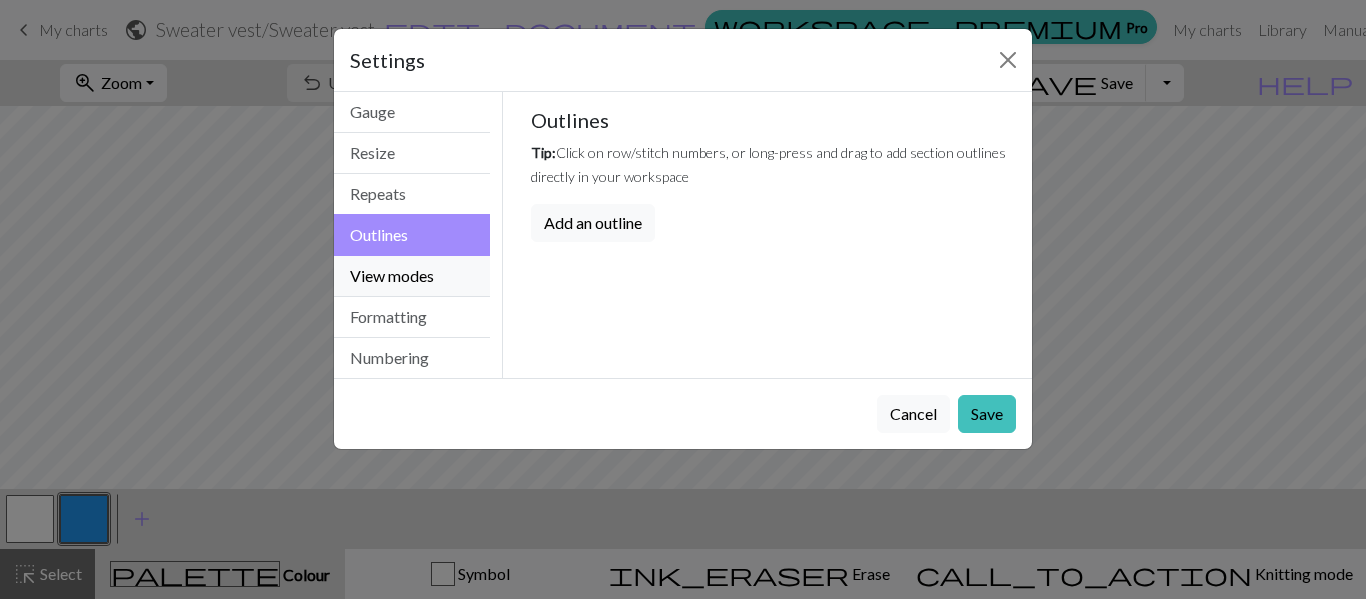 click on "View modes" at bounding box center (412, 276) 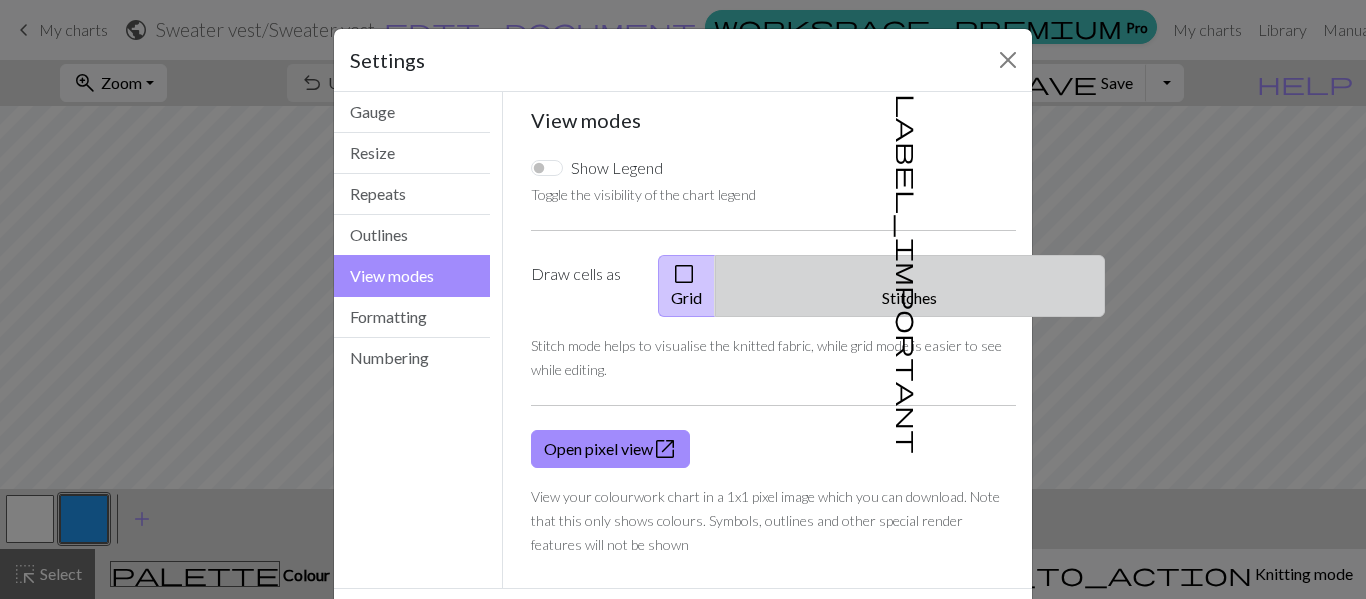 click on "label_important Stitches" at bounding box center [910, 286] 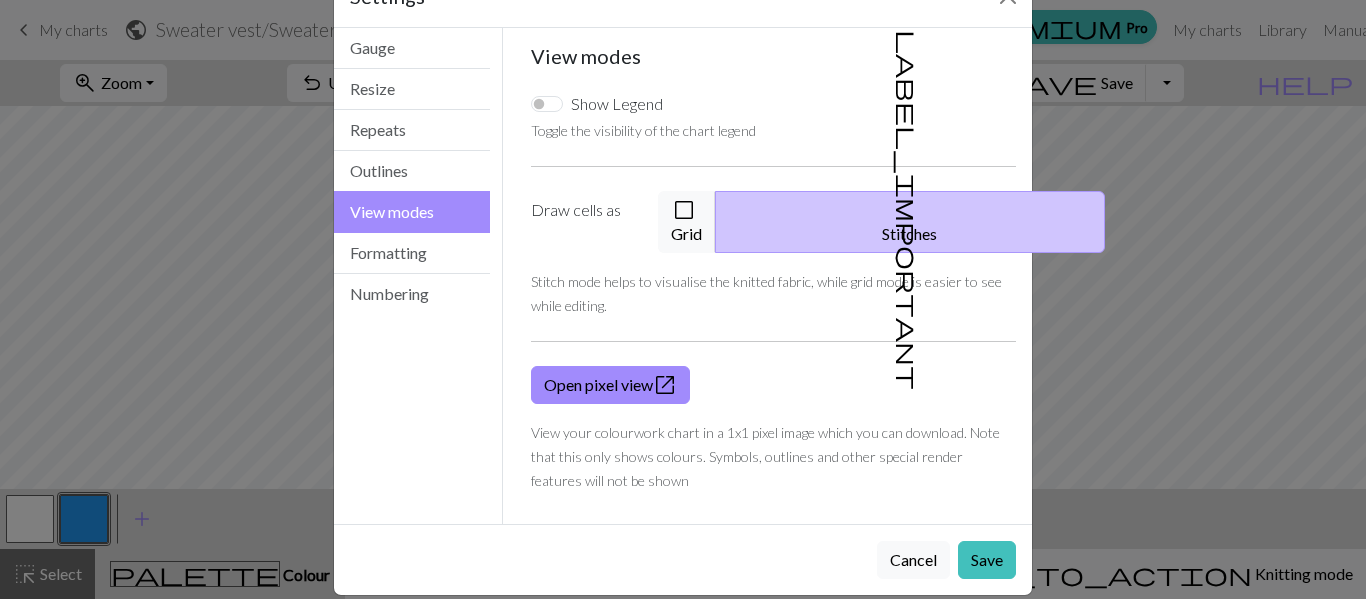 scroll, scrollTop: 65, scrollLeft: 0, axis: vertical 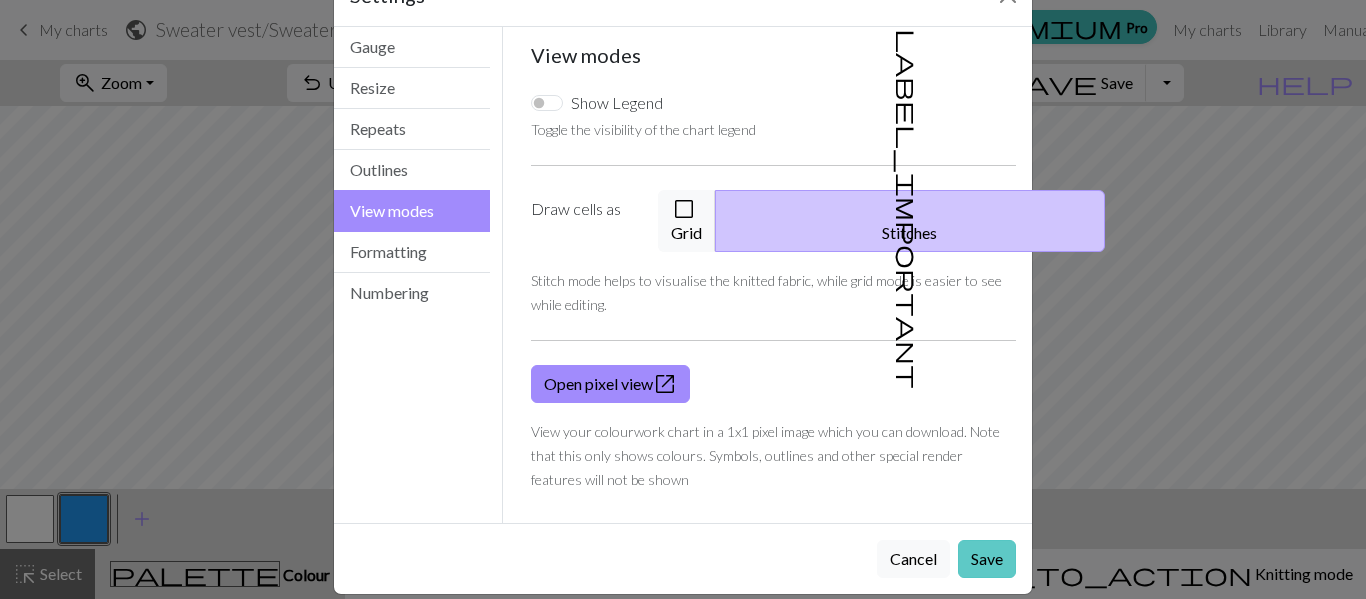 click on "Save" at bounding box center (987, 559) 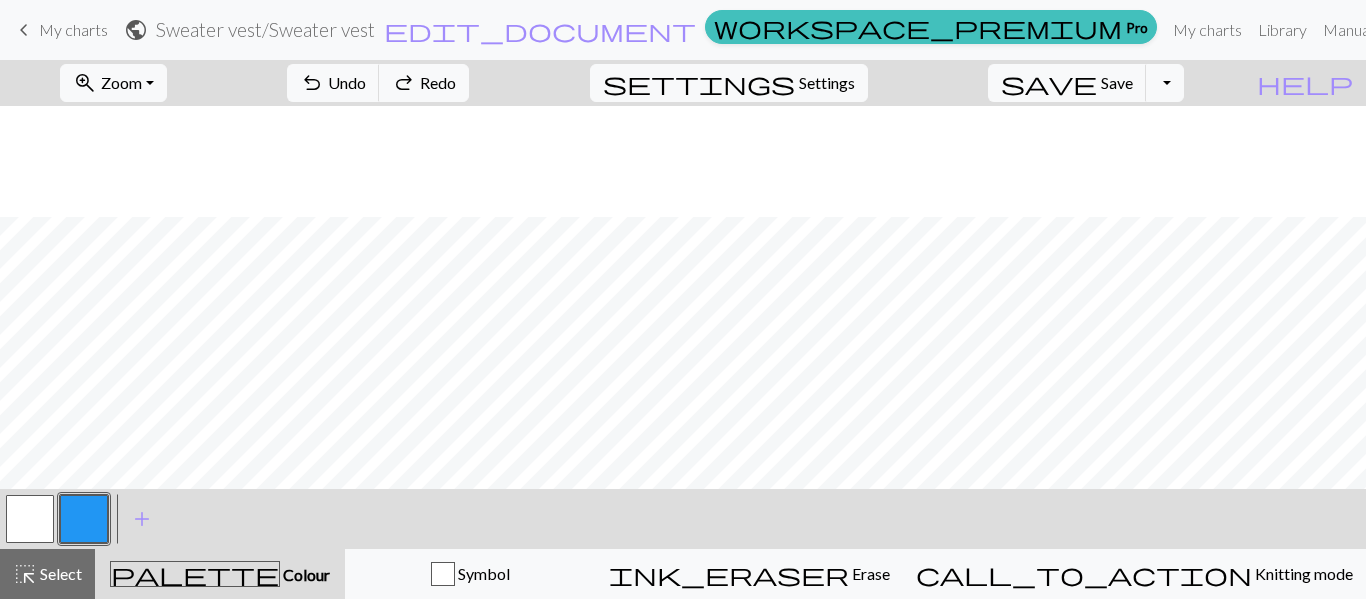 scroll, scrollTop: 144, scrollLeft: 0, axis: vertical 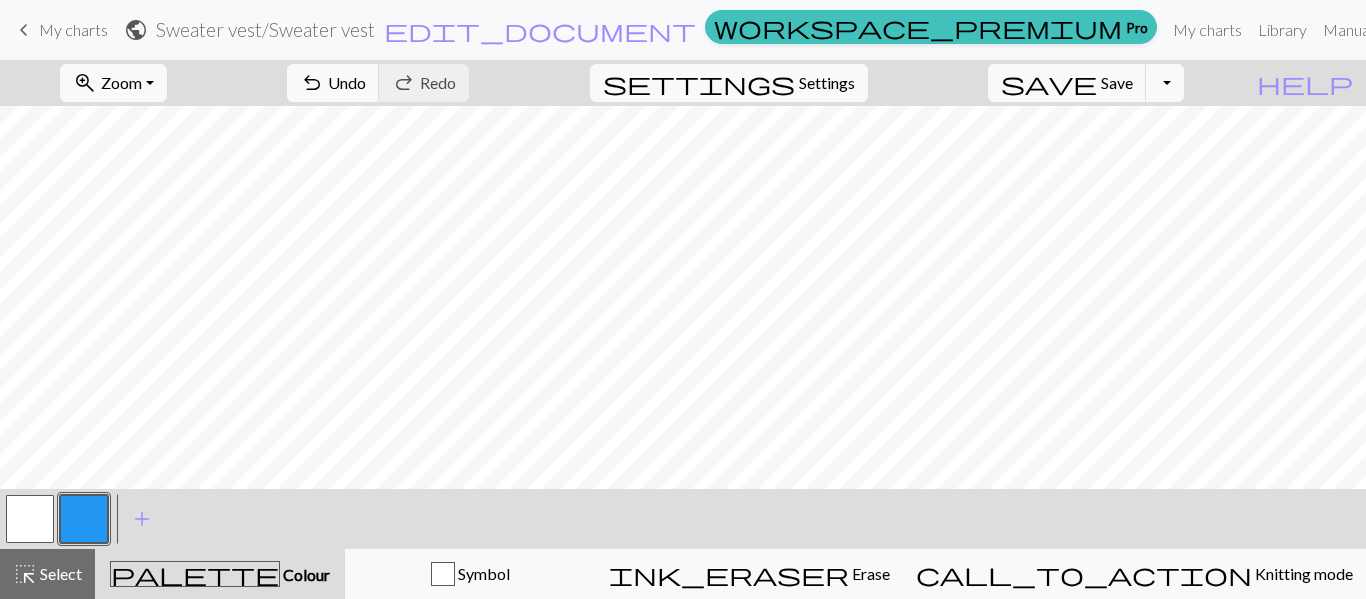 click on "My charts" at bounding box center (73, 29) 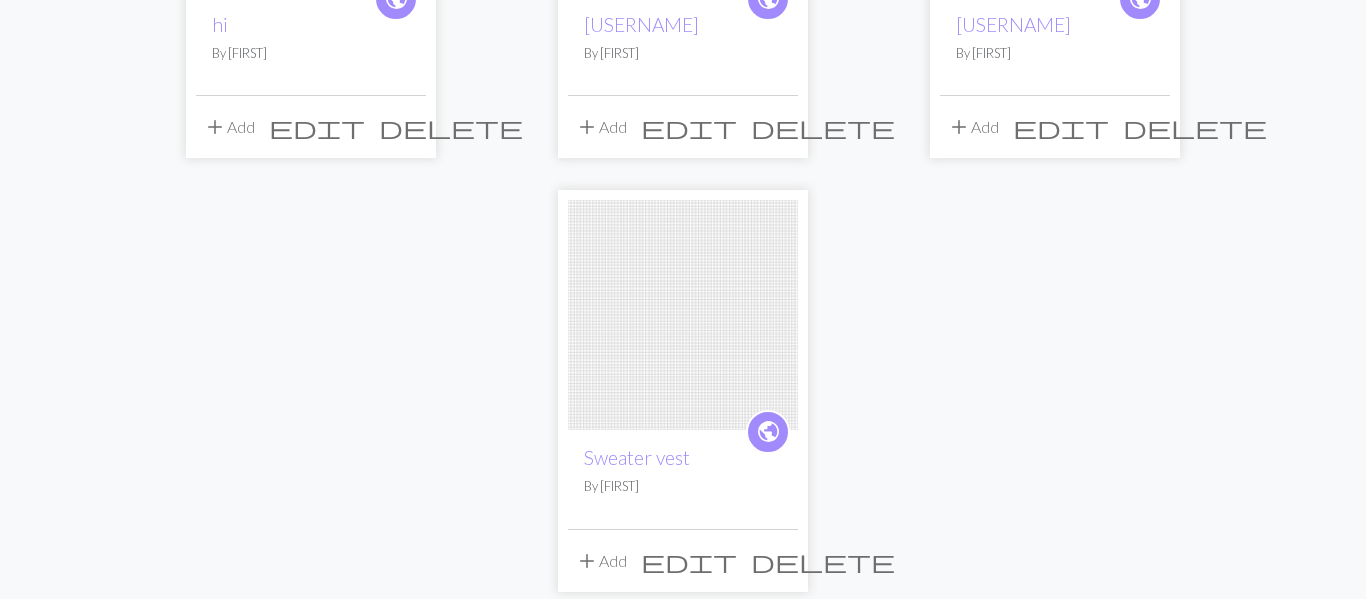 scroll, scrollTop: 0, scrollLeft: 0, axis: both 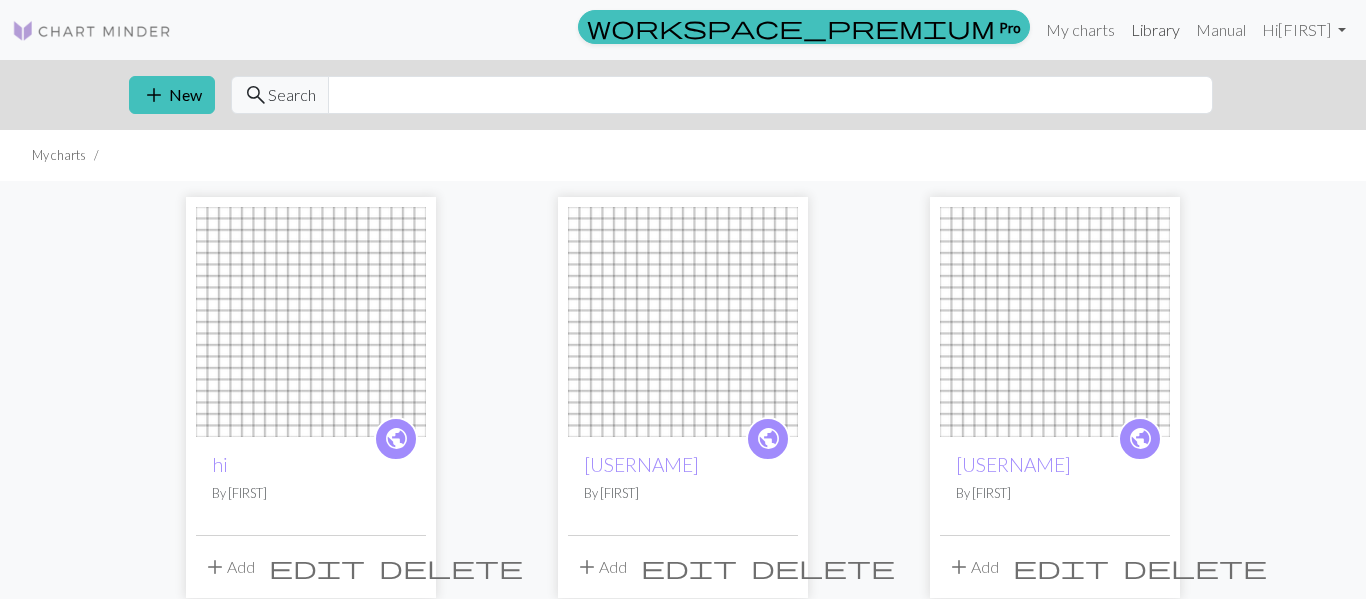 click on "Library" at bounding box center [1155, 30] 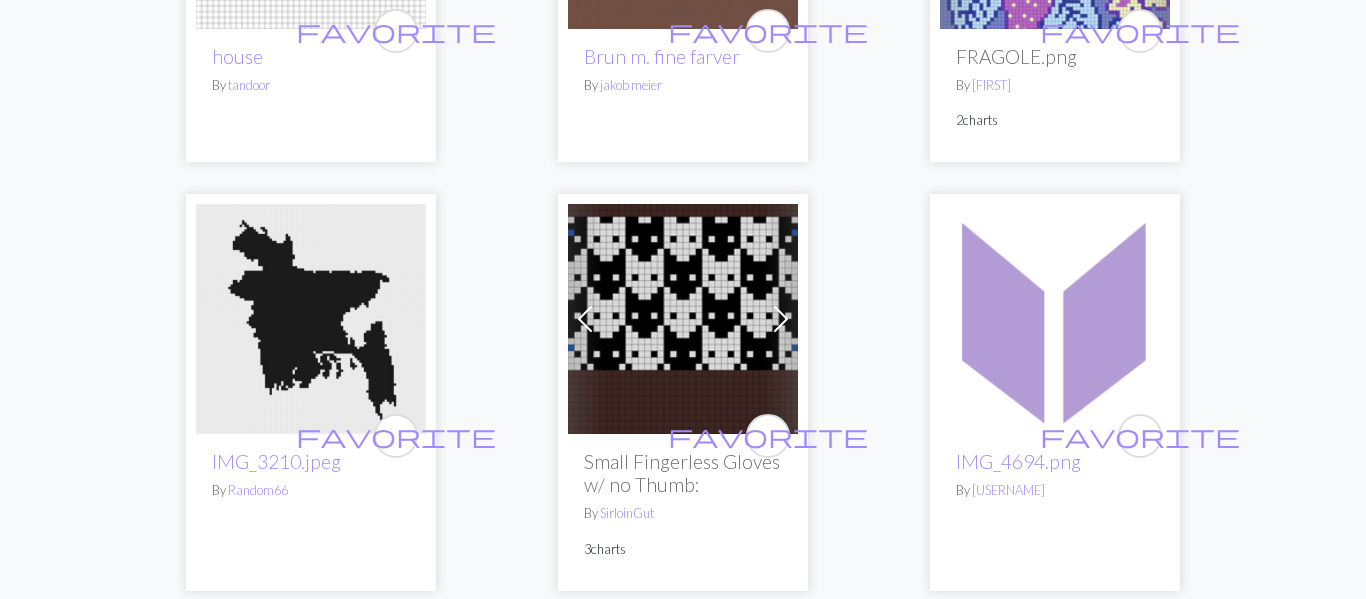 scroll, scrollTop: 4329, scrollLeft: 0, axis: vertical 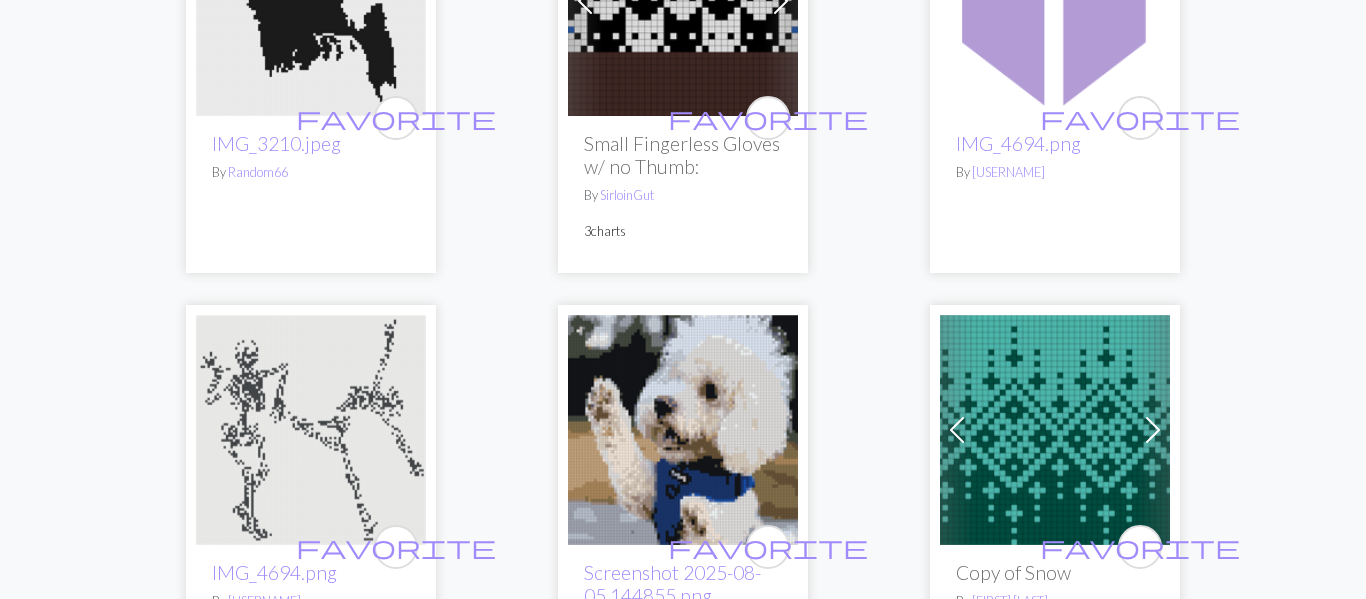 click on "Previous Next favorite Copy of Flower Sweater By [USERNAME] 2 charts Previous Next favorite Martha Scarf Charts By [USERNAME] 10 charts favorite Handwarmers By [USERNAME] favorite Copy of IMG_5762.jpeg By [USERNAME] favorite IMG_5762.jpeg By [USERNAME] favorite 2nd Intarsia pattern By [USERNAME] favorite mango sugar By [USERNAME] Previous Next favorite Salmon By [USERNAME] 2 charts favorite g By [USERNAME] favorite g.jpeg By [USERNAME] favorite mango sugar By [USERNAME] favorite G-IDLE Crochet Logo Pattern By [USERNAME] favorite guitar By [USERNAME] favorite picture on ice By [USERNAME] favorite 1838 cable quilt square By [USERNAME] favorite cloud sweater dogs By [USERNAME] favorite Copy of images.png By [USERNAME] favorite Peace sign By [USERNAME] favorite Forest hat By [USERNAME] favorite flag By [USERNAME] favorite puck and stick By [USERNAME] favorite Knit headband motif By [USERNAME] favorite images.png By [USERNAME] favorite images.png By [USERNAME] favorite ducky By" at bounding box center (683, -1031) 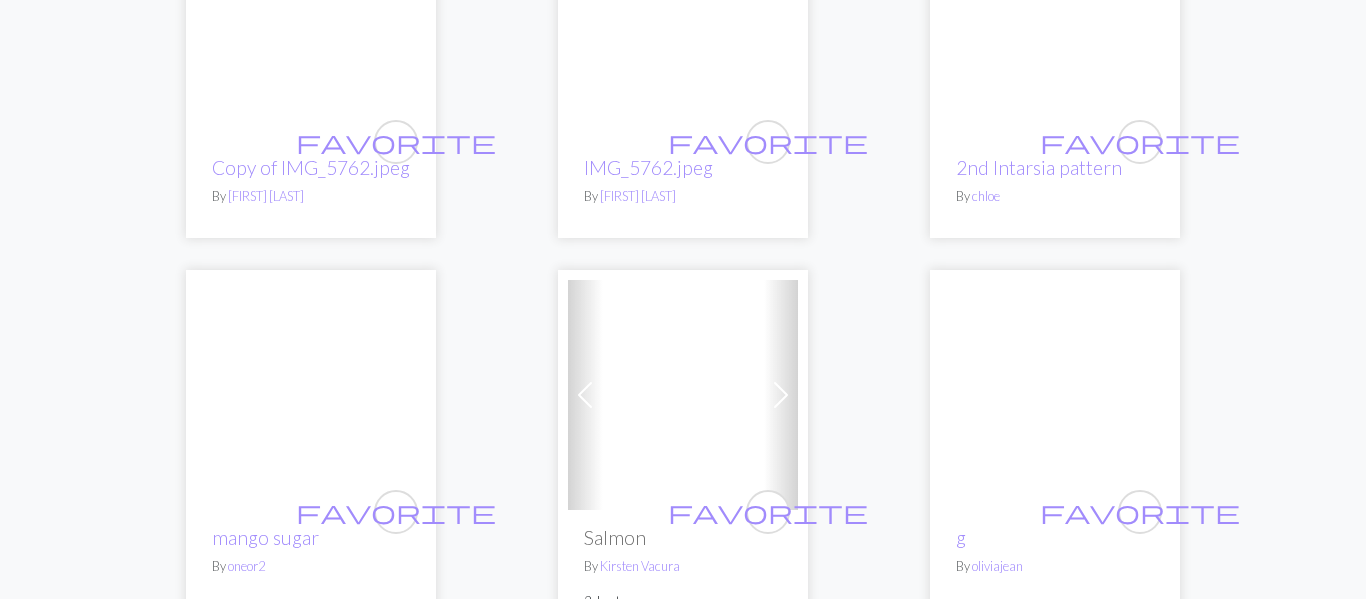 scroll, scrollTop: 0, scrollLeft: 0, axis: both 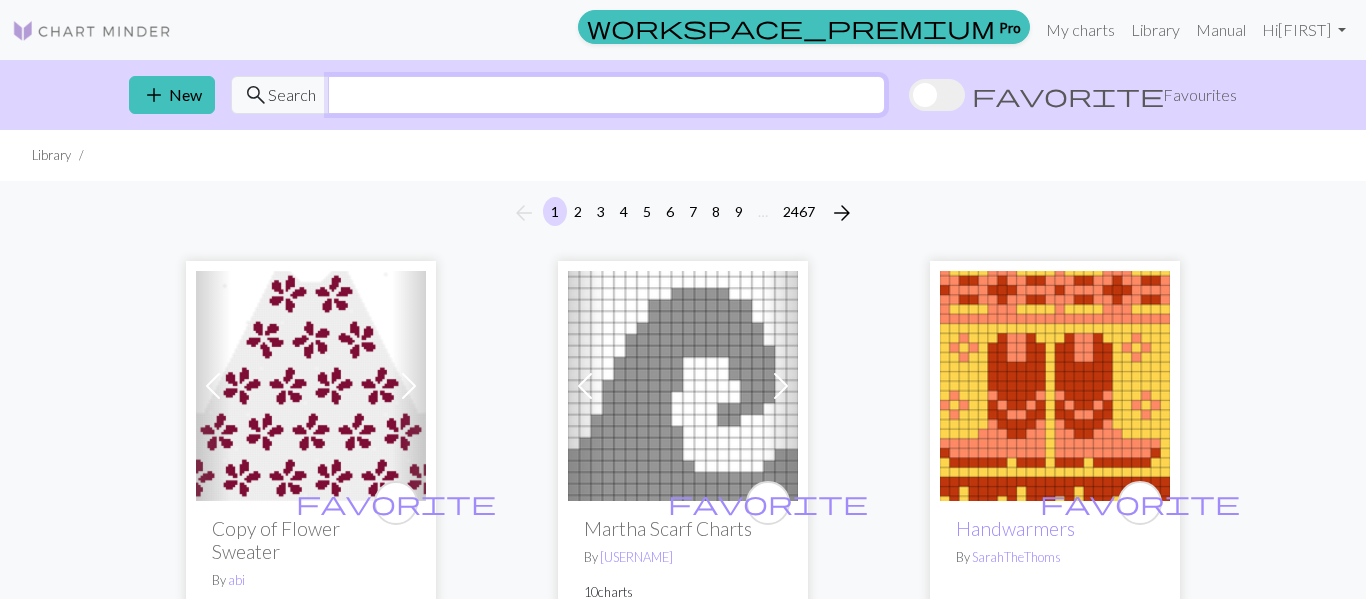 click at bounding box center (606, 95) 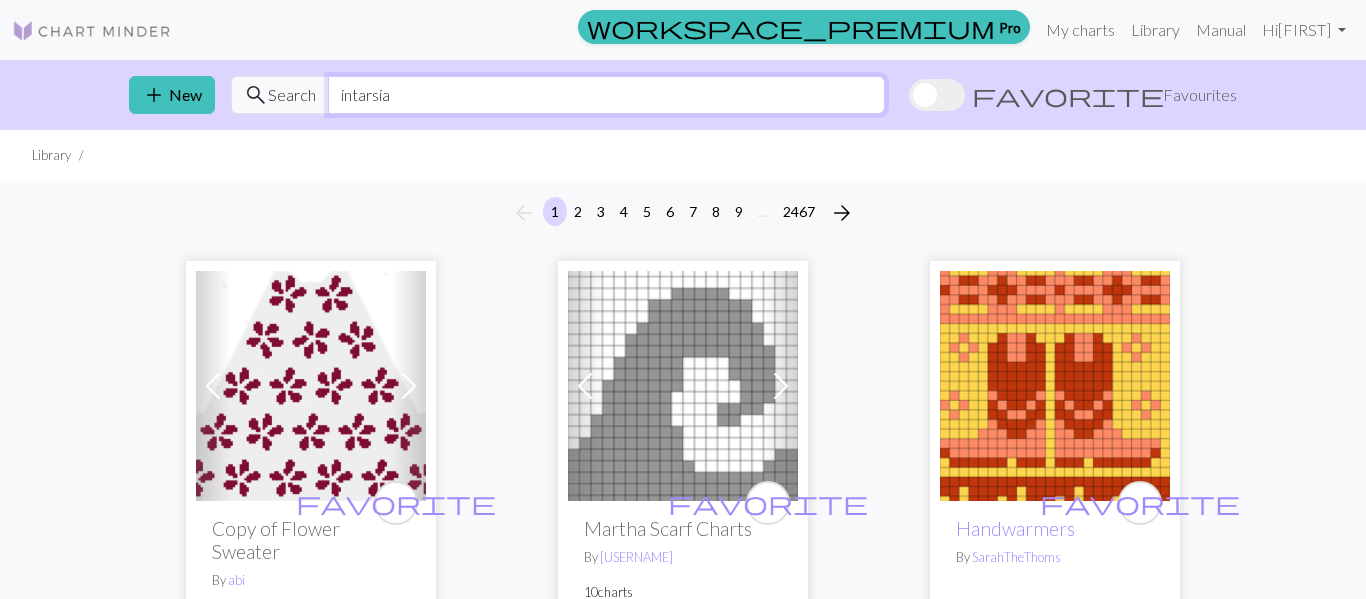 type on "intarsia" 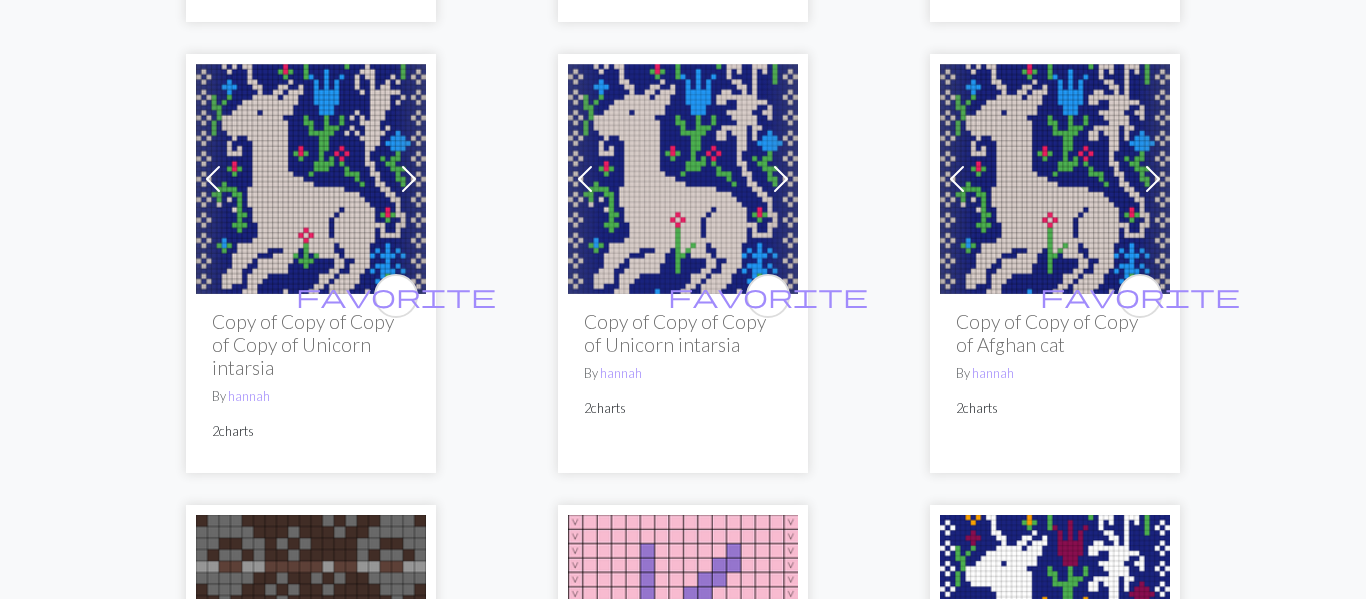scroll, scrollTop: 1016, scrollLeft: 0, axis: vertical 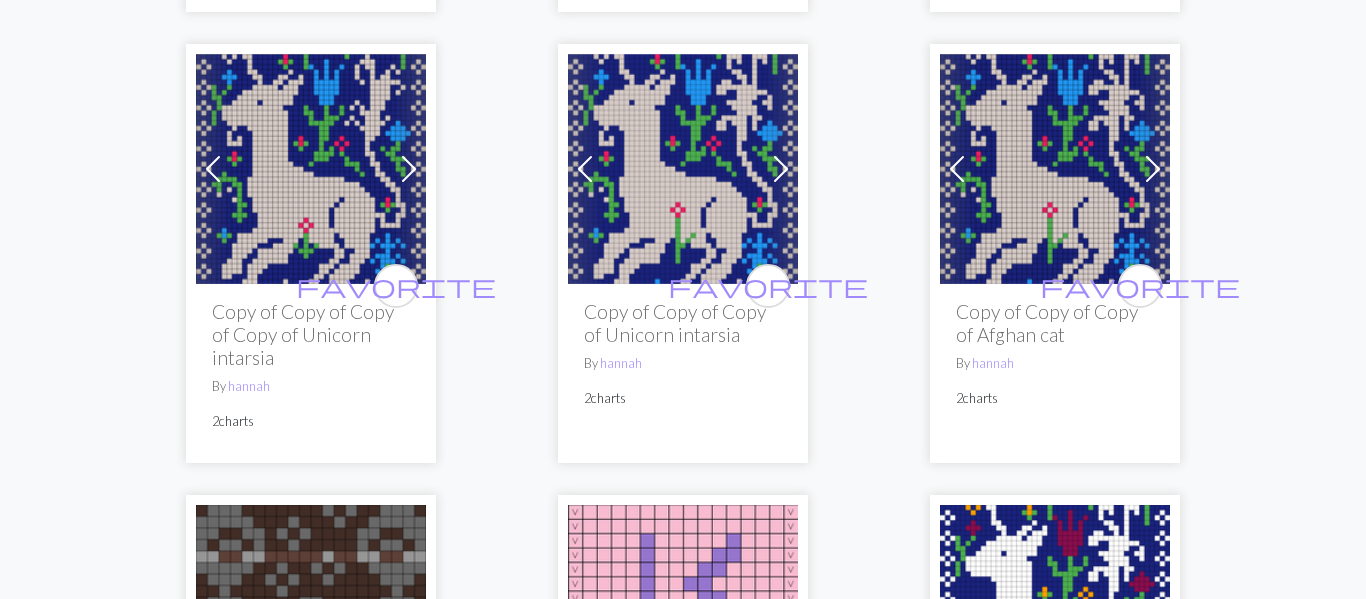 click on "Previous Next favorite Copy of Copy of Unicorn intarsia By [USERNAME] 2 charts" at bounding box center [1055, 253] 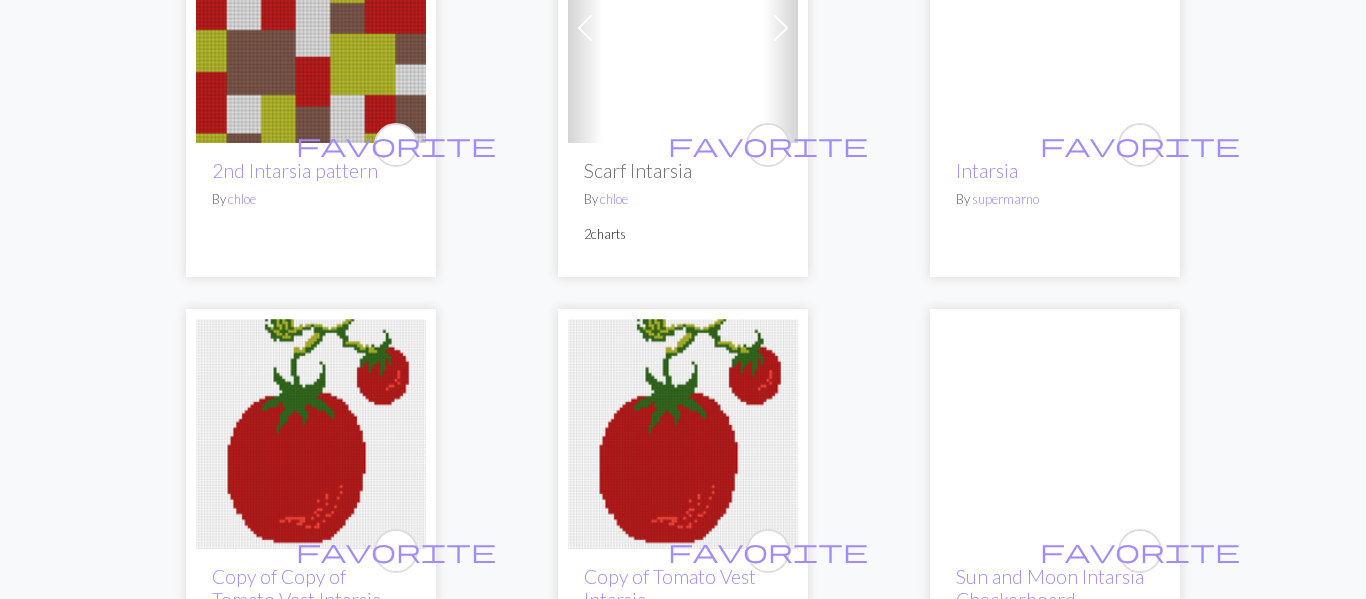 scroll, scrollTop: 0, scrollLeft: 0, axis: both 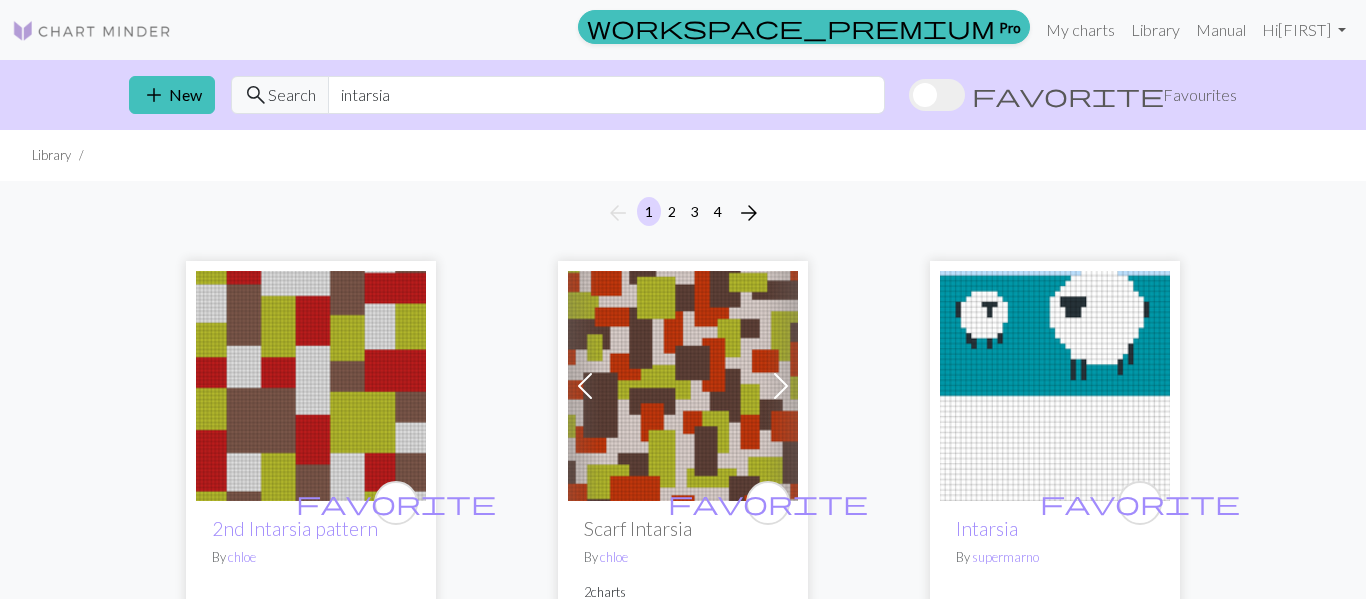 click at bounding box center (92, 31) 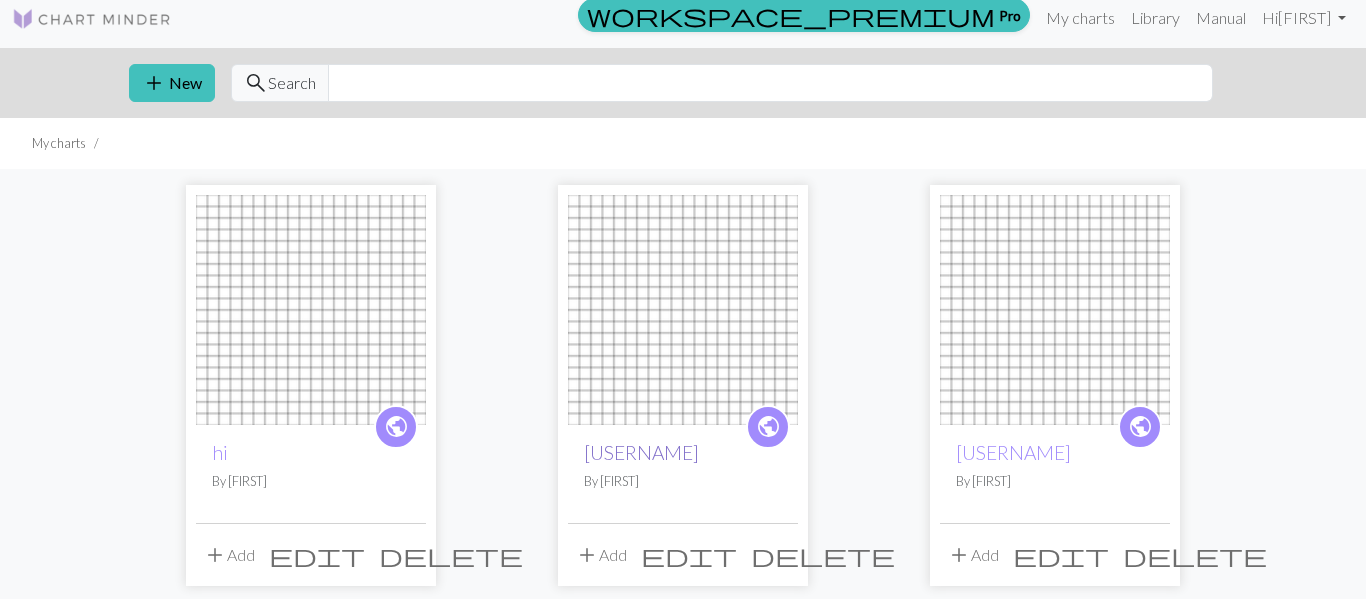 scroll, scrollTop: 0, scrollLeft: 0, axis: both 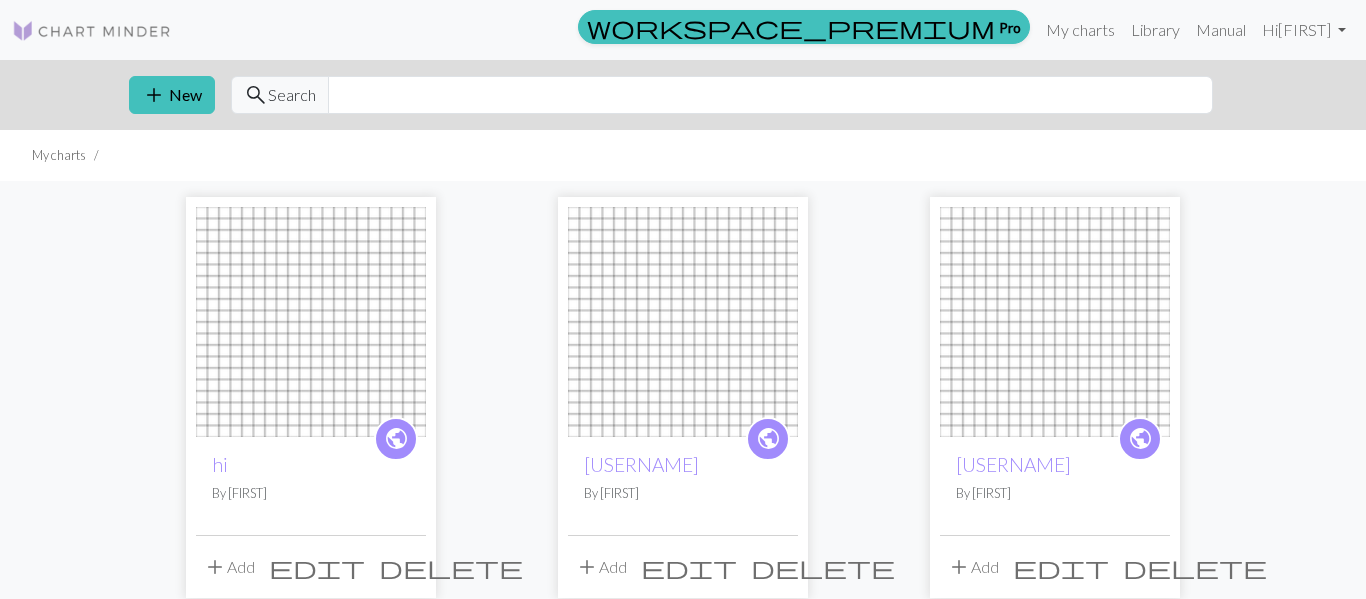 click on "public hi By [USERNAME] add Add edit delete public [USERNAME] By [USERNAME] add Add edit delete public [USERNAME] By [USERNAME] add Add edit delete public Sweater vest By [USERNAME] add Add edit delete" at bounding box center [683, 614] 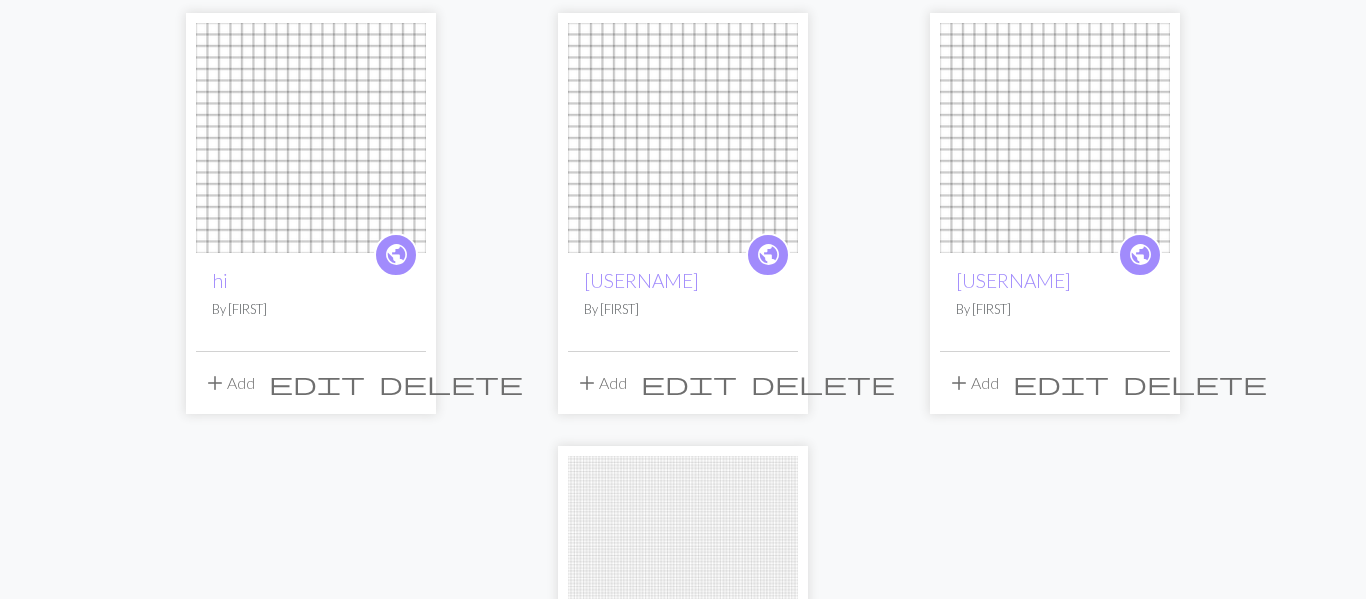 scroll, scrollTop: 186, scrollLeft: 0, axis: vertical 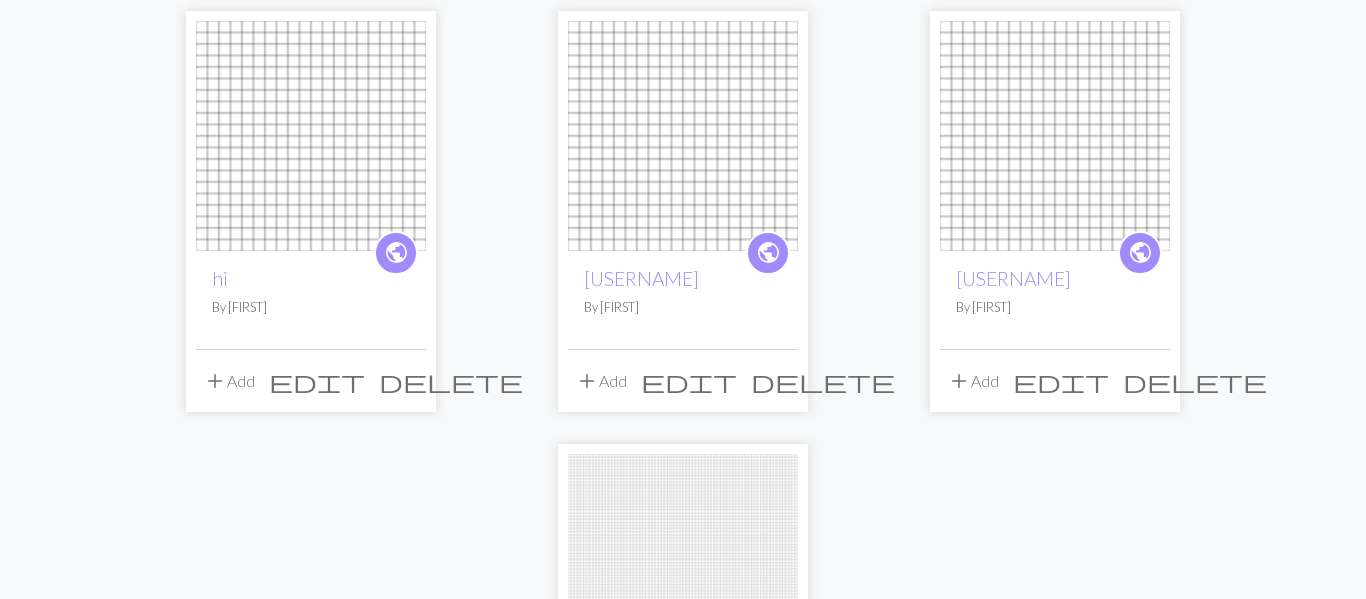 click on "public hi By [USERNAME]" at bounding box center [311, 300] 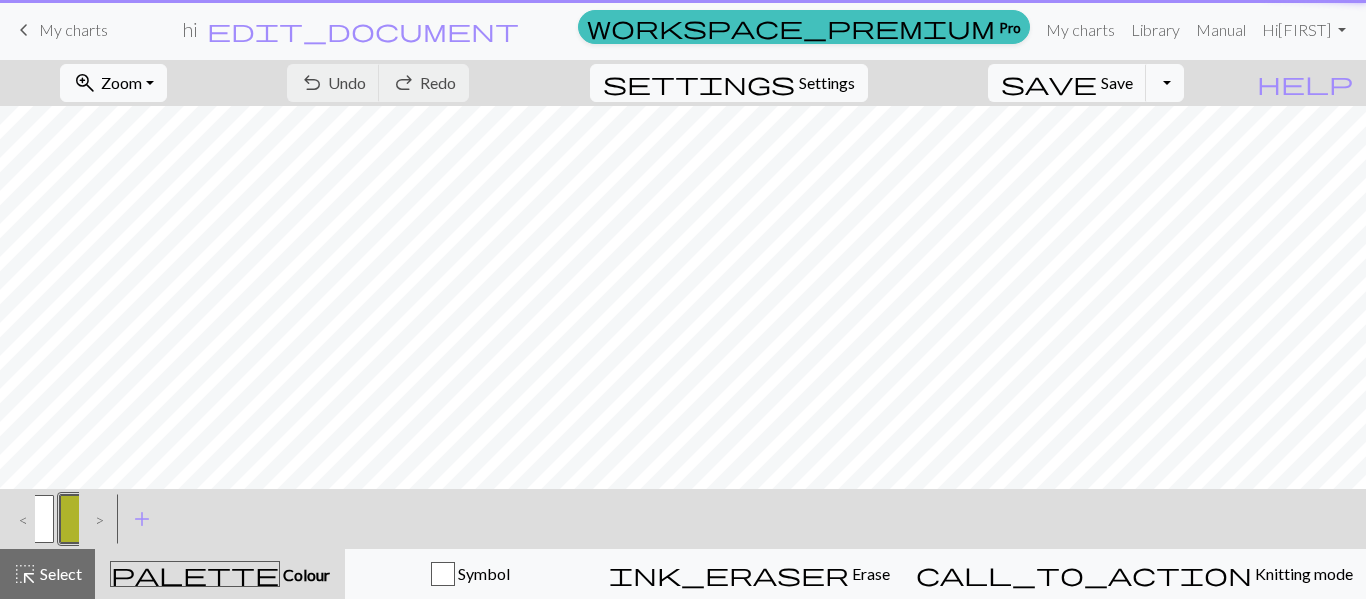 scroll, scrollTop: 0, scrollLeft: 0, axis: both 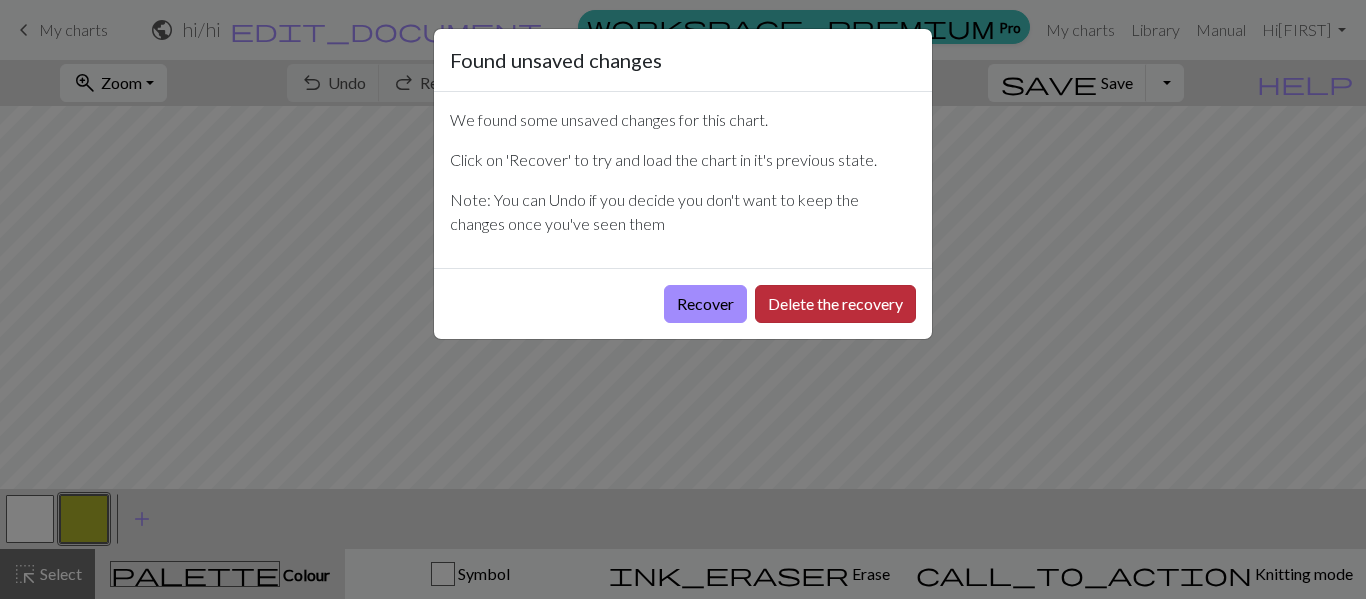 click on "Delete the recovery" at bounding box center (835, 304) 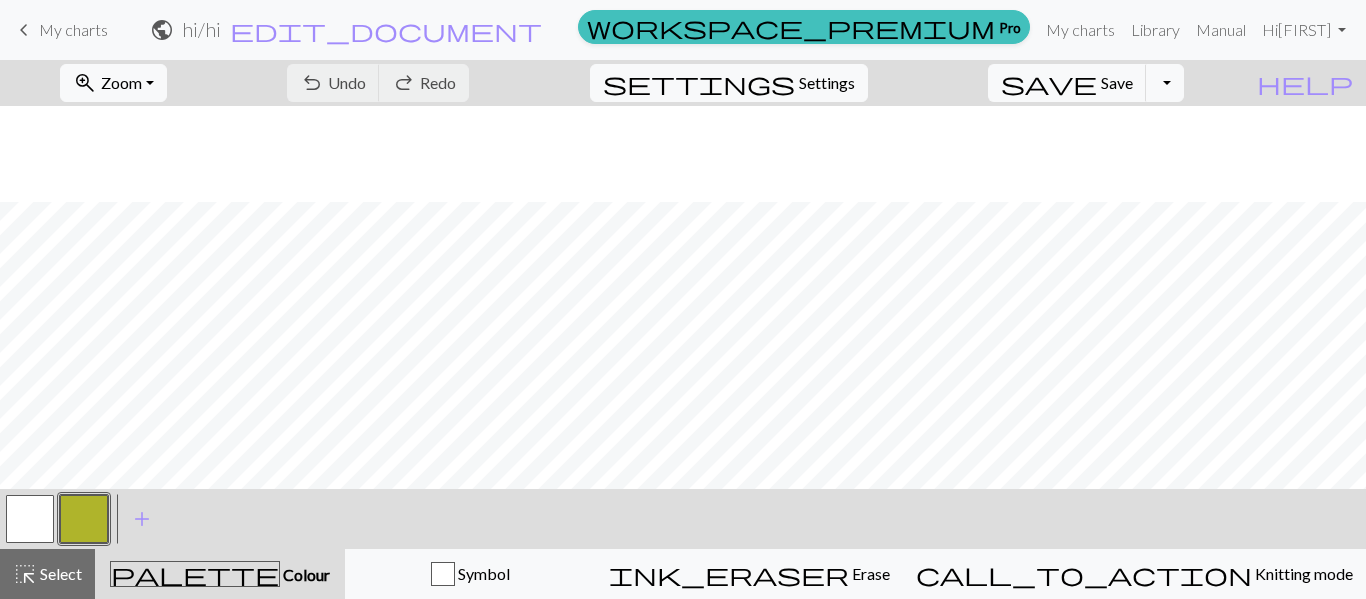 scroll, scrollTop: 107, scrollLeft: 0, axis: vertical 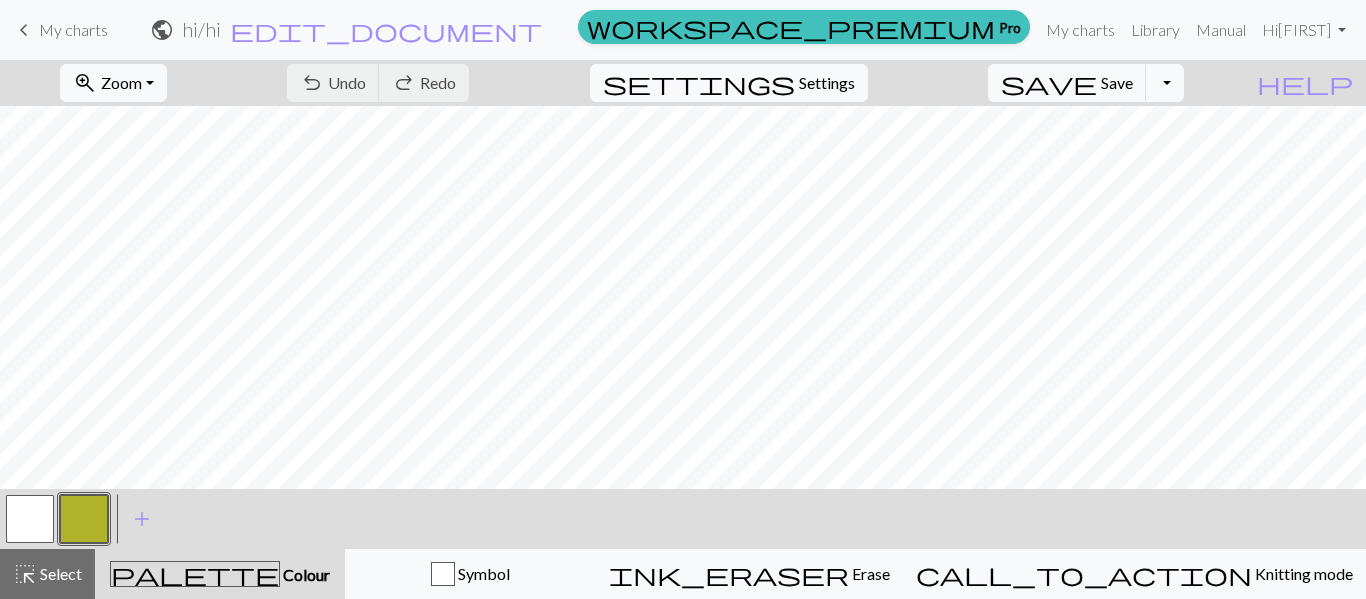 click at bounding box center (84, 519) 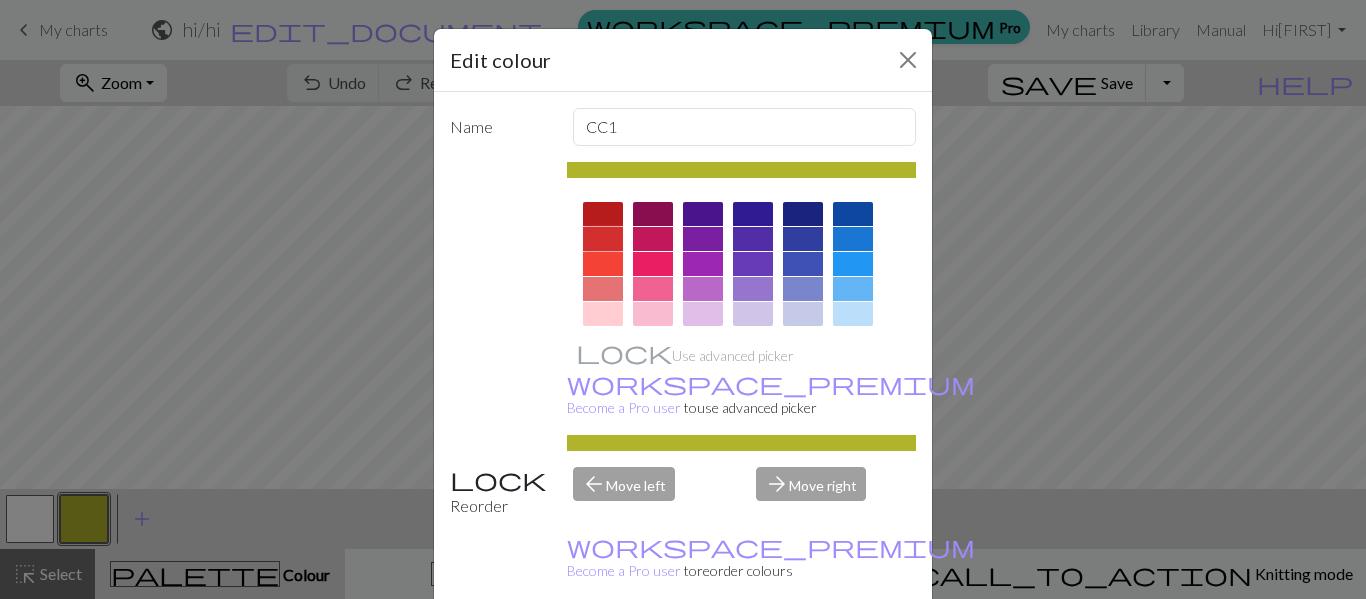 click at bounding box center [603, 239] 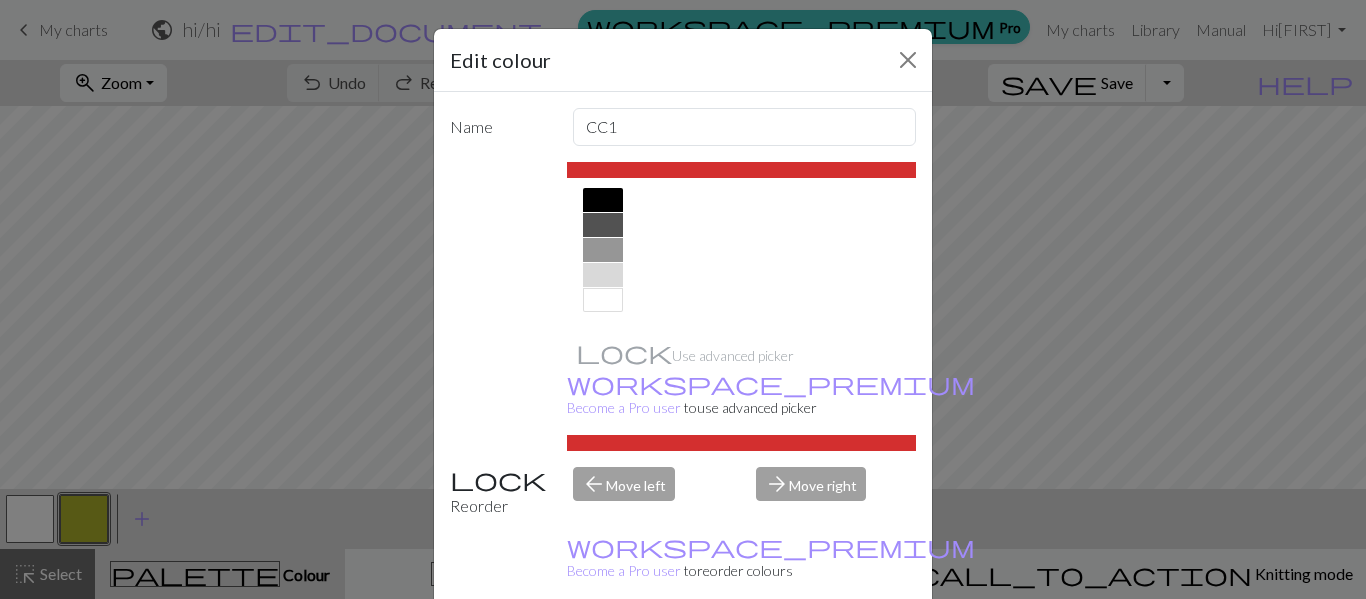 scroll, scrollTop: 0, scrollLeft: 0, axis: both 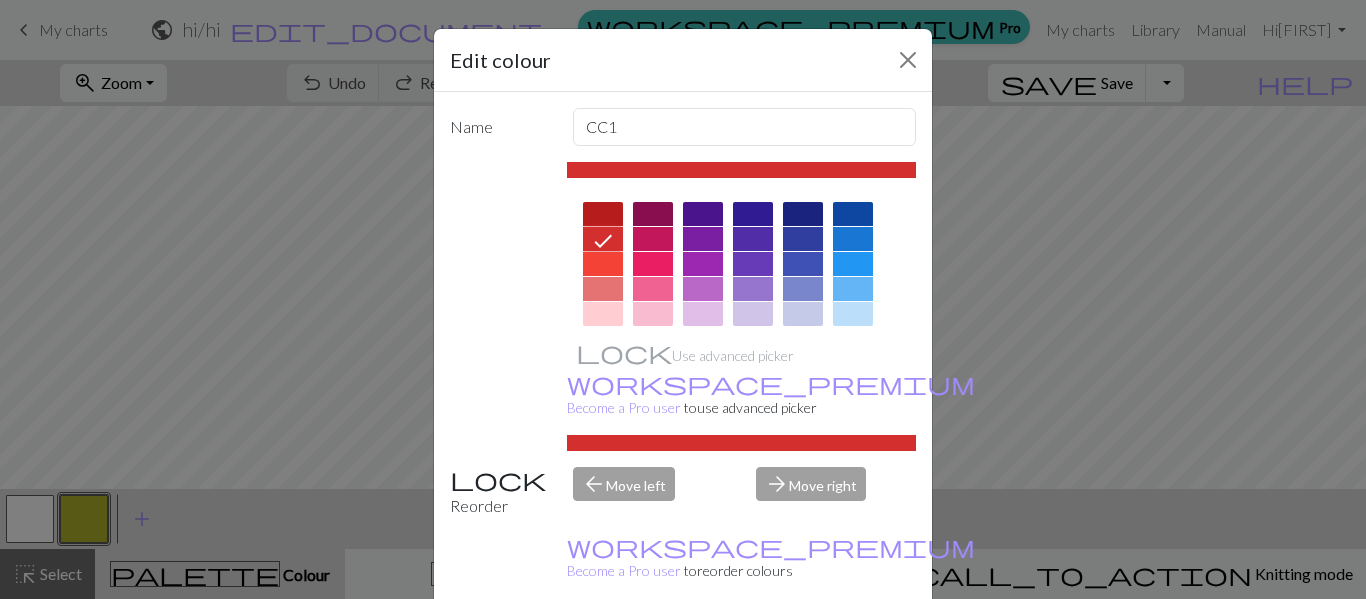 click at bounding box center (603, 289) 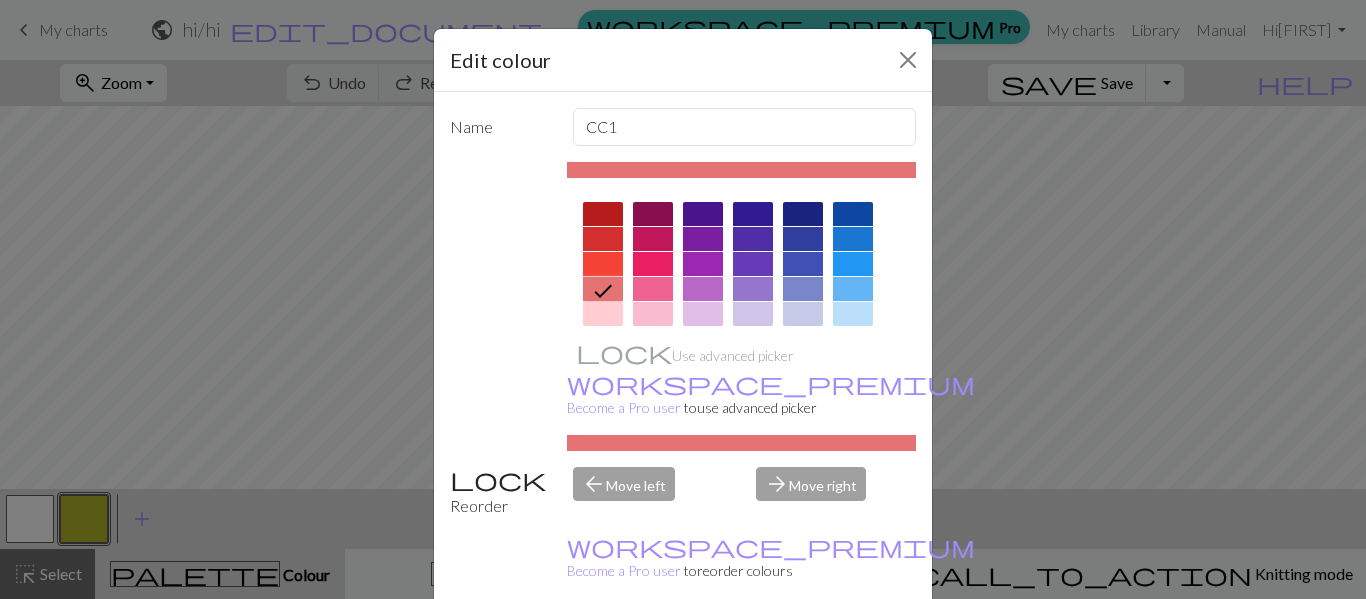 click on "Done" at bounding box center [803, 650] 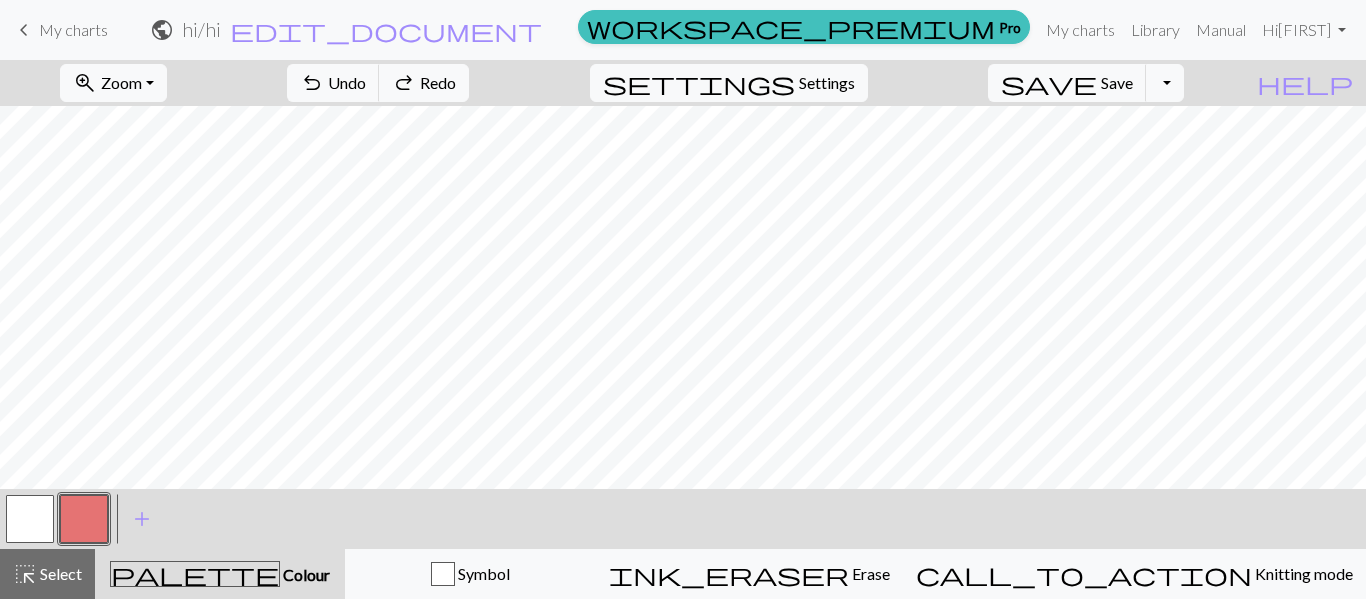 scroll, scrollTop: 0, scrollLeft: 0, axis: both 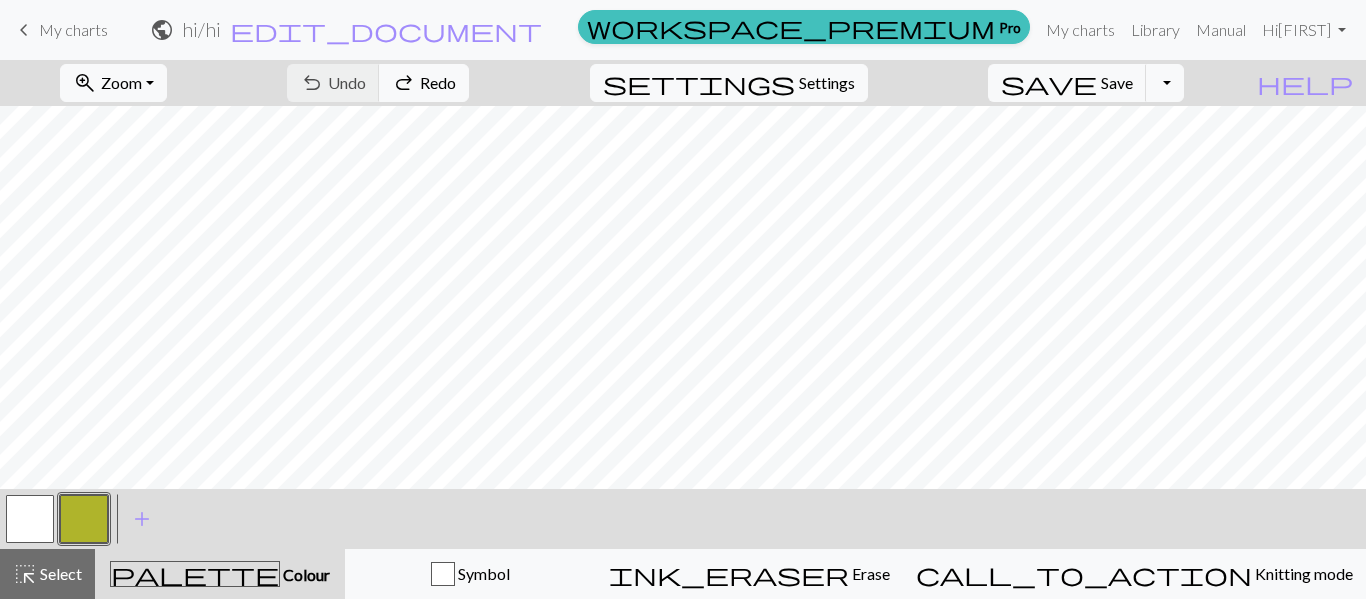 click on "My charts" at bounding box center [73, 29] 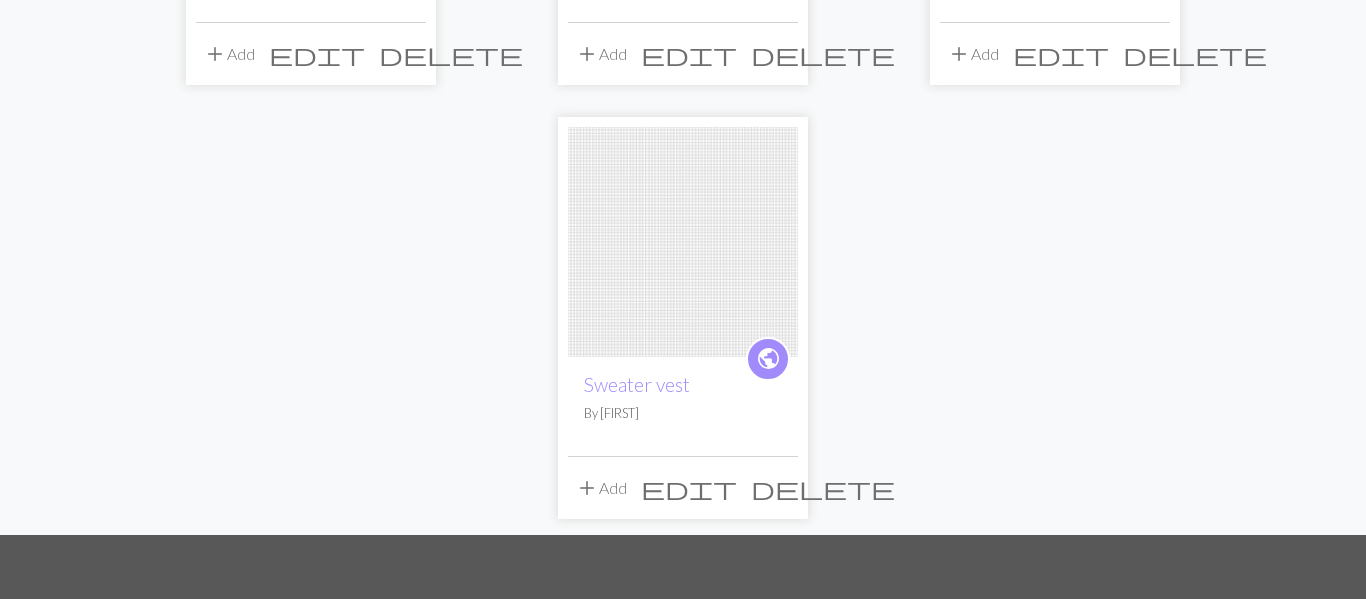 scroll, scrollTop: 0, scrollLeft: 0, axis: both 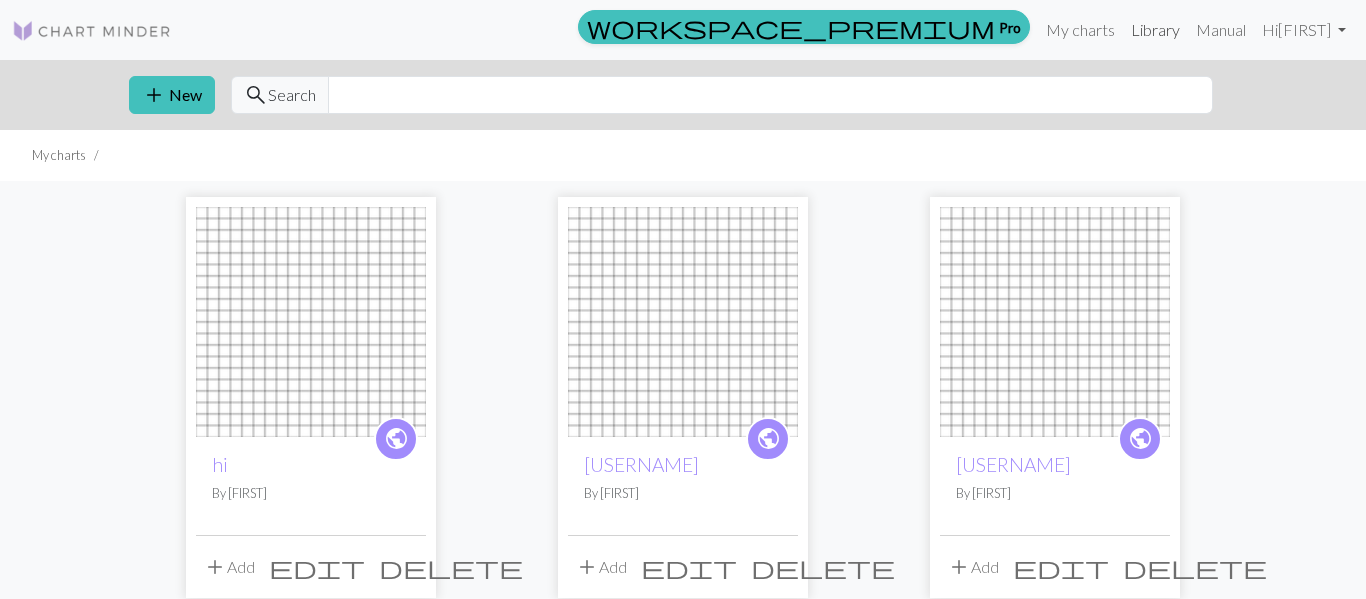 click on "Library" at bounding box center [1155, 30] 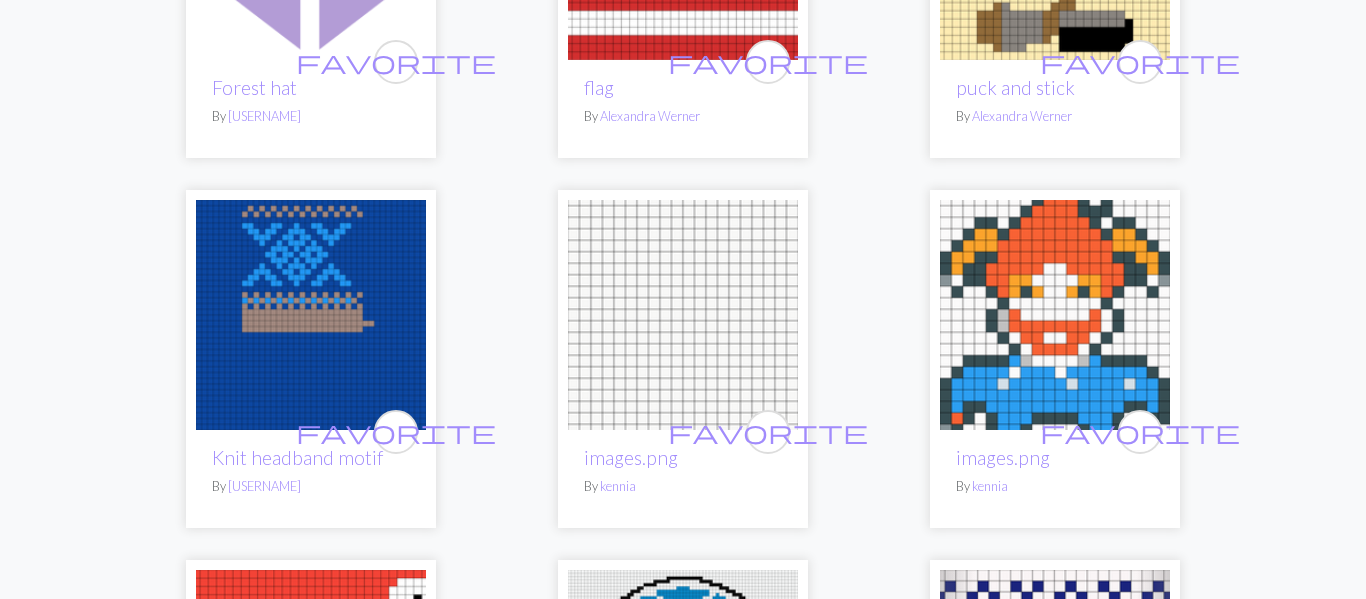 scroll, scrollTop: 0, scrollLeft: 0, axis: both 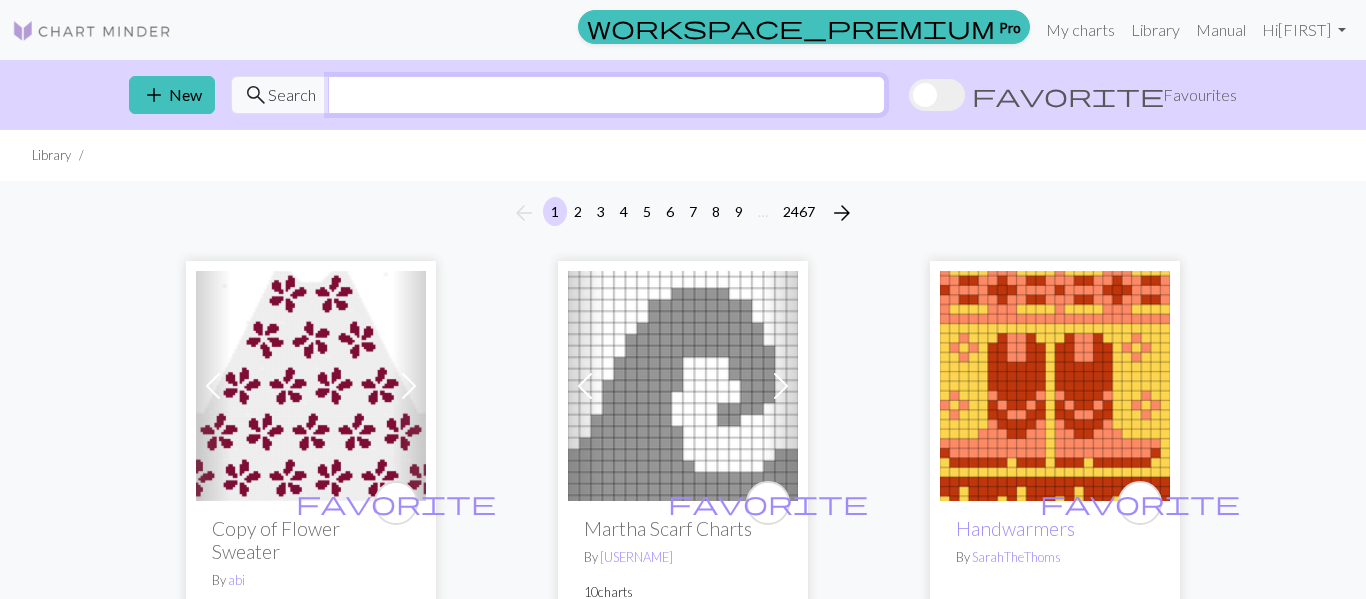 click at bounding box center [606, 95] 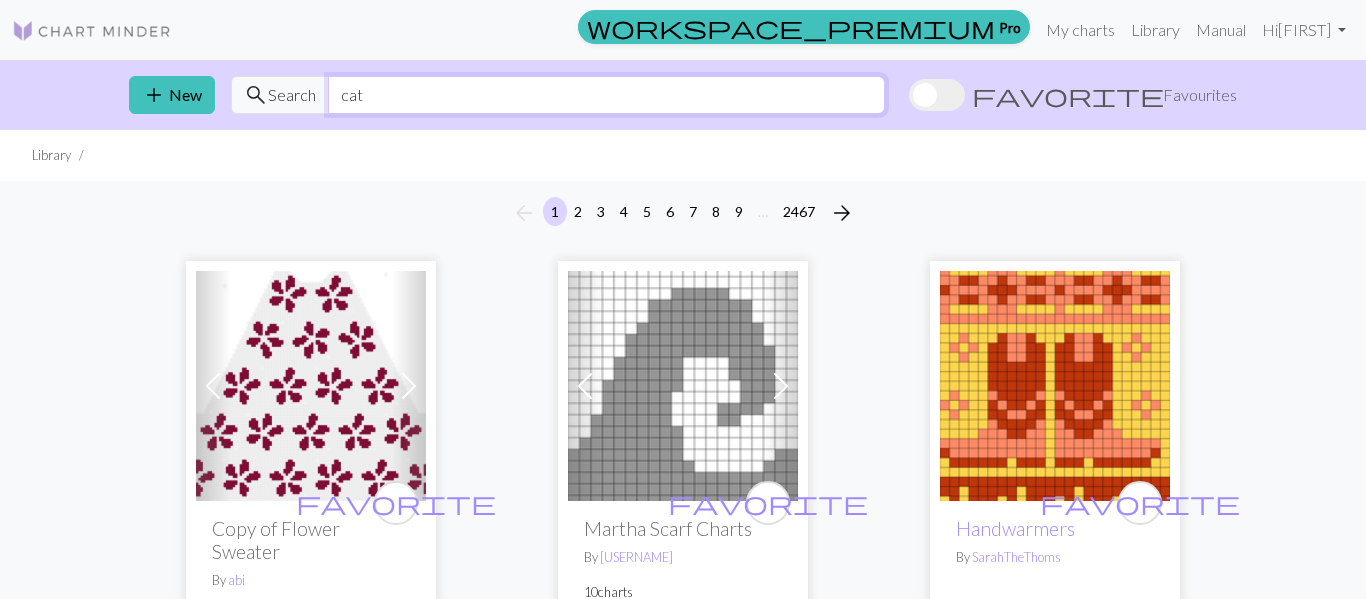 type on "cat" 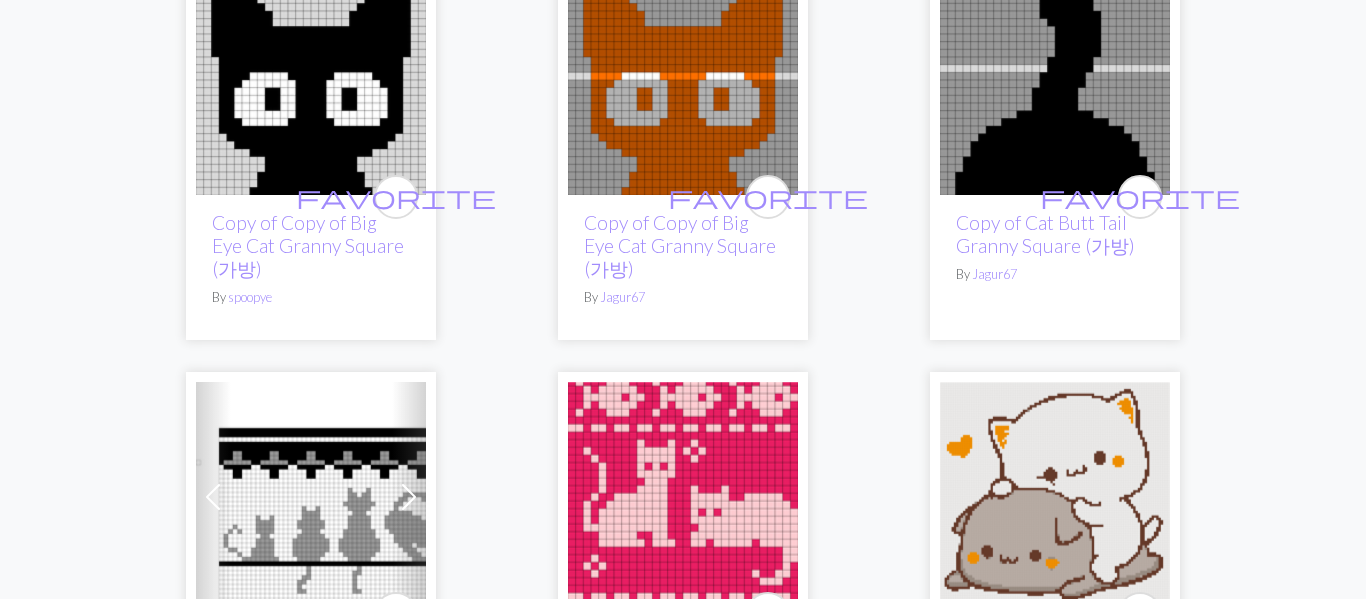 scroll, scrollTop: 0, scrollLeft: 0, axis: both 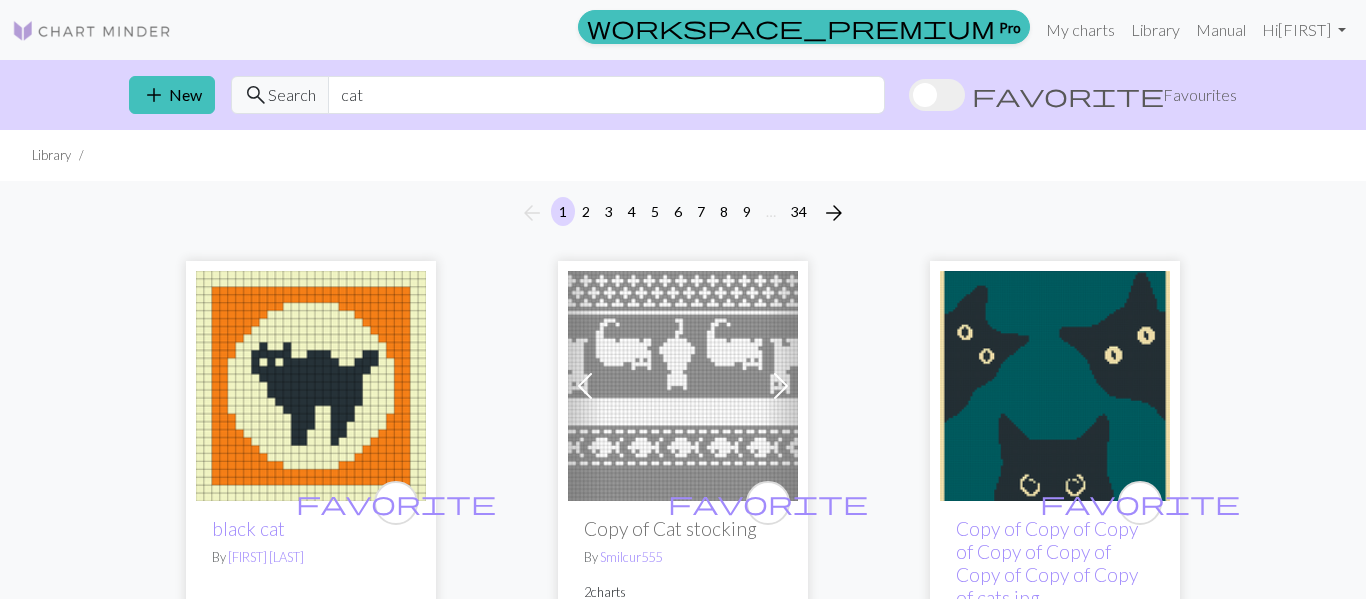 click at bounding box center (683, 386) 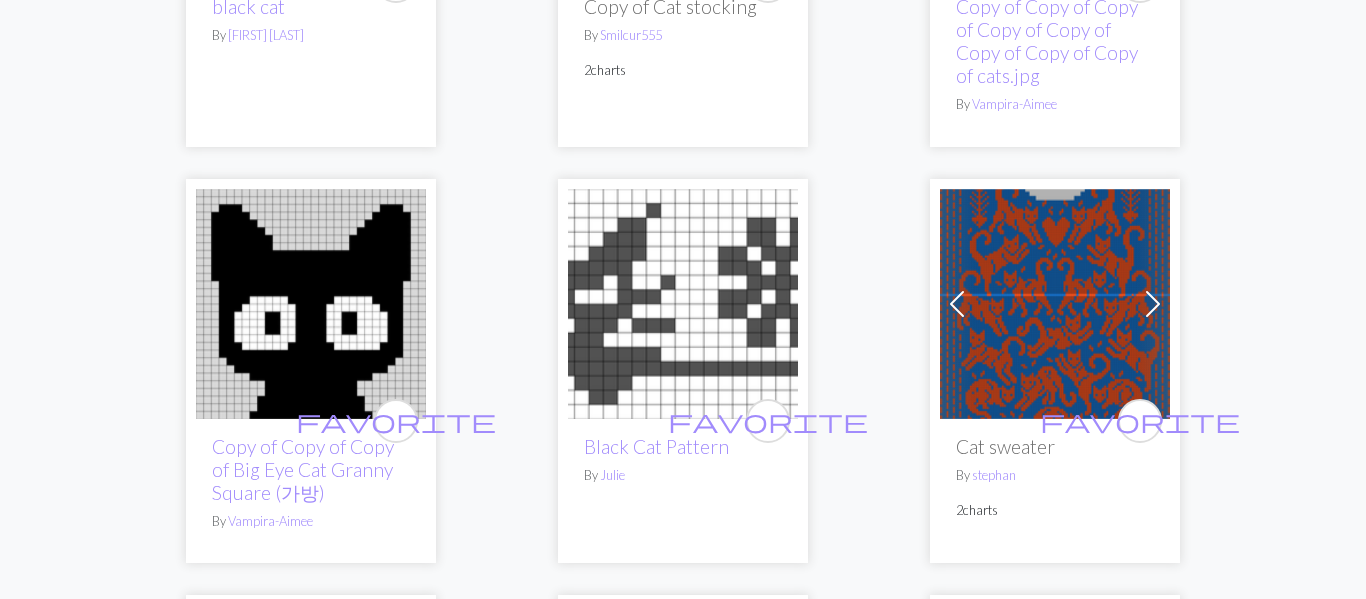 scroll, scrollTop: 0, scrollLeft: 0, axis: both 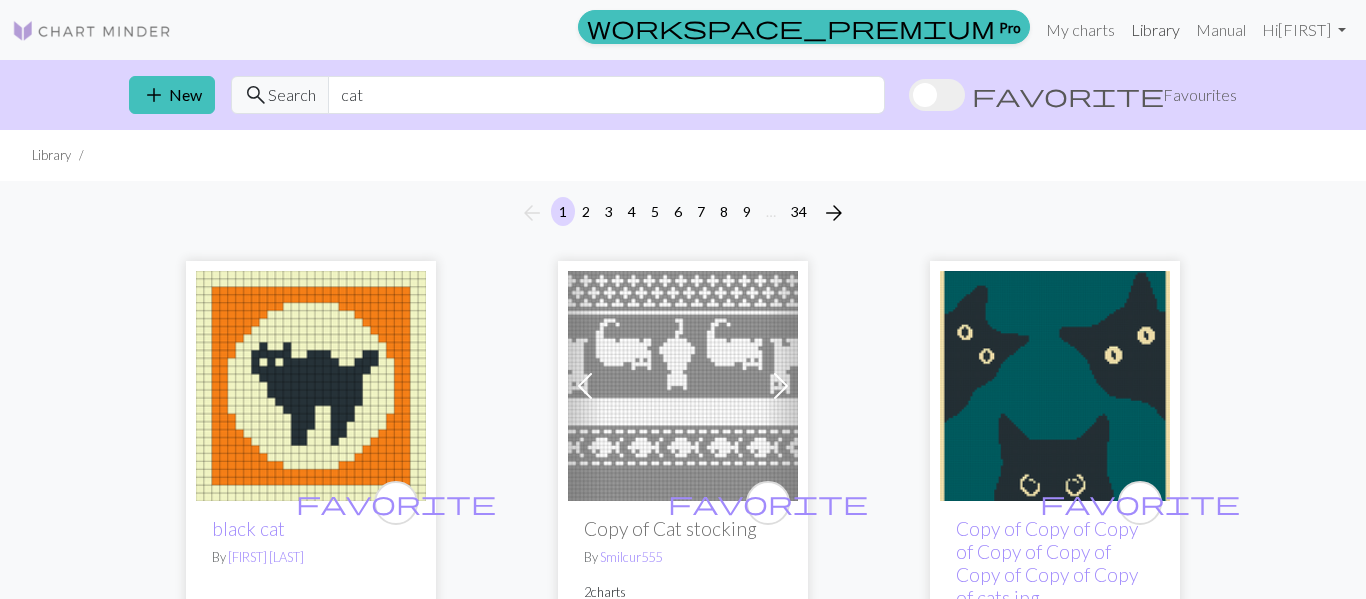 click on "Library" at bounding box center [1155, 30] 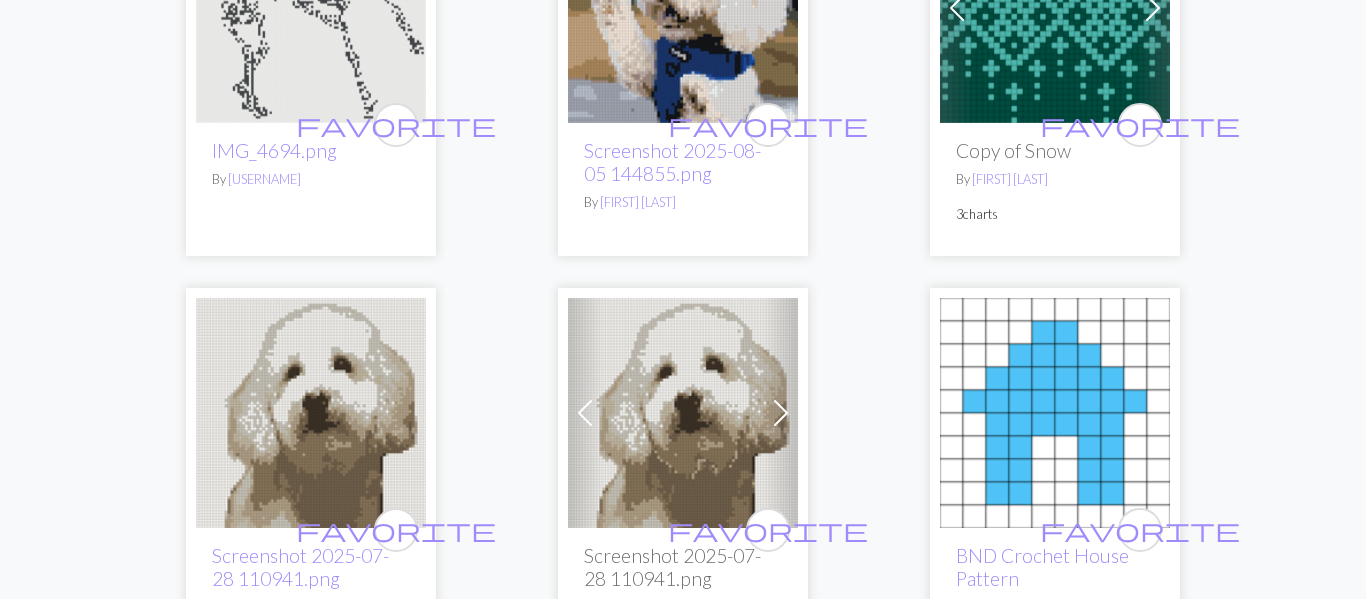 scroll, scrollTop: 6734, scrollLeft: 0, axis: vertical 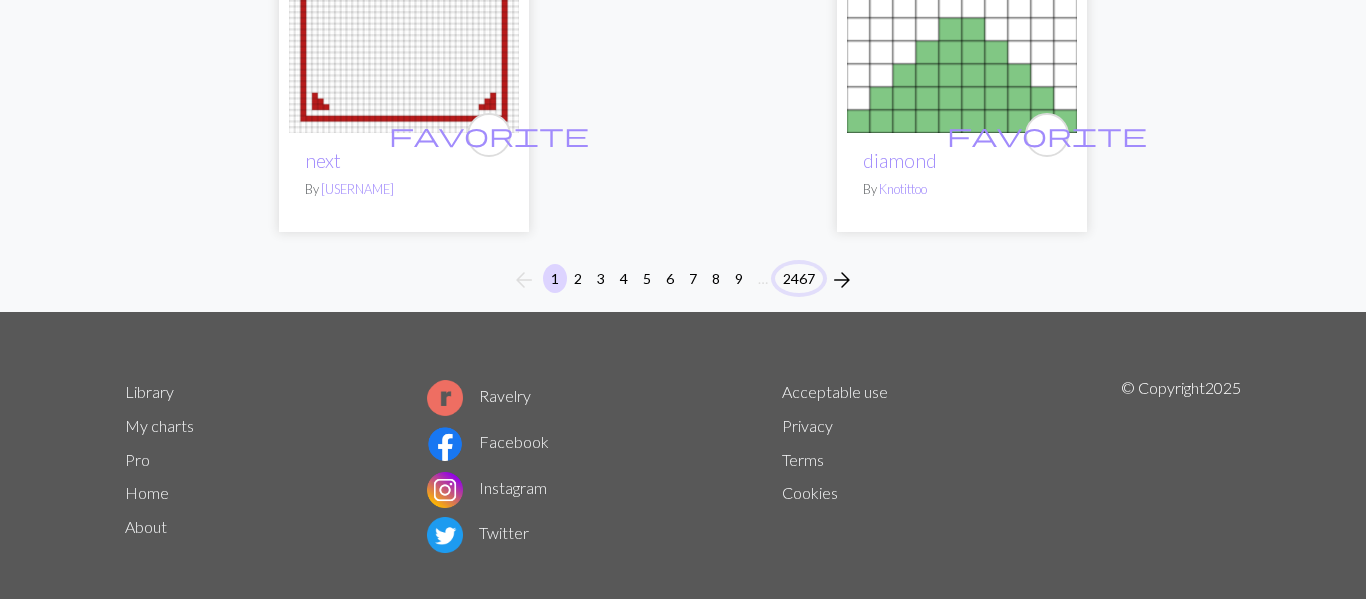click on "2467" at bounding box center [799, 278] 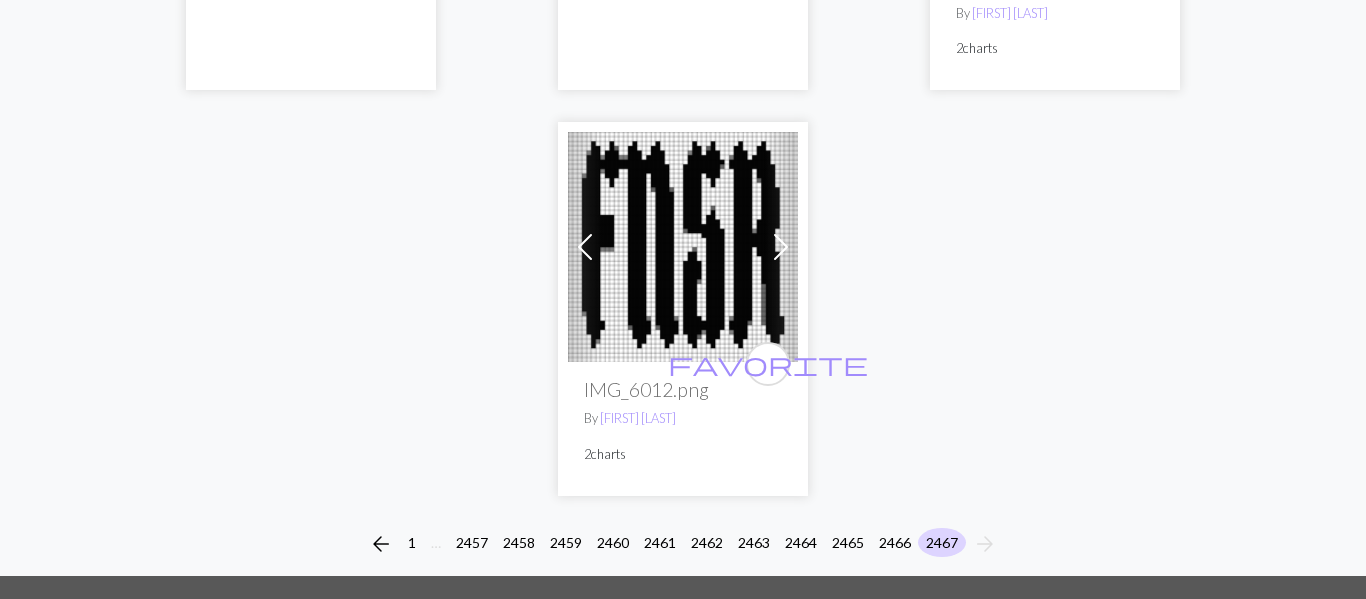 scroll, scrollTop: 2576, scrollLeft: 0, axis: vertical 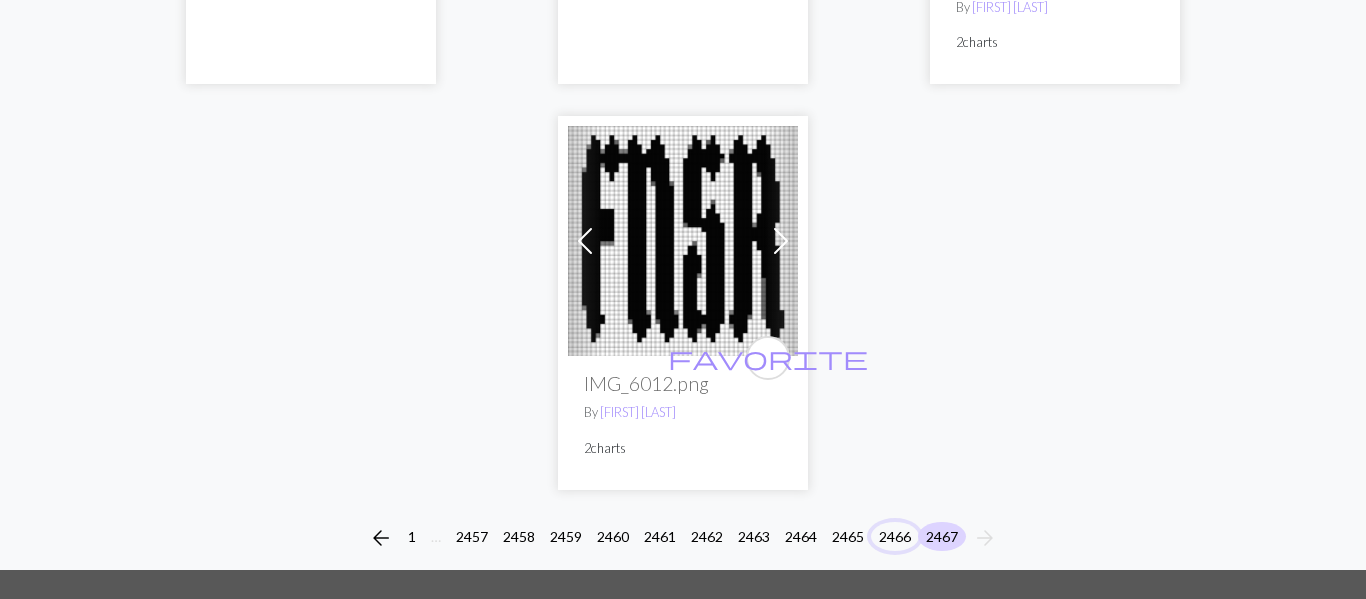 click on "2466" at bounding box center (895, 536) 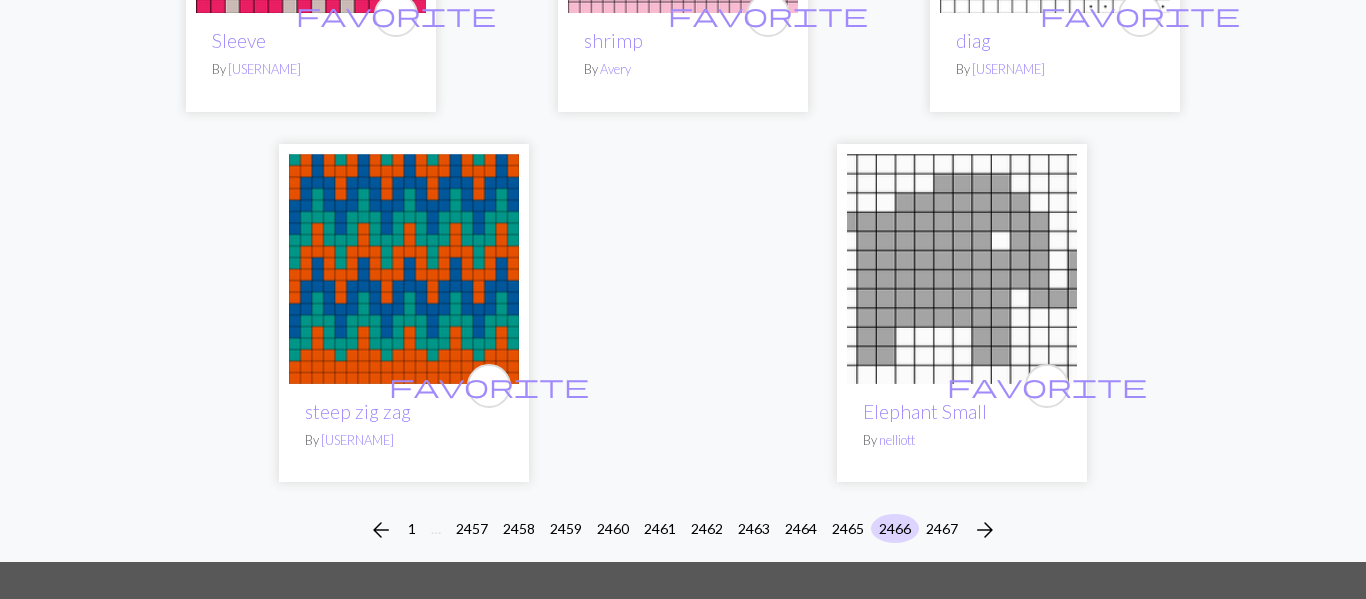 scroll, scrollTop: 6267, scrollLeft: 0, axis: vertical 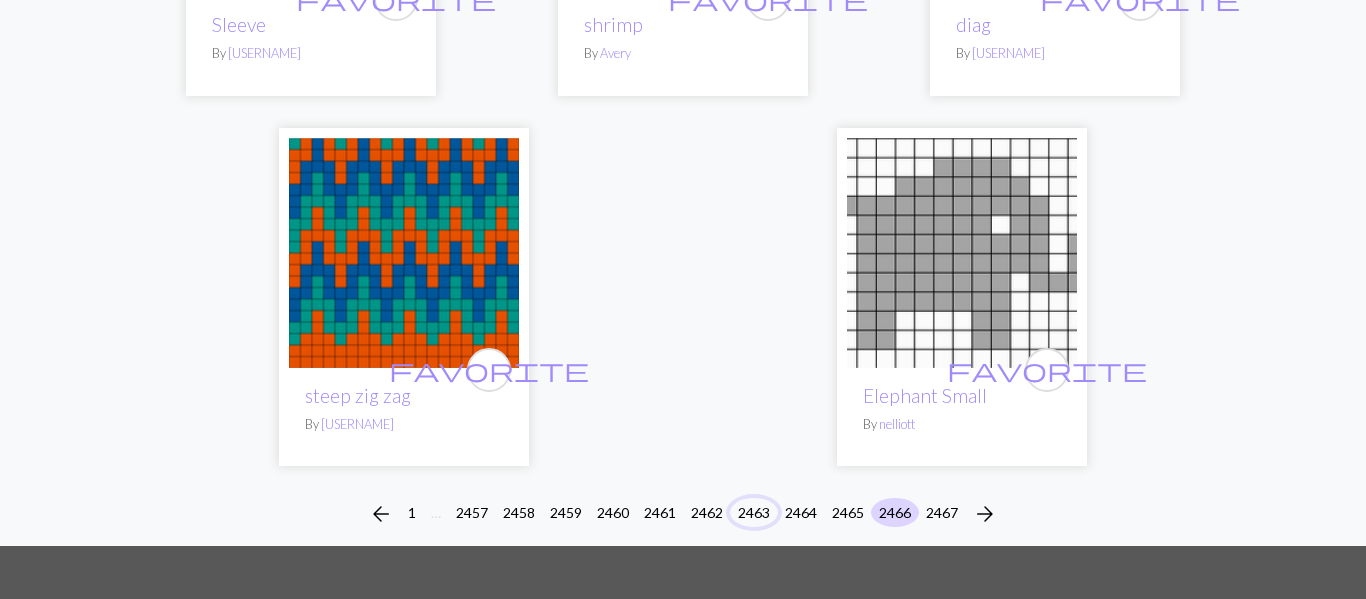 click on "2463" at bounding box center (754, 512) 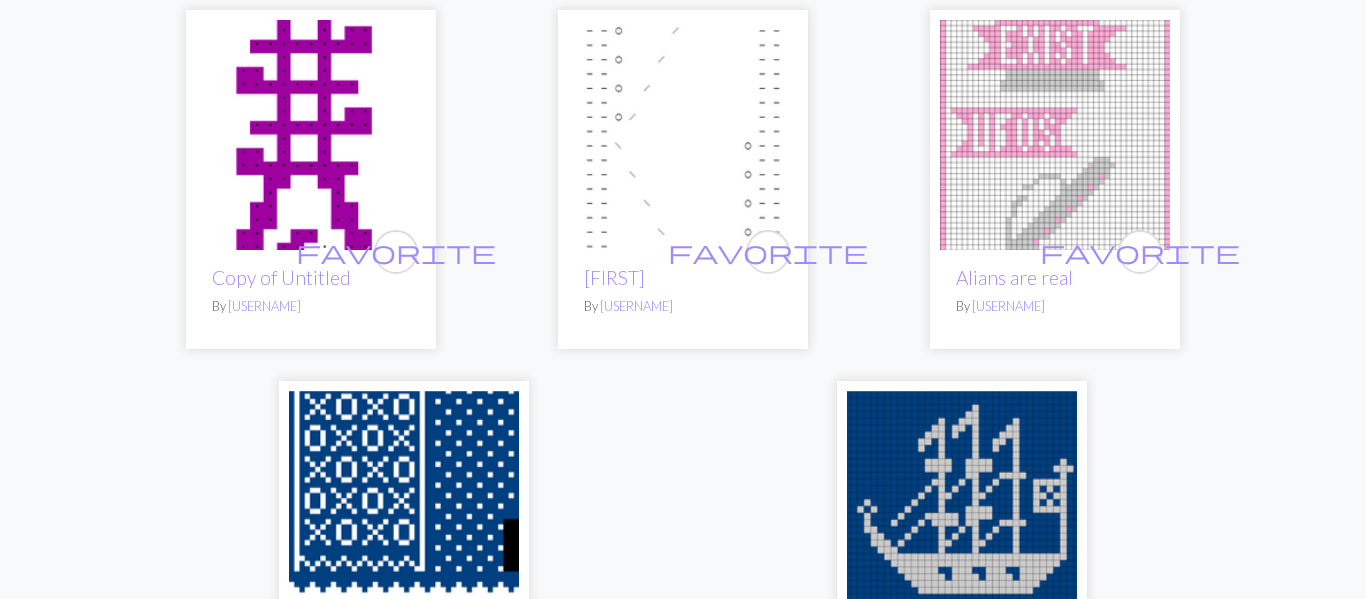 scroll, scrollTop: 6016, scrollLeft: 0, axis: vertical 